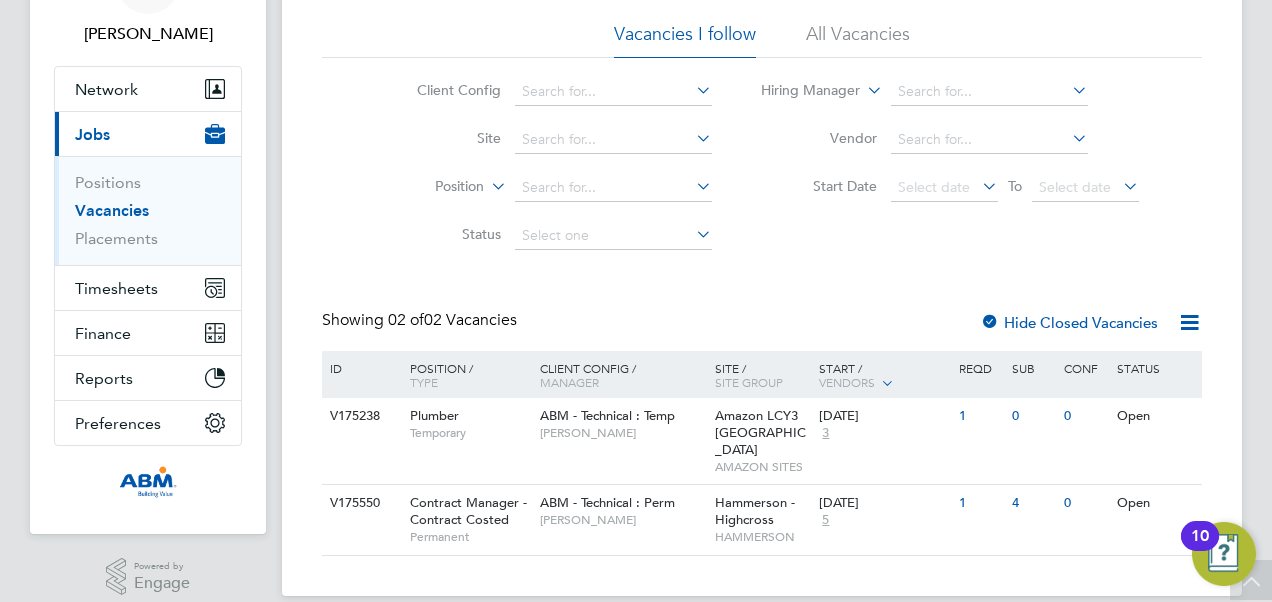scroll, scrollTop: 141, scrollLeft: 0, axis: vertical 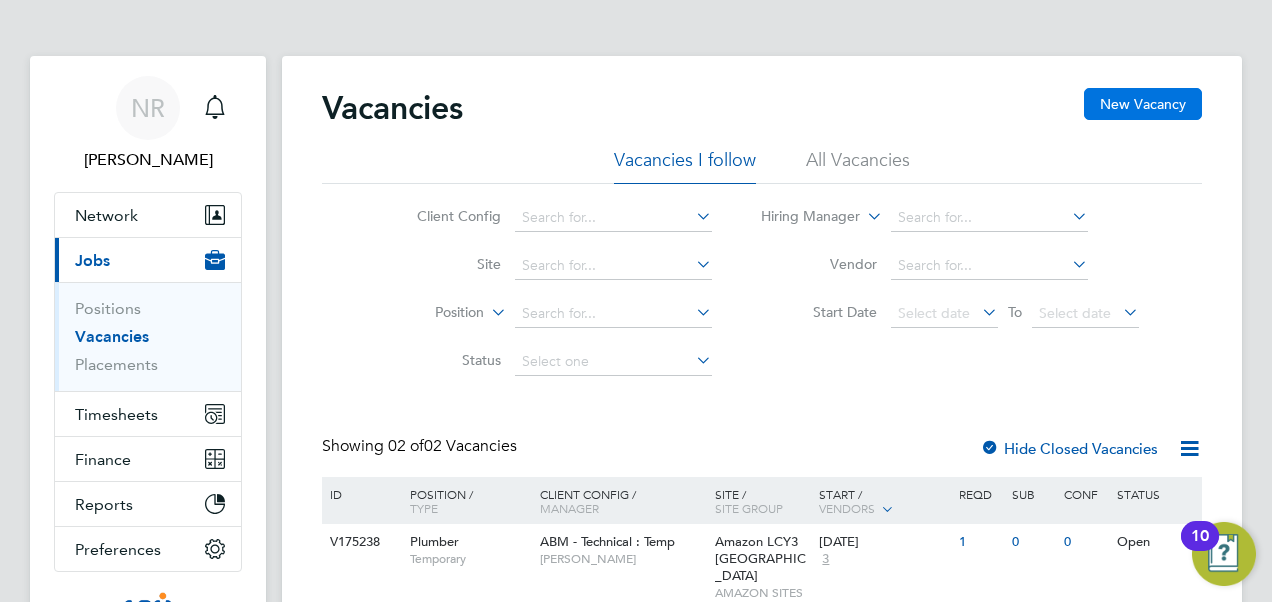 click on "New Vacancy" 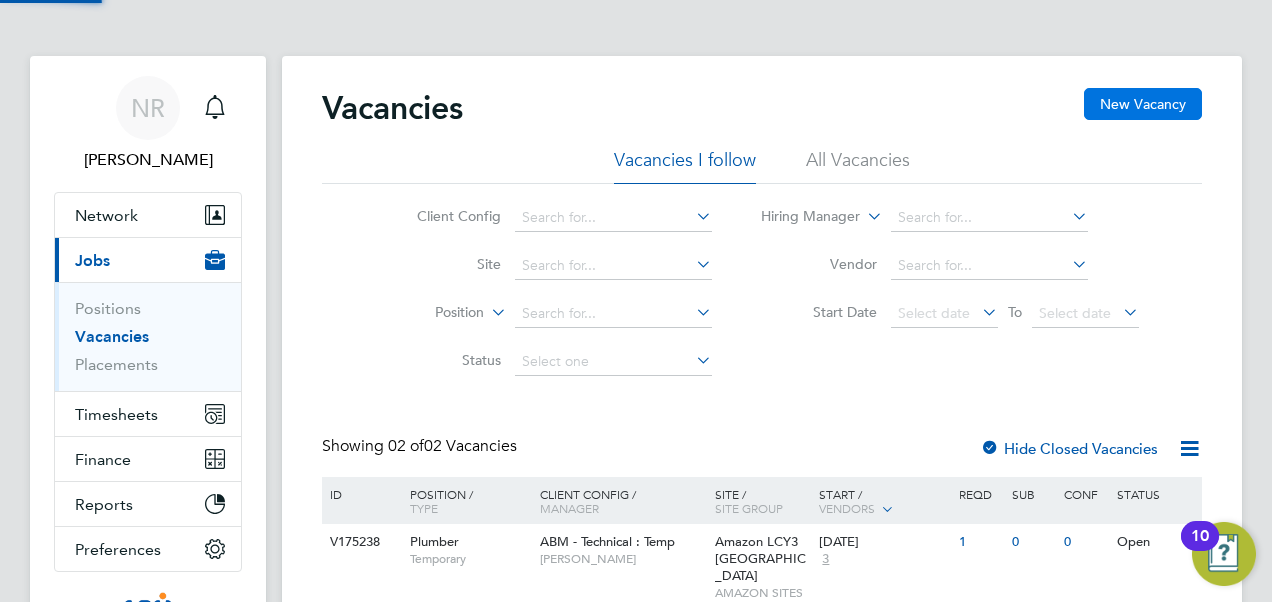 scroll, scrollTop: 10, scrollLeft: 10, axis: both 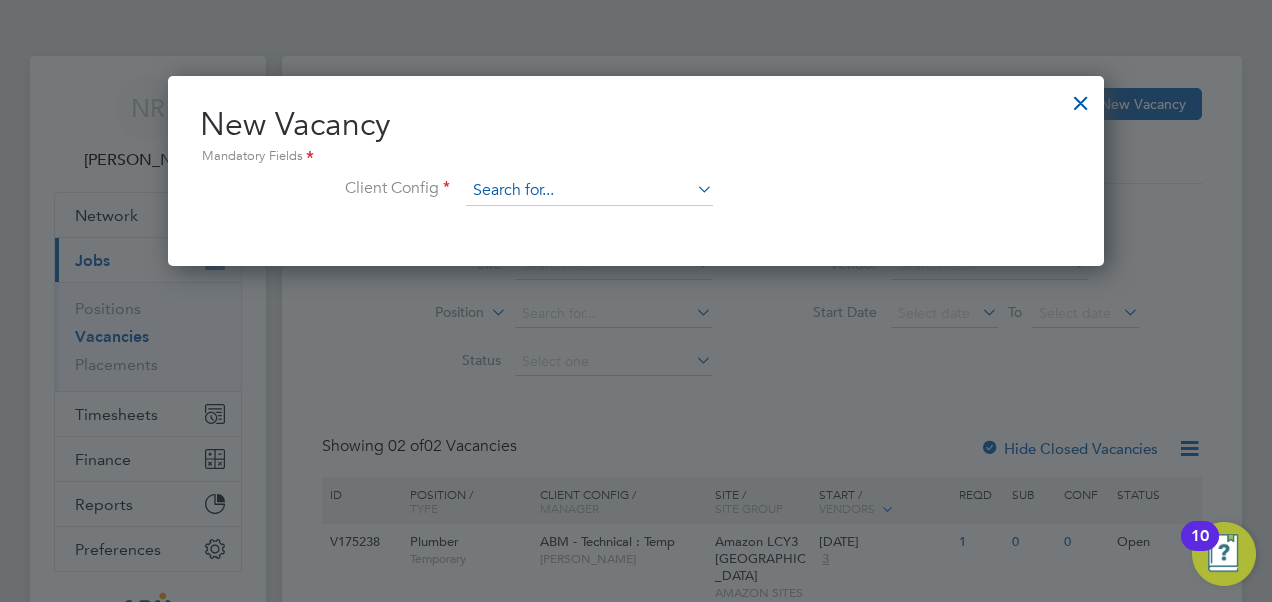 click at bounding box center [589, 191] 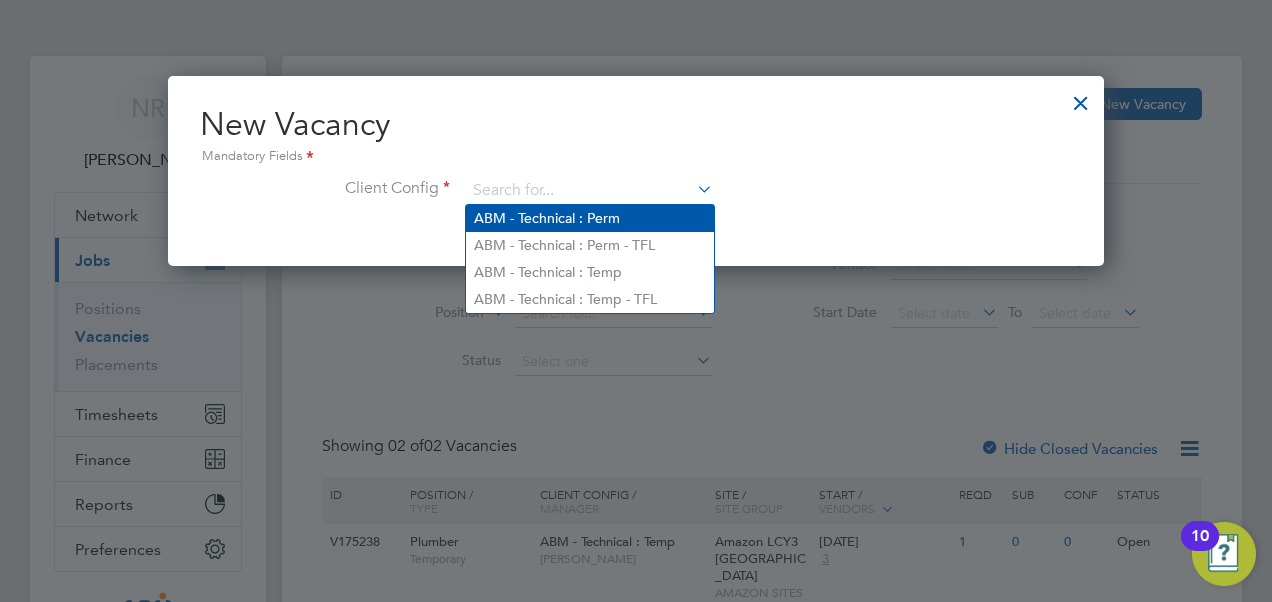 click on "ABM - Technical : Perm" 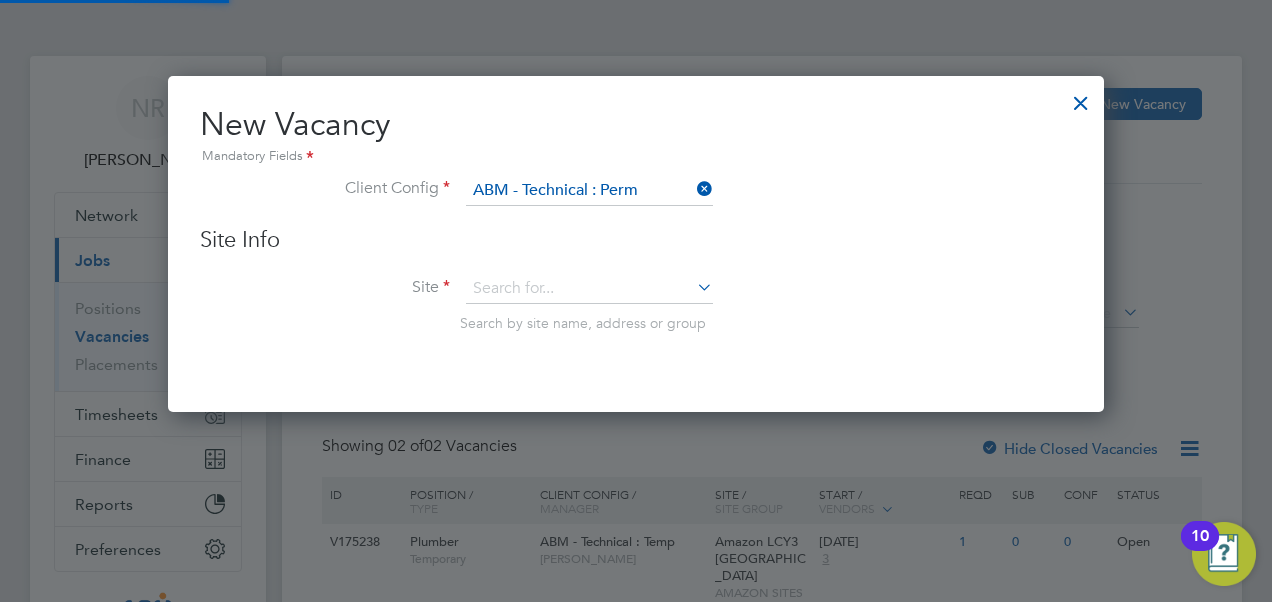 scroll, scrollTop: 10, scrollLeft: 10, axis: both 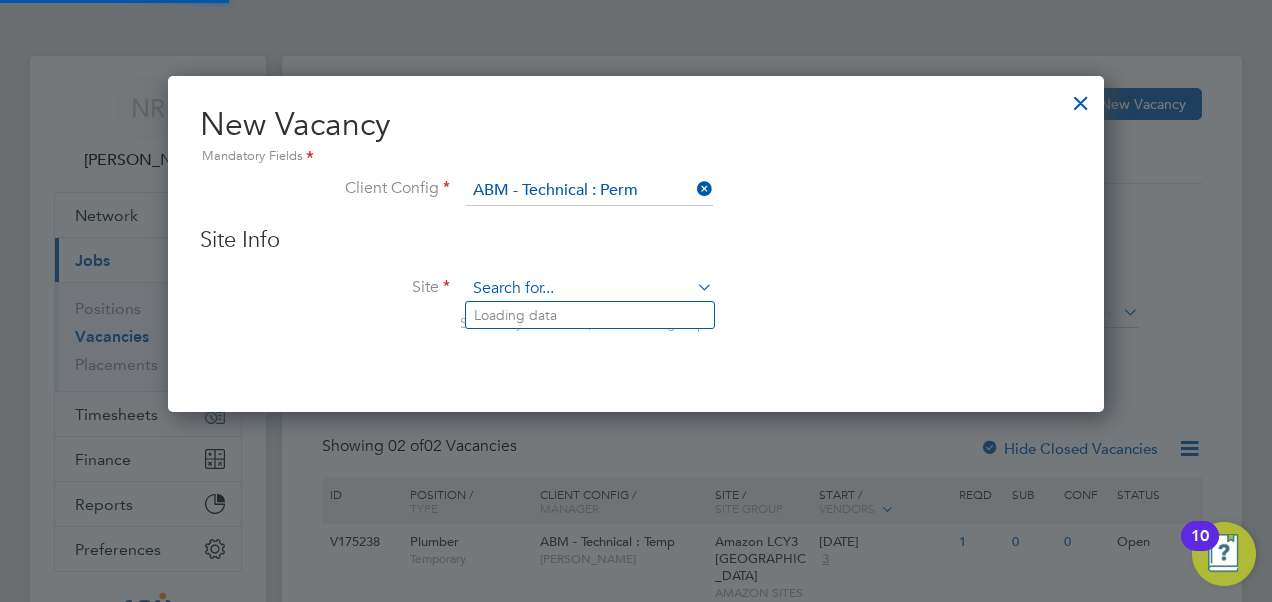 click at bounding box center (589, 289) 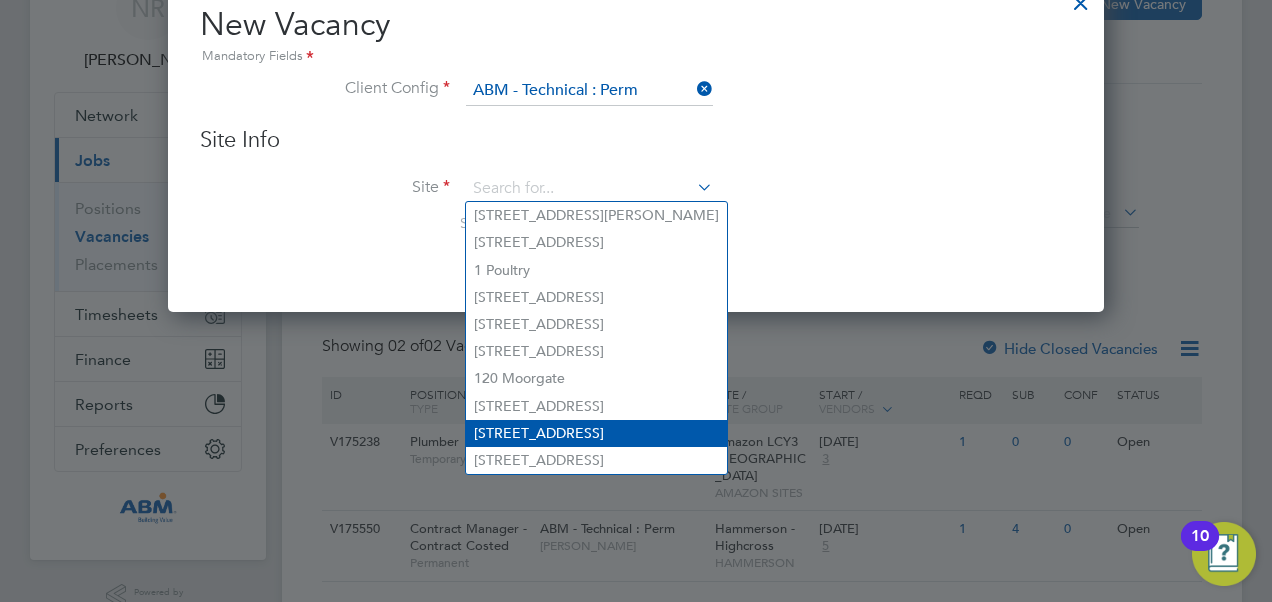 scroll, scrollTop: 141, scrollLeft: 0, axis: vertical 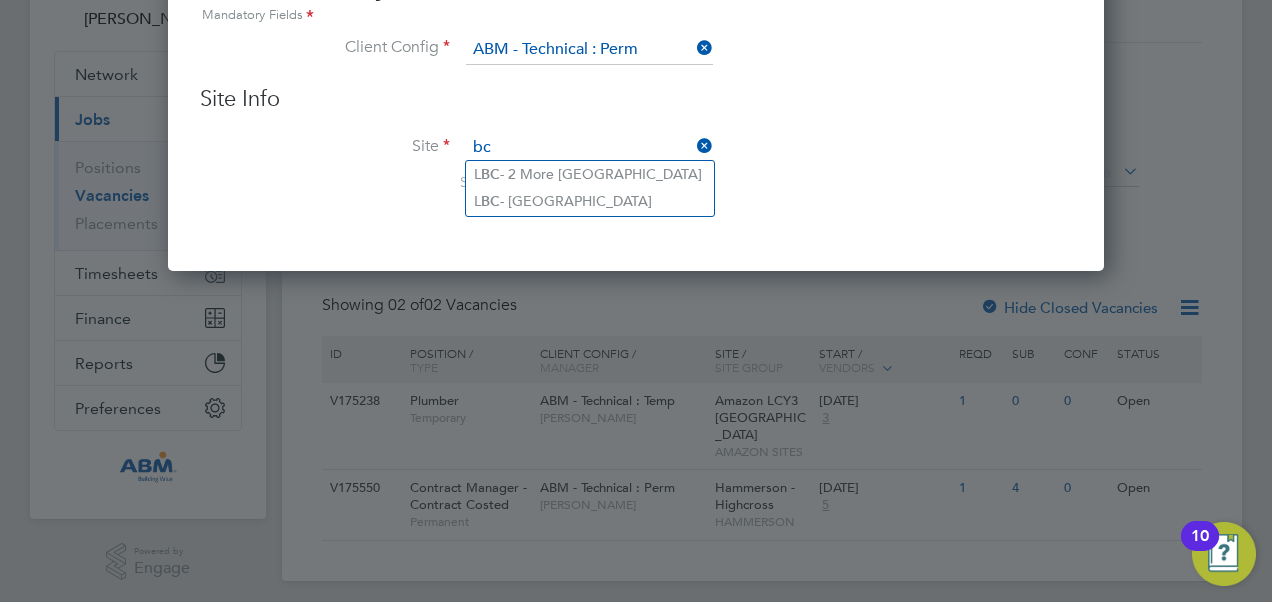type on "b" 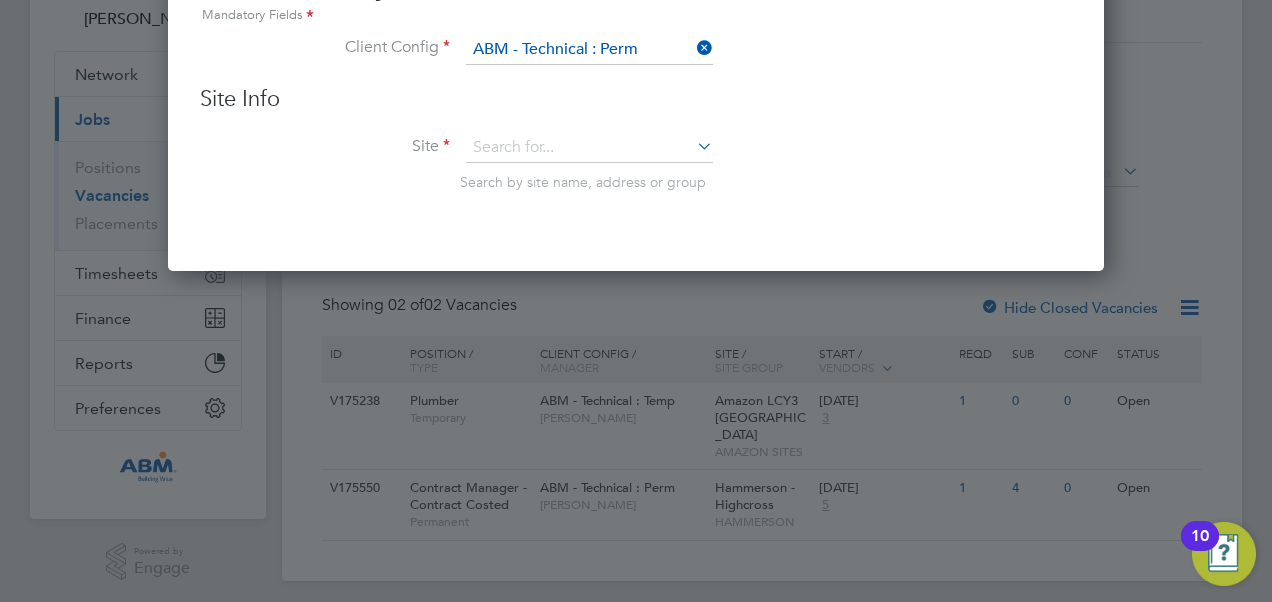 scroll, scrollTop: 10, scrollLeft: 10, axis: both 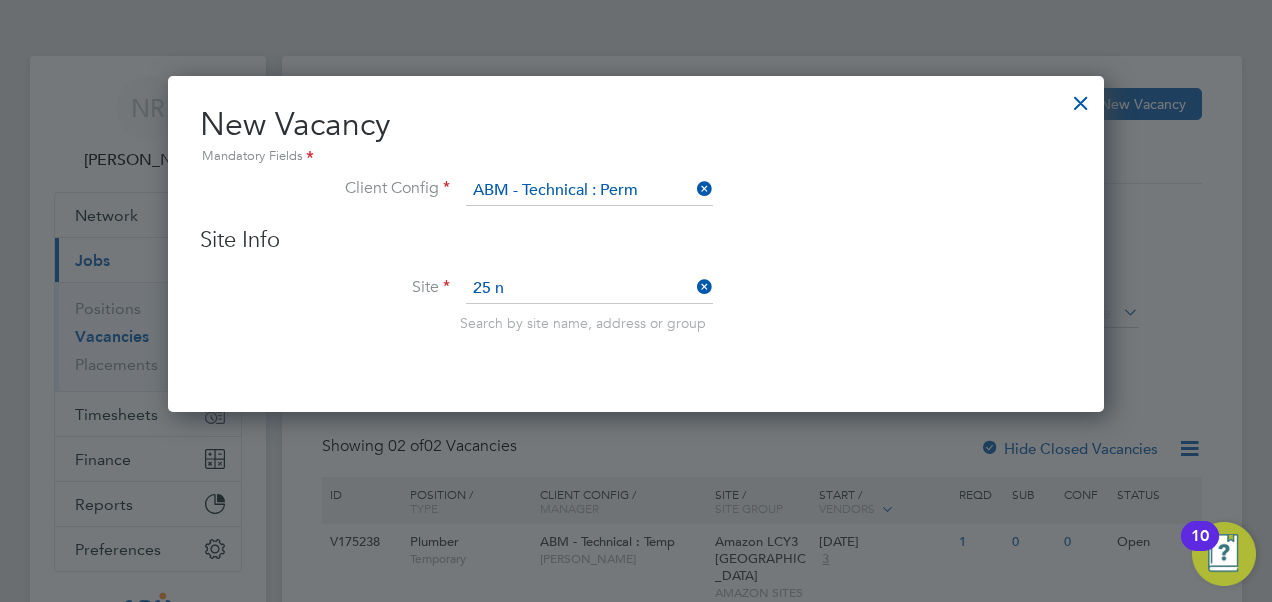 type on "25 n" 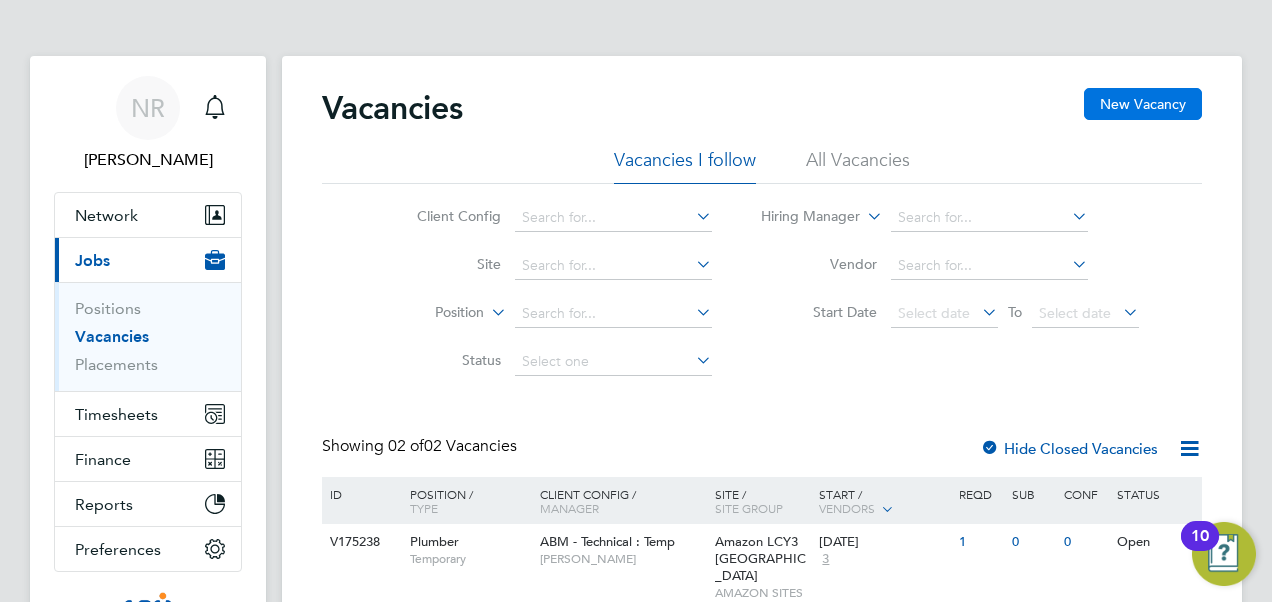 click on "New Vacancy" 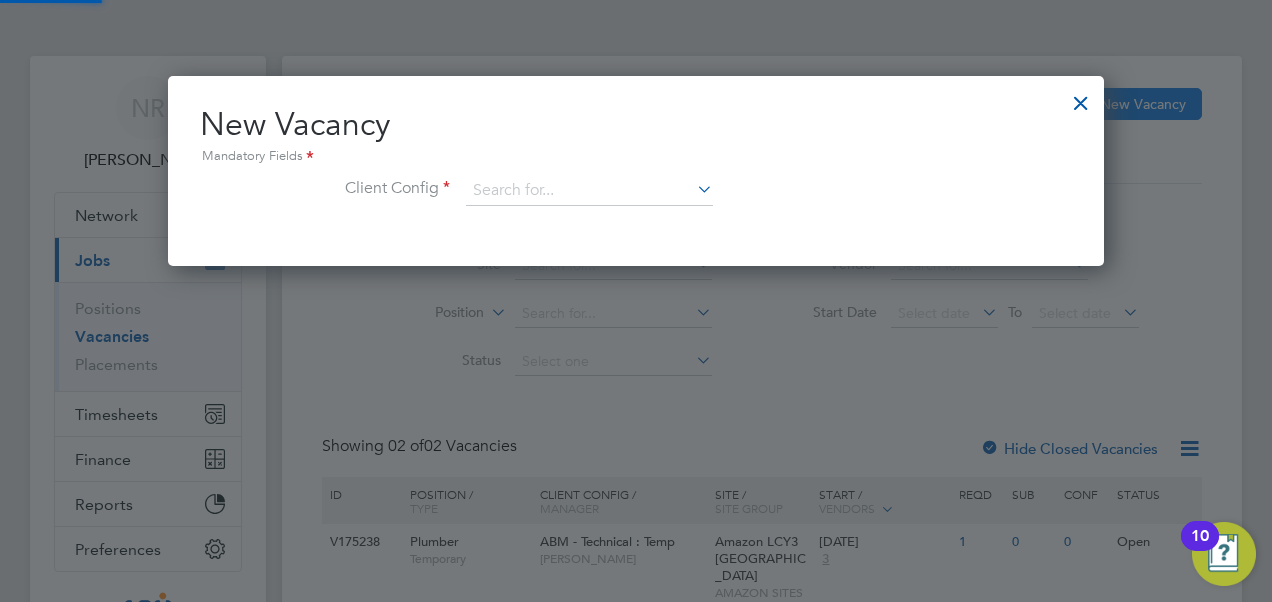 scroll, scrollTop: 10, scrollLeft: 10, axis: both 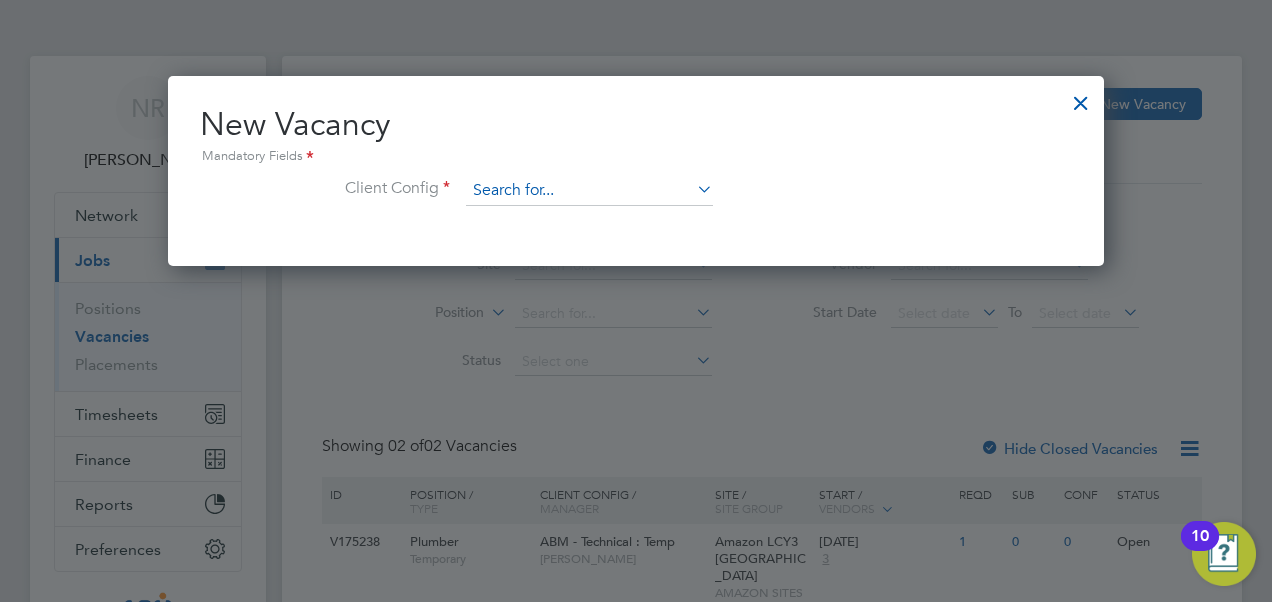 click at bounding box center (589, 191) 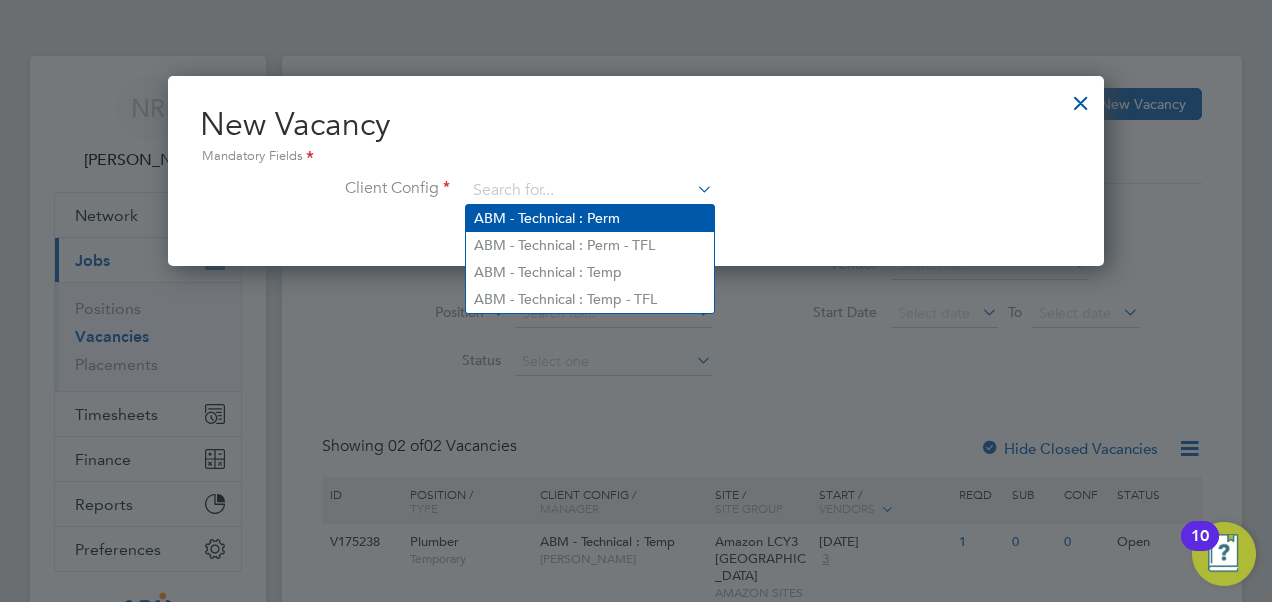 click on "ABM - Technical : Perm" 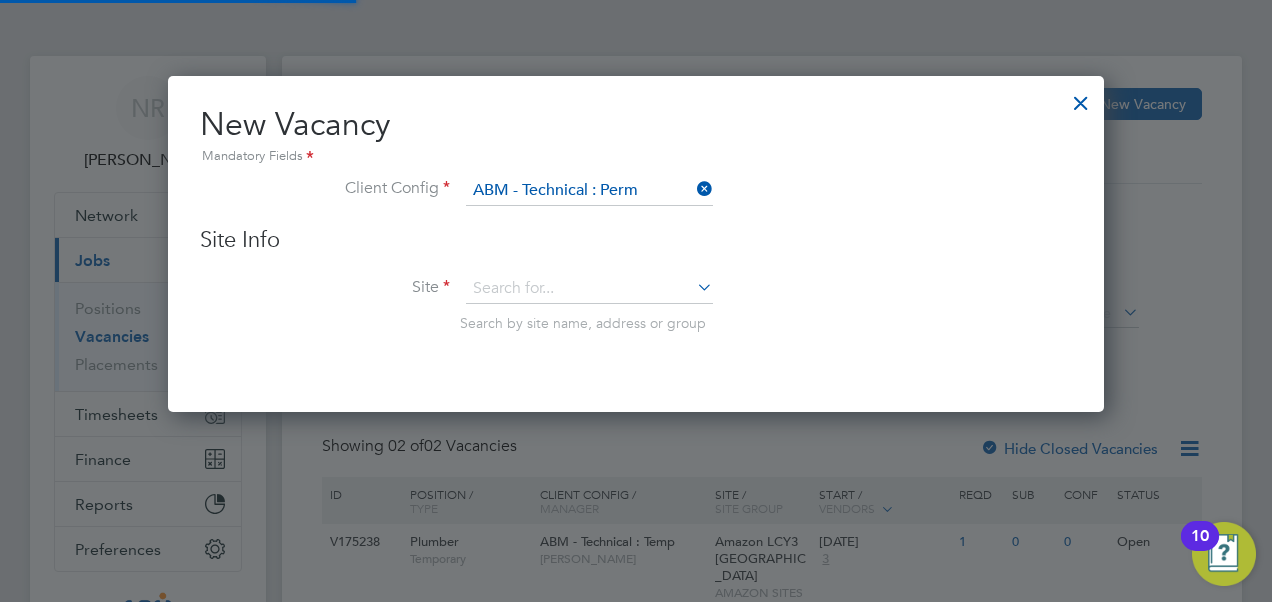 scroll, scrollTop: 10, scrollLeft: 10, axis: both 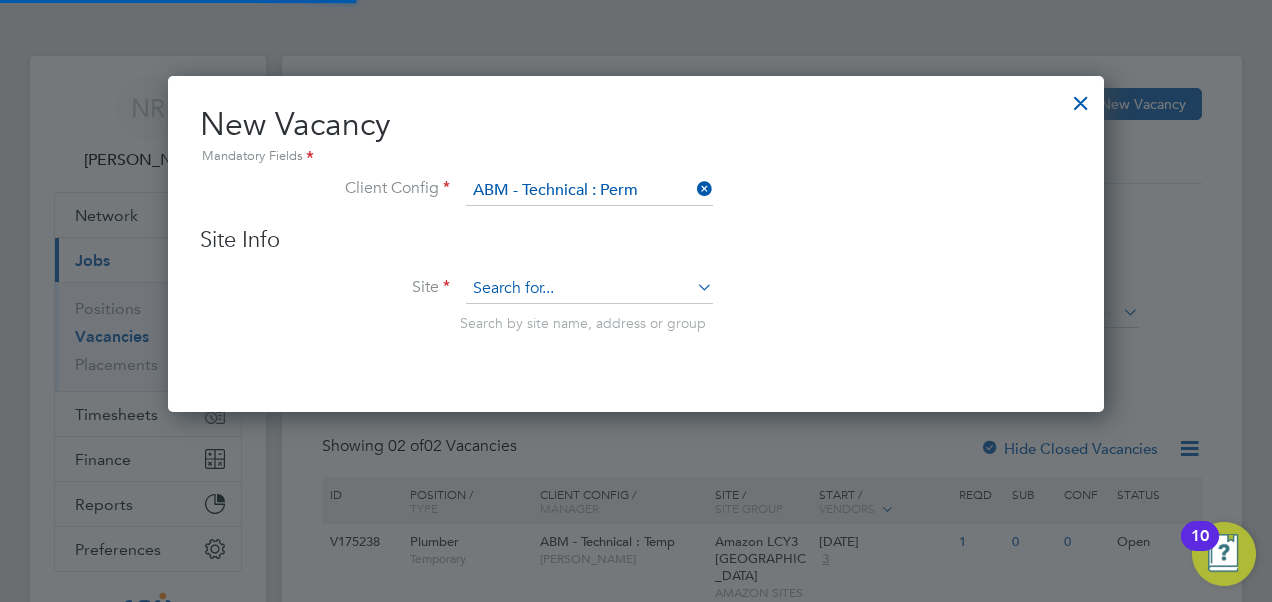 click at bounding box center (589, 289) 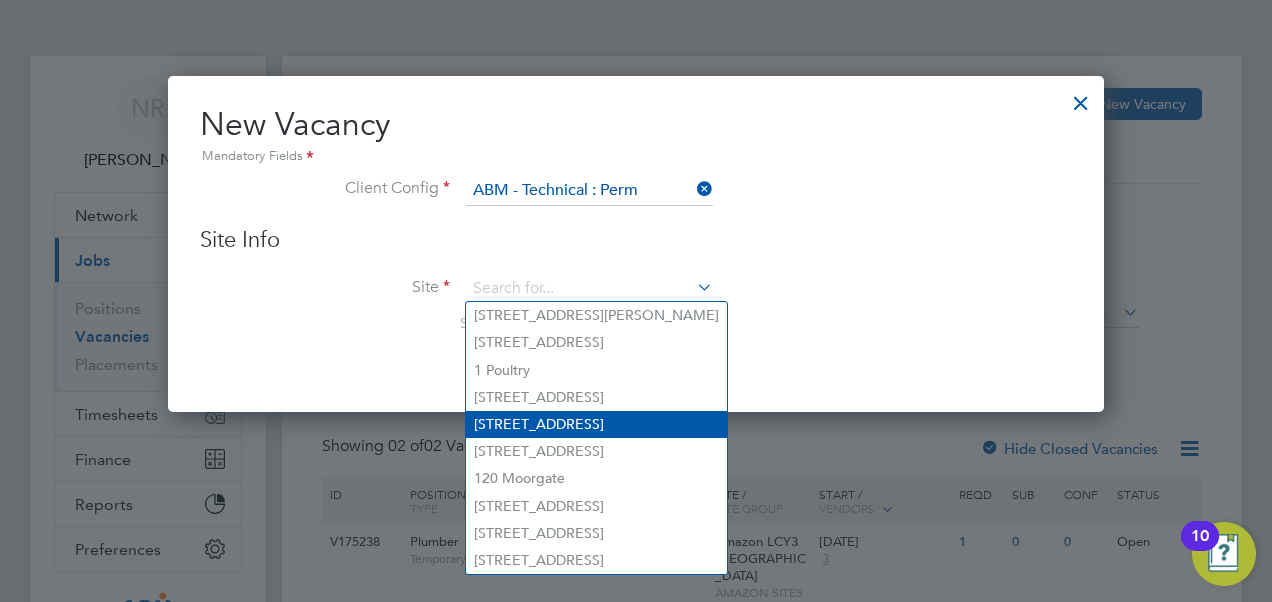 scroll, scrollTop: 100, scrollLeft: 0, axis: vertical 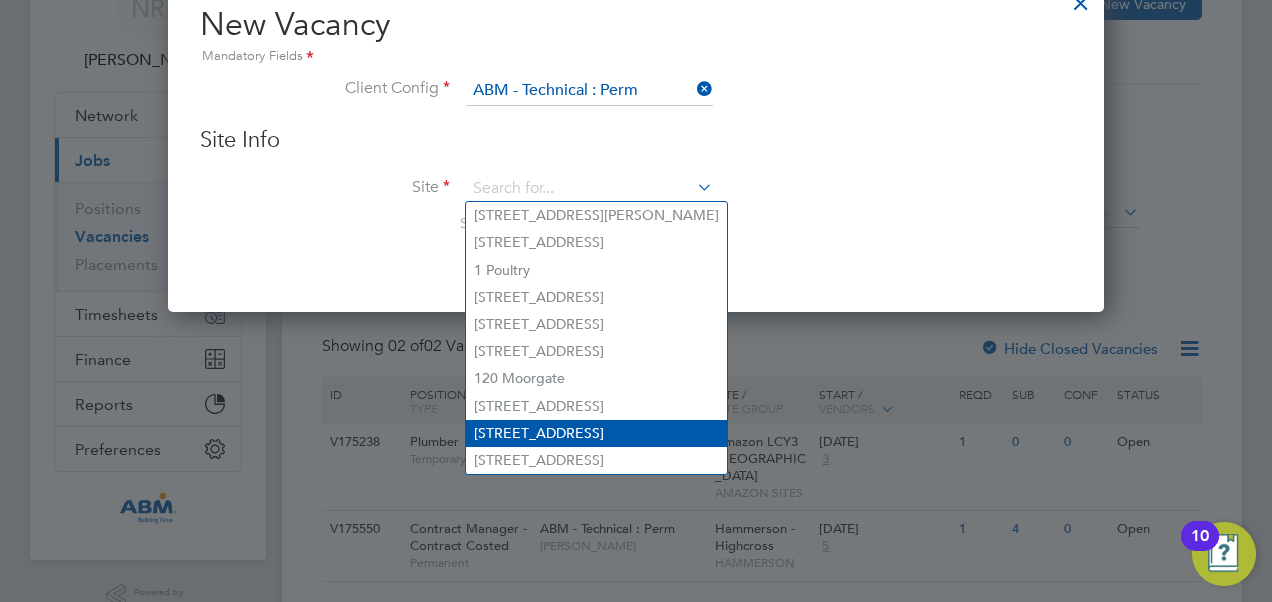 click on "14 Pier Walk" 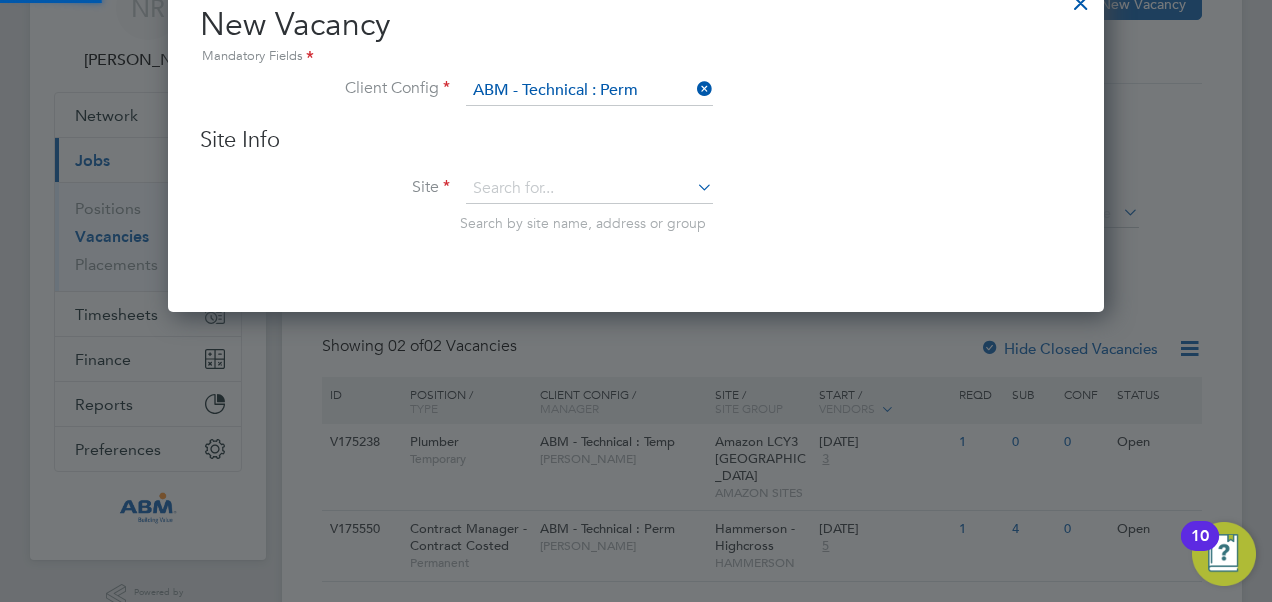 type on "14 Pier Walk" 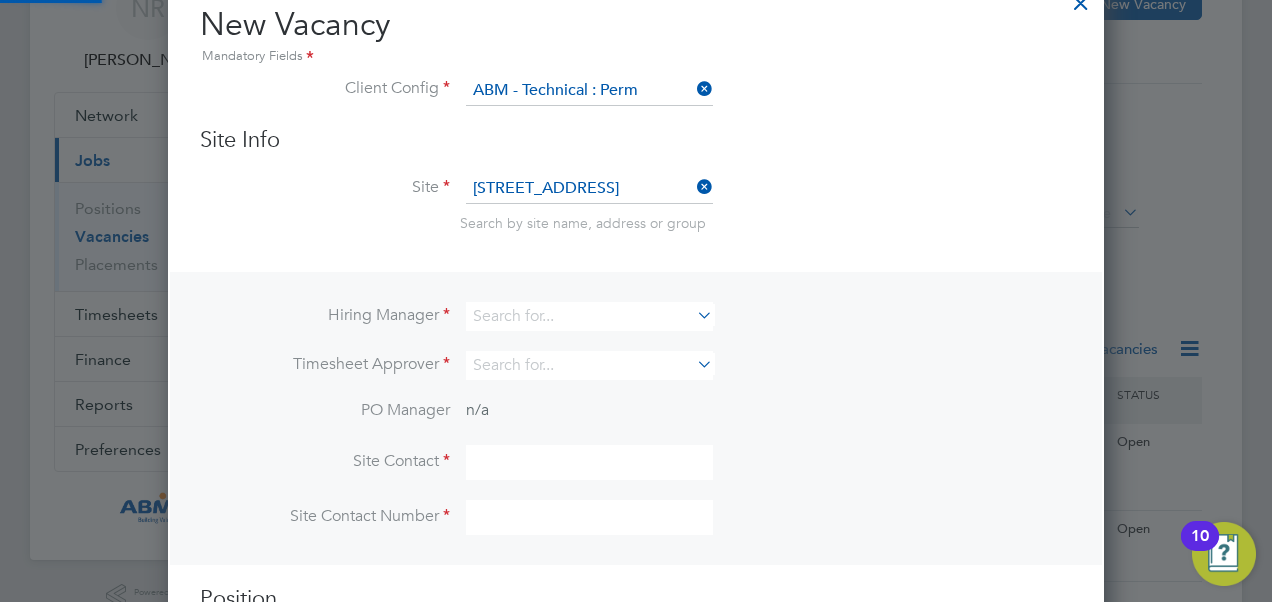 scroll, scrollTop: 10, scrollLeft: 10, axis: both 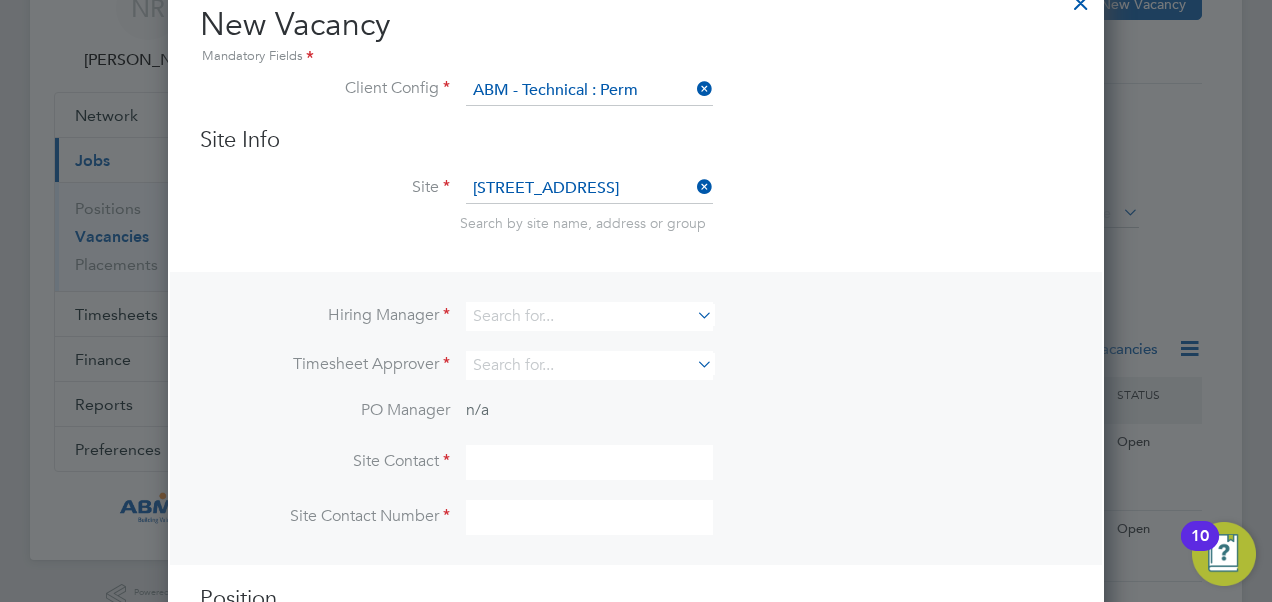 click at bounding box center [693, 315] 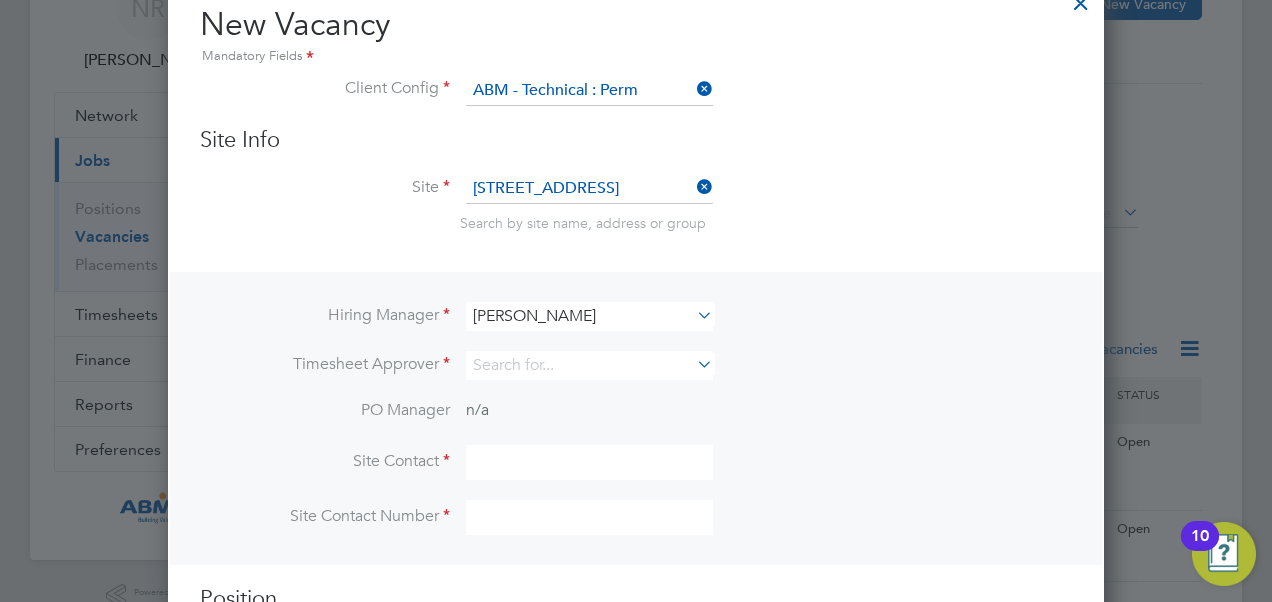 scroll, scrollTop: 10, scrollLeft: 10, axis: both 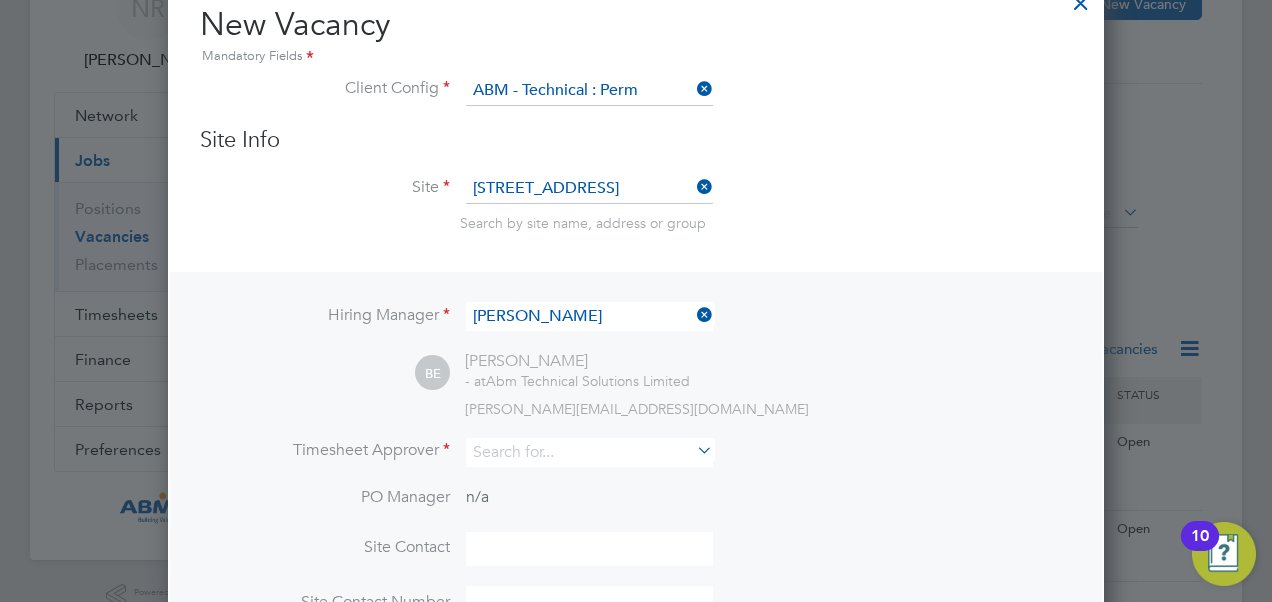 click at bounding box center [693, 450] 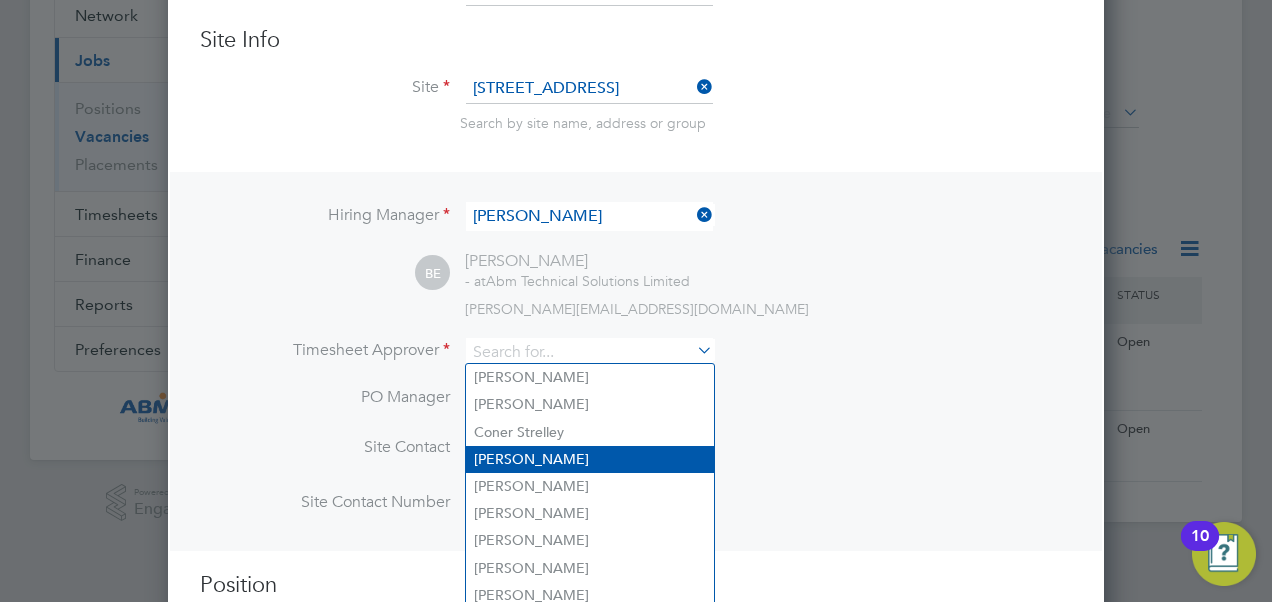 scroll, scrollTop: 300, scrollLeft: 0, axis: vertical 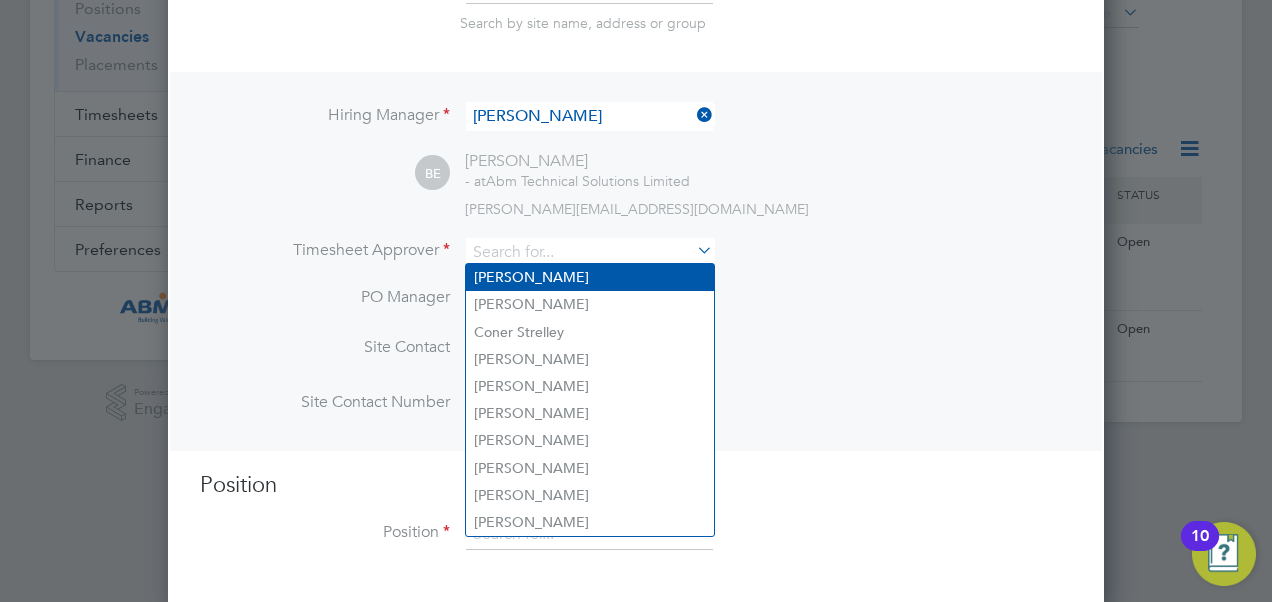 click on "Adam Townsend" 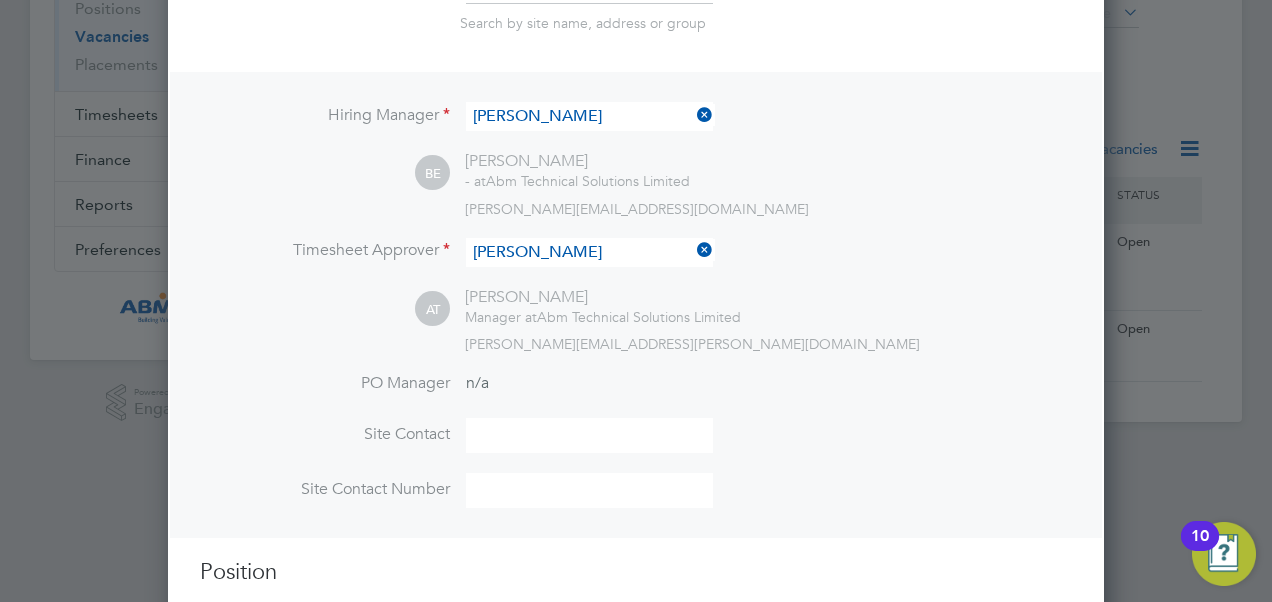 scroll, scrollTop: 10, scrollLeft: 10, axis: both 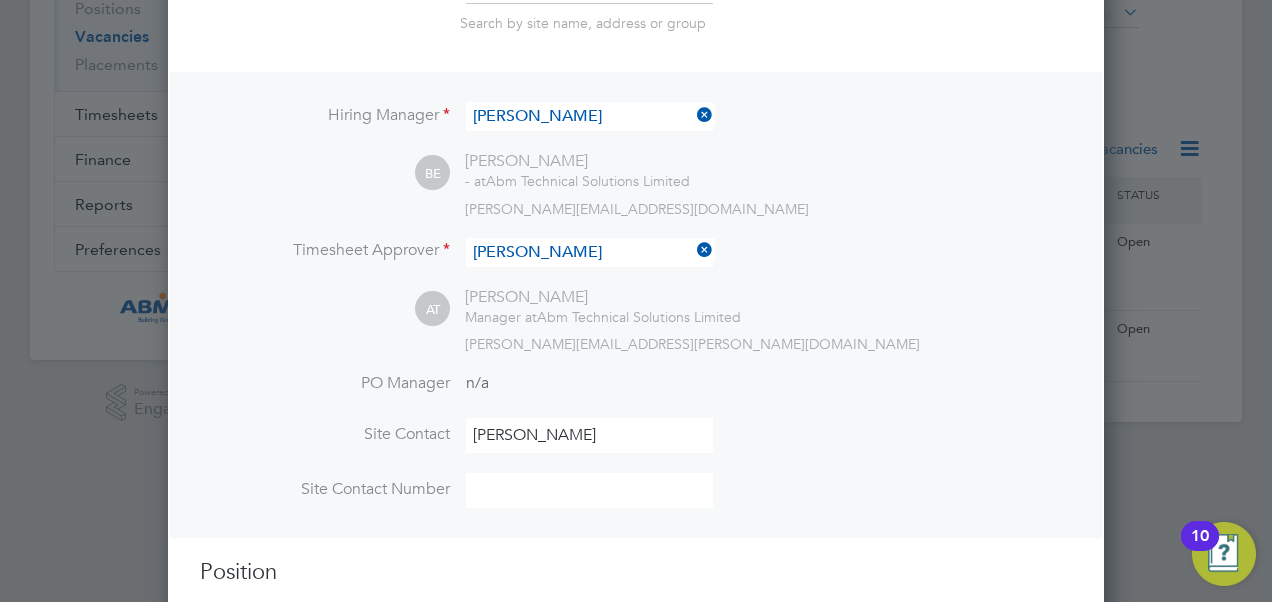 click on "BEcky Essex" at bounding box center [589, 435] 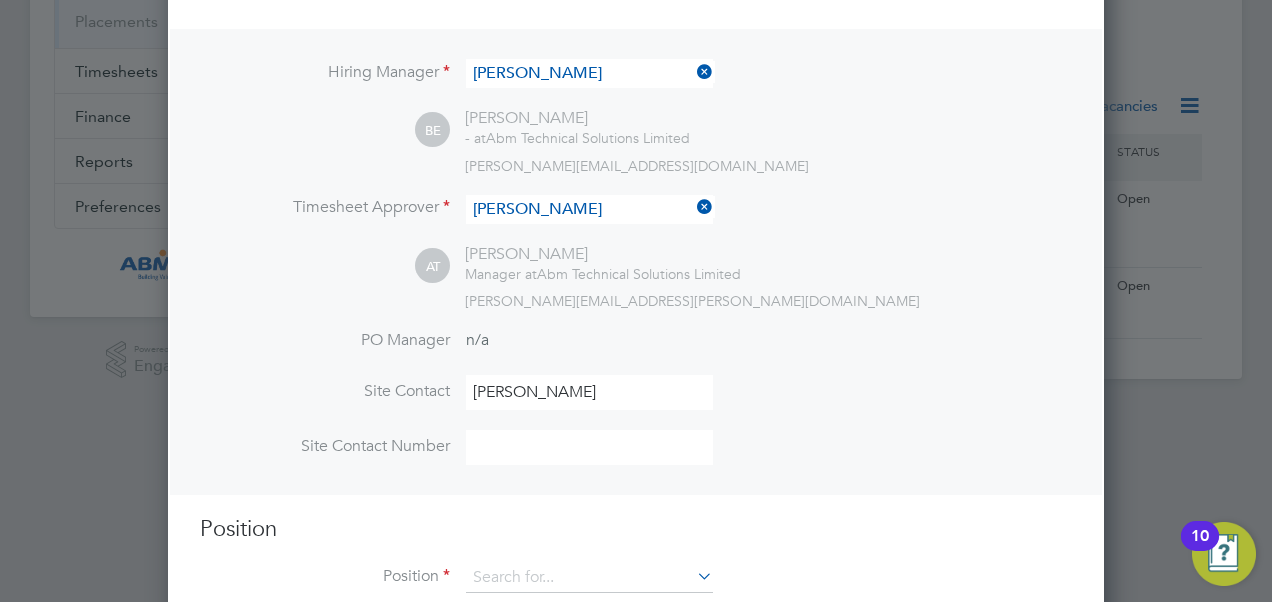 scroll, scrollTop: 391, scrollLeft: 0, axis: vertical 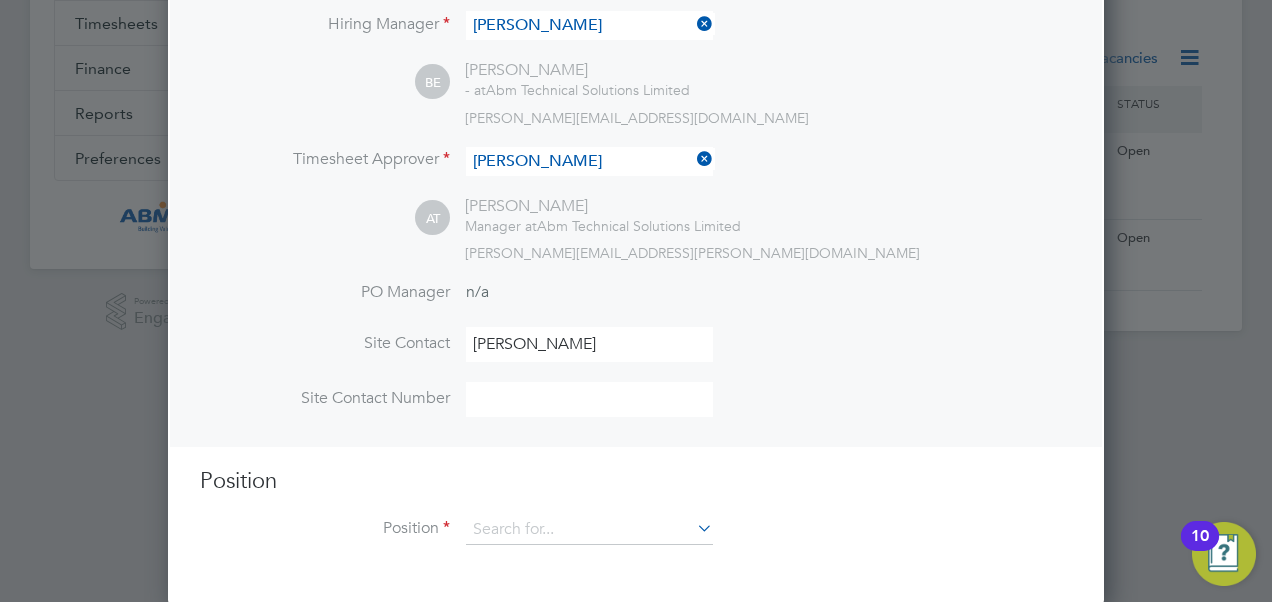 click at bounding box center (589, 399) 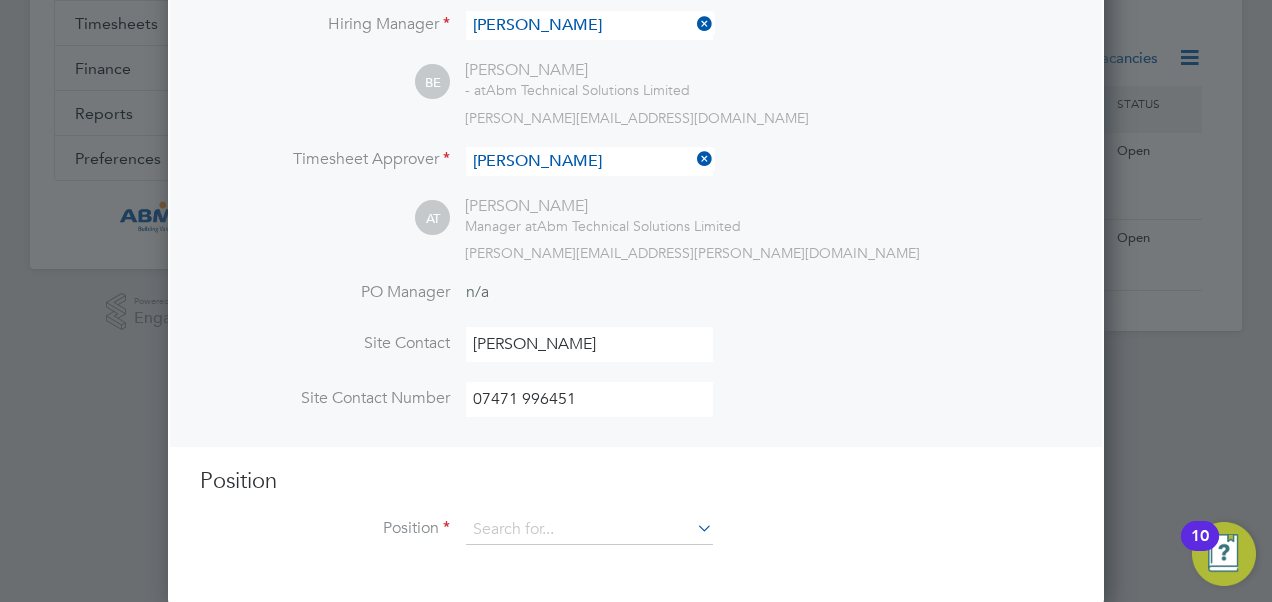 type on "07471 996451" 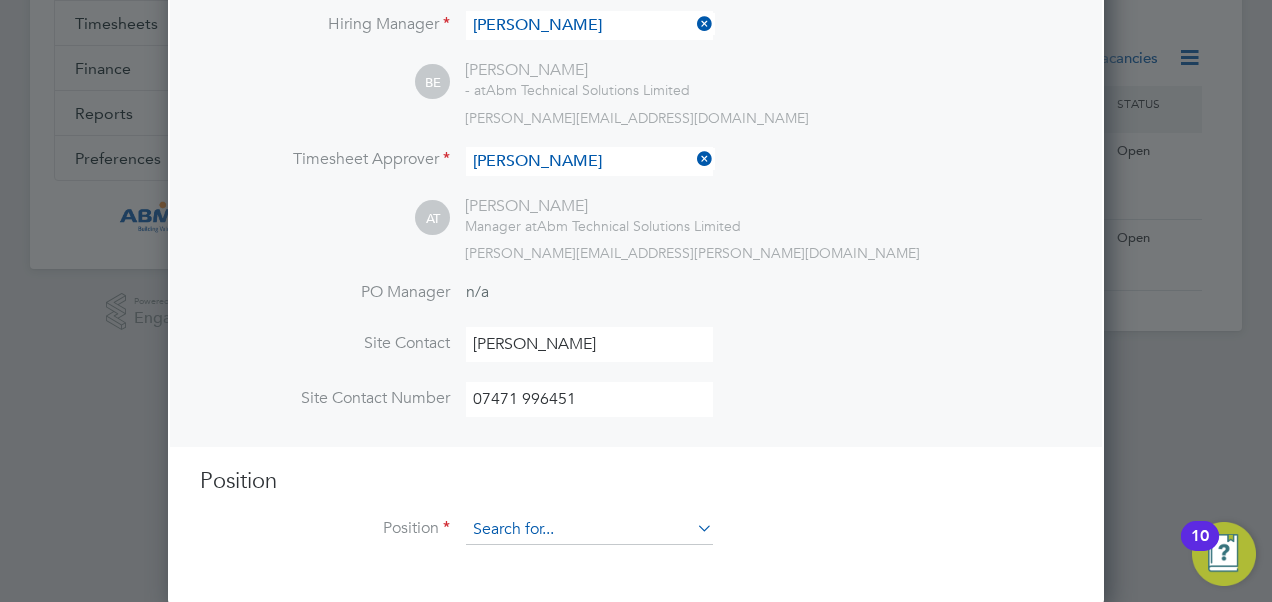 click at bounding box center [589, 530] 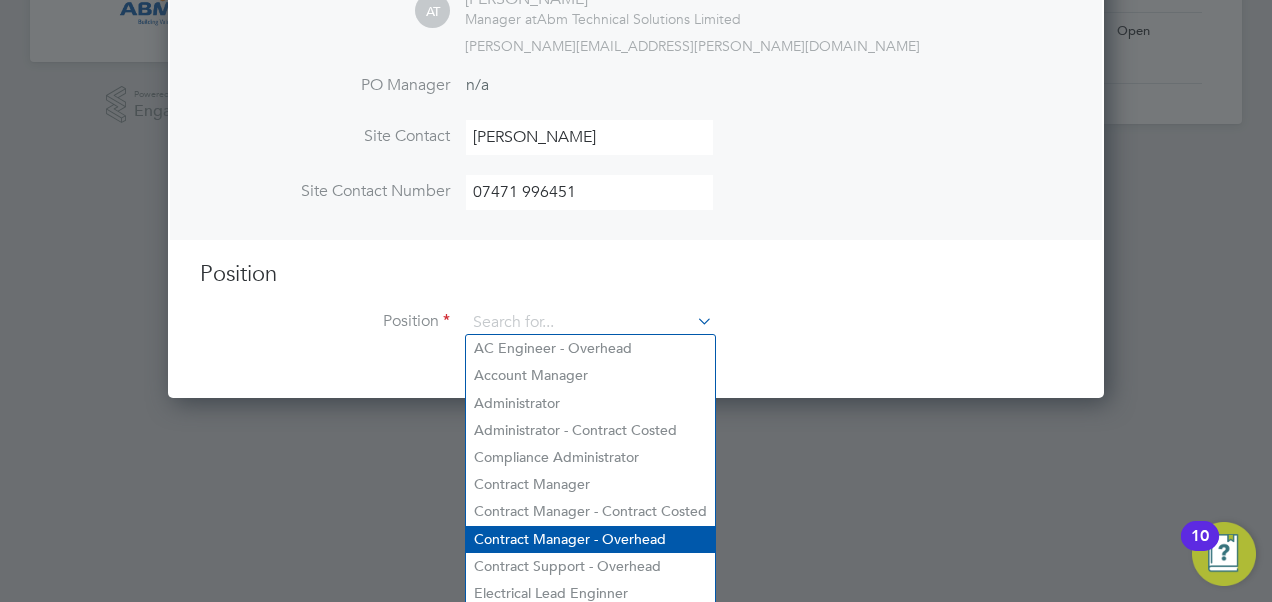 scroll, scrollTop: 600, scrollLeft: 0, axis: vertical 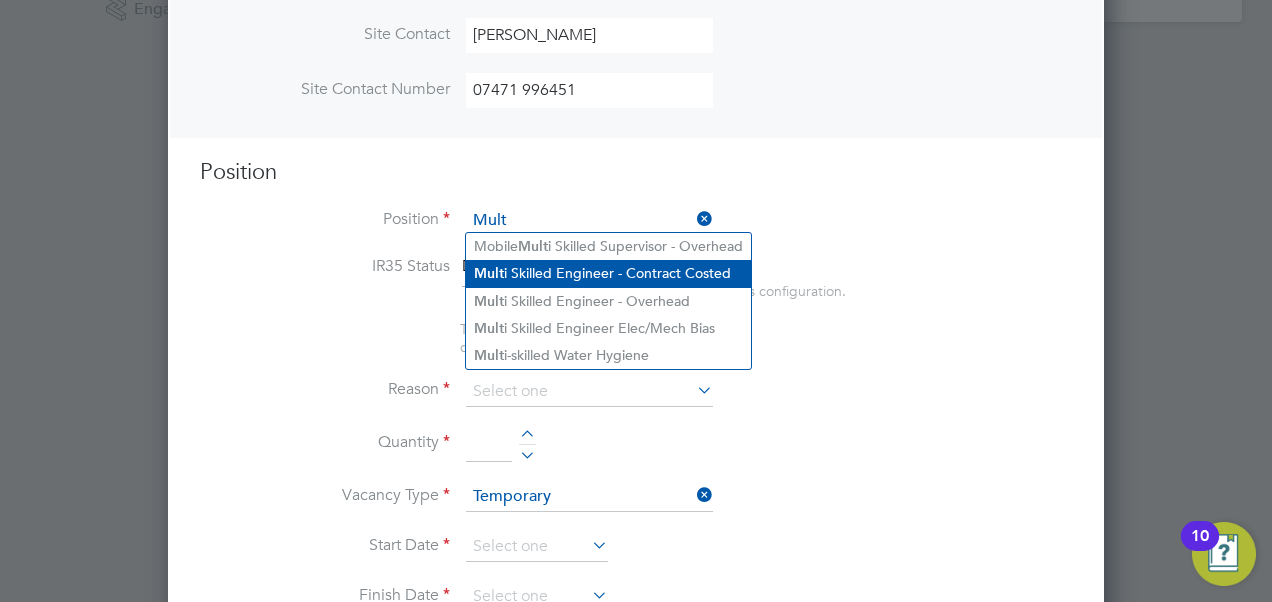 click on "Mult i Skilled Engineer - Contract Costed" 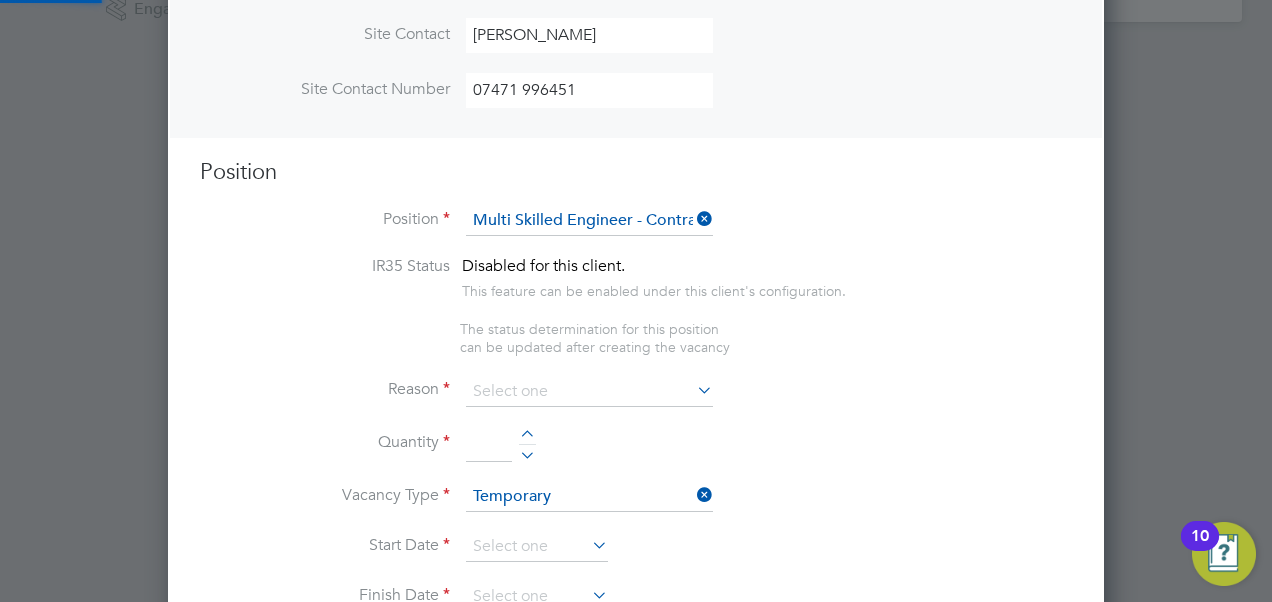 type on "• Must be qualified in either Electrical City & Guilds Level 3 and 17th Edition OR City & Guilds level 2 in Mechanical Engineering
• The candidate MUST also have a strong background in ALL aspects of Building Services Engineering
• Must have own basic hand tools and PPE
• Must be clean and presentable at all times
• Excellent customer service skills
• Able to work on own initiative
• Must quickly become familiar with ABM procedures and paperwork including PPM planning, permits etc" 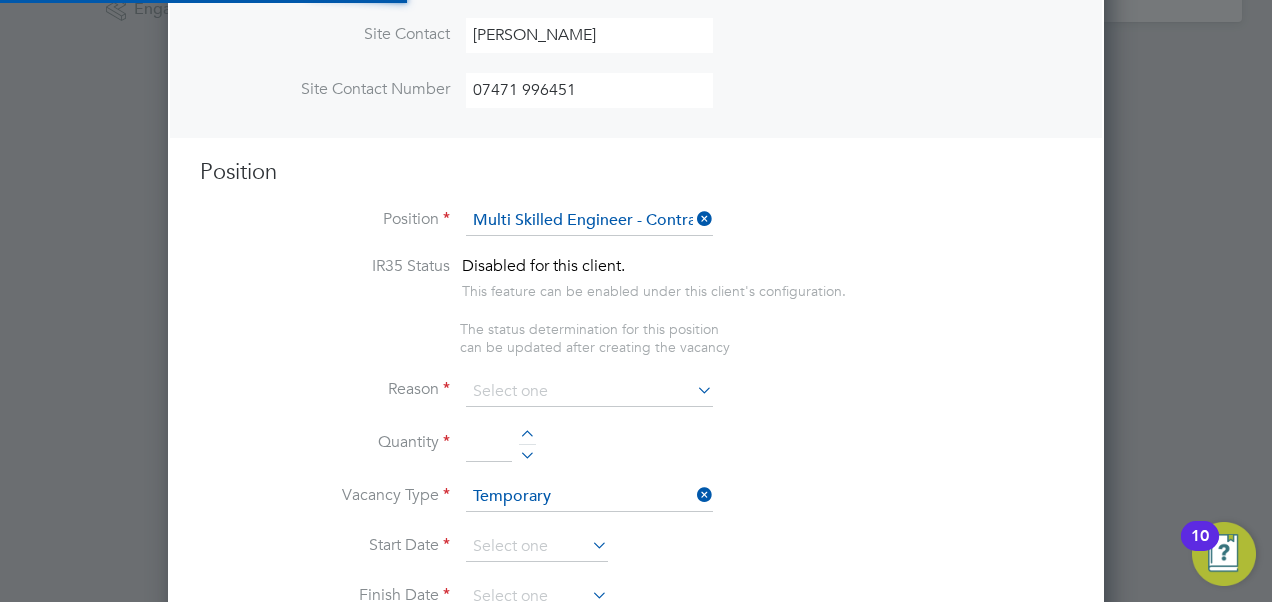 scroll, scrollTop: 10, scrollLeft: 10, axis: both 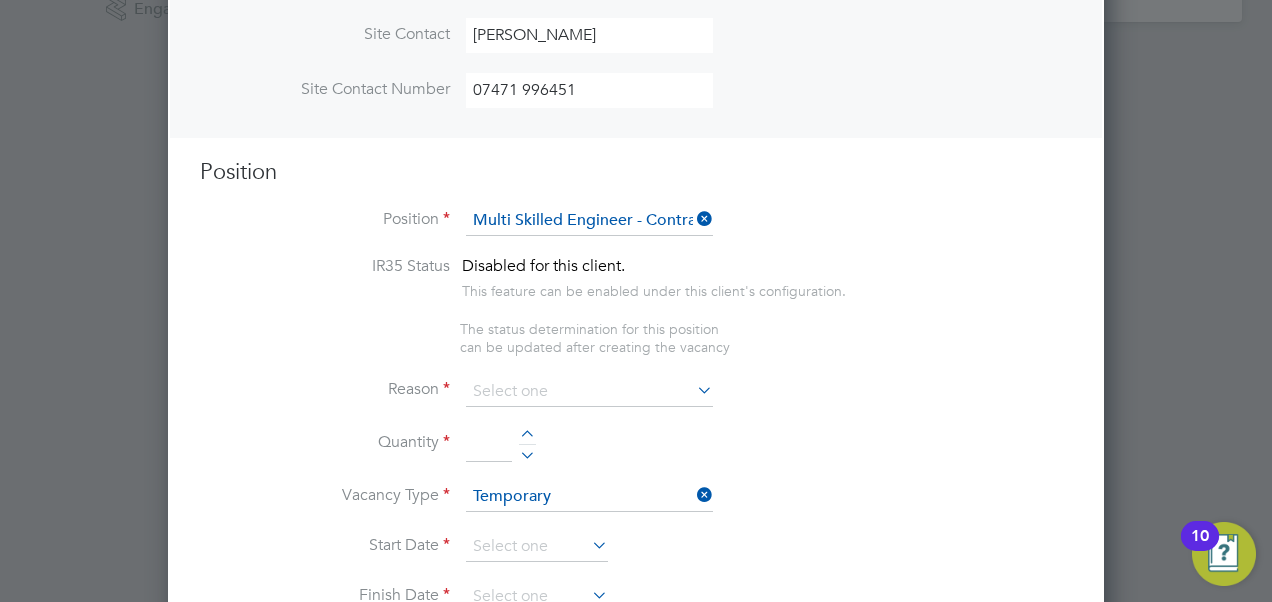 click at bounding box center [527, 437] 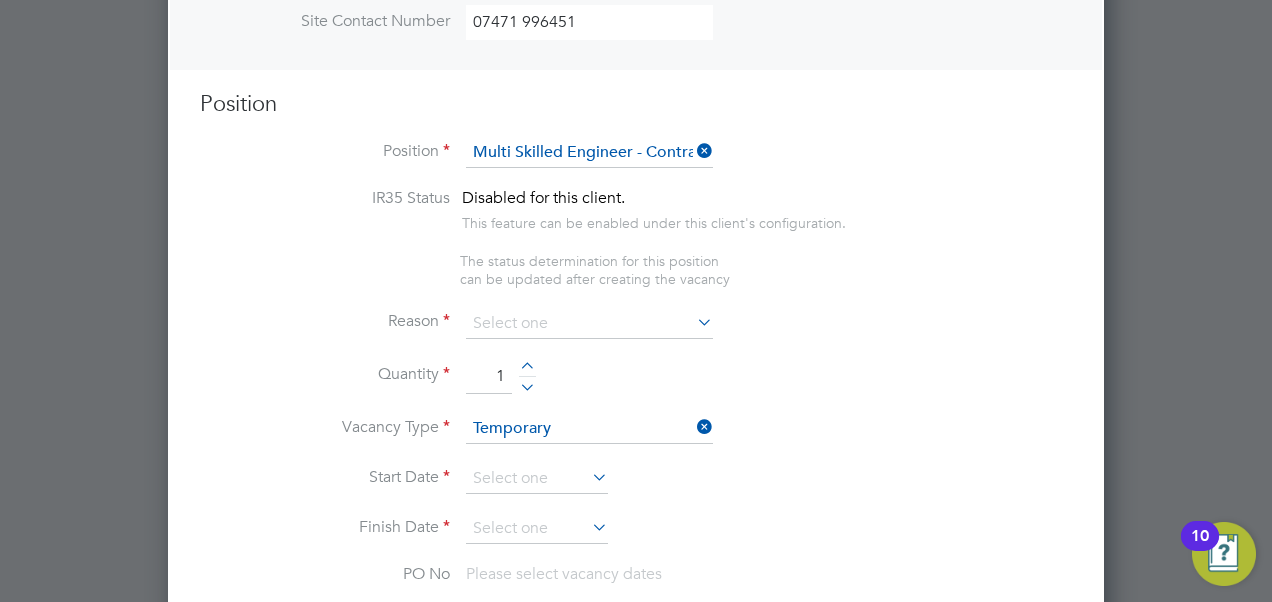 scroll, scrollTop: 800, scrollLeft: 0, axis: vertical 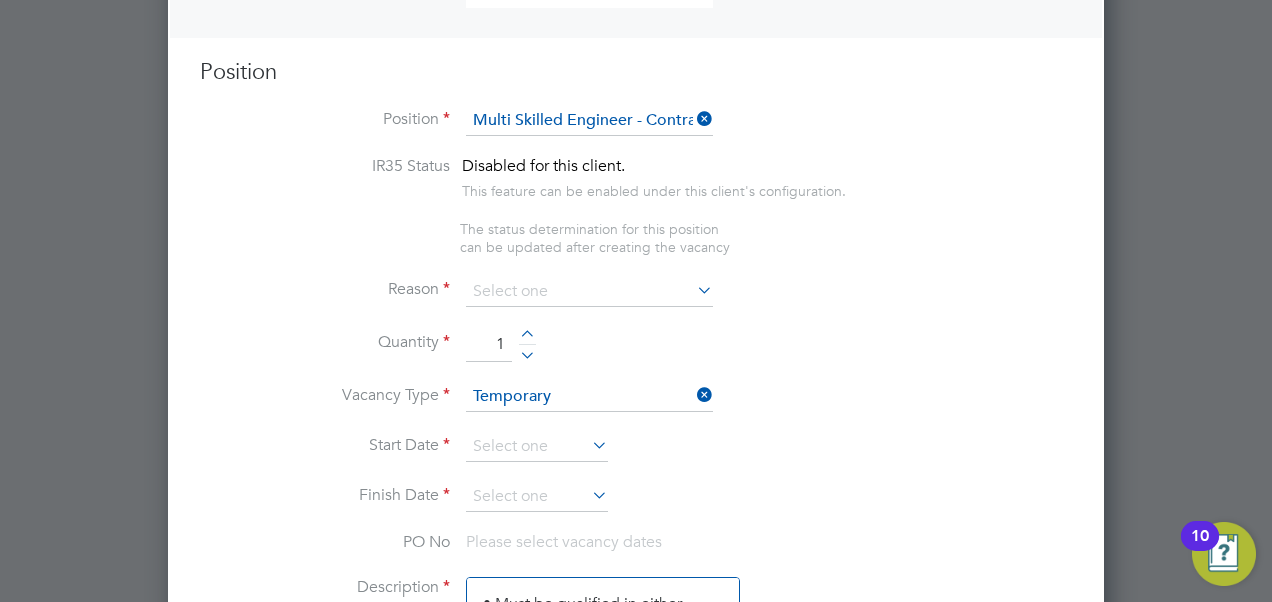 click at bounding box center (588, 445) 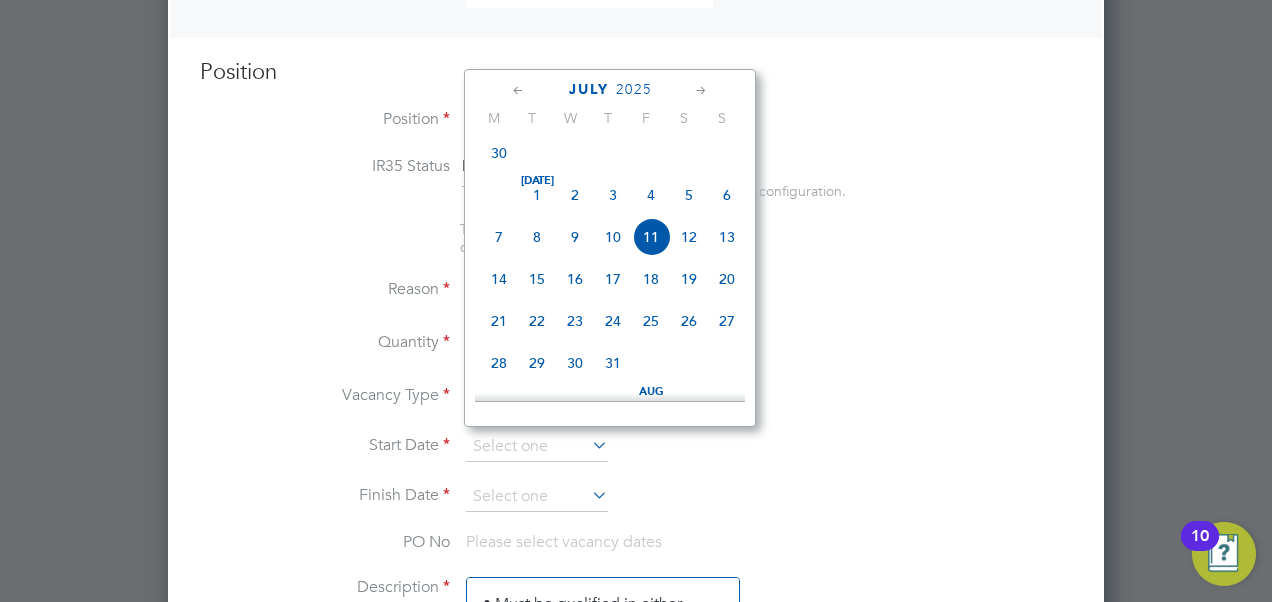 click on "28" 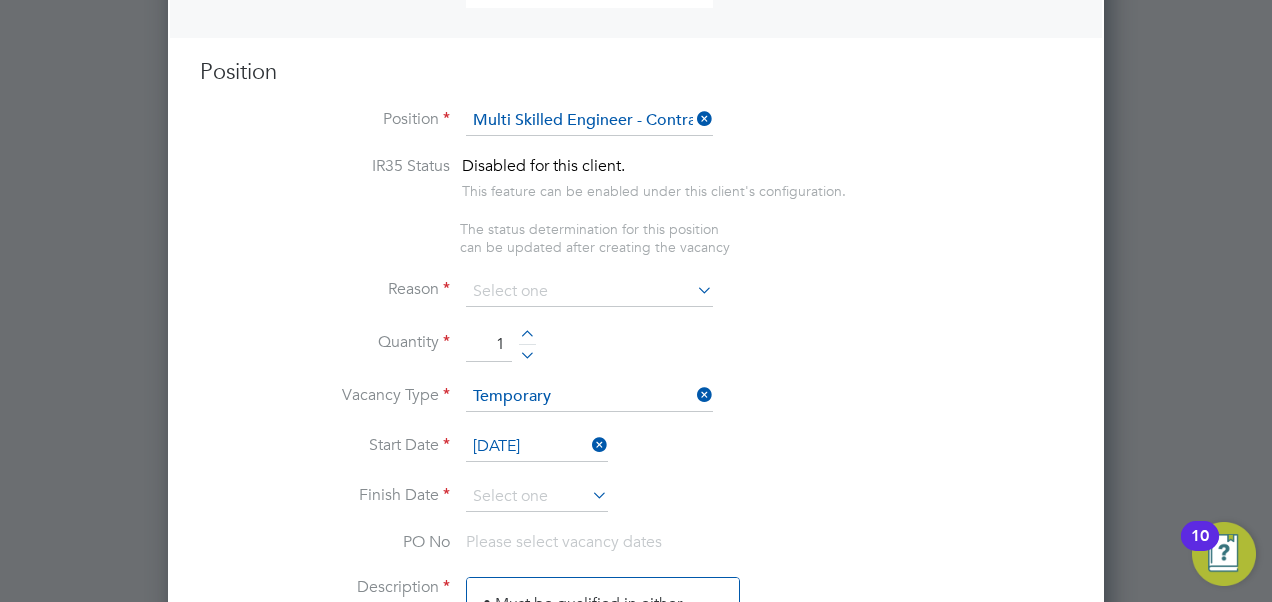 click on "Start Date   28 Jul 2025" at bounding box center [636, 457] 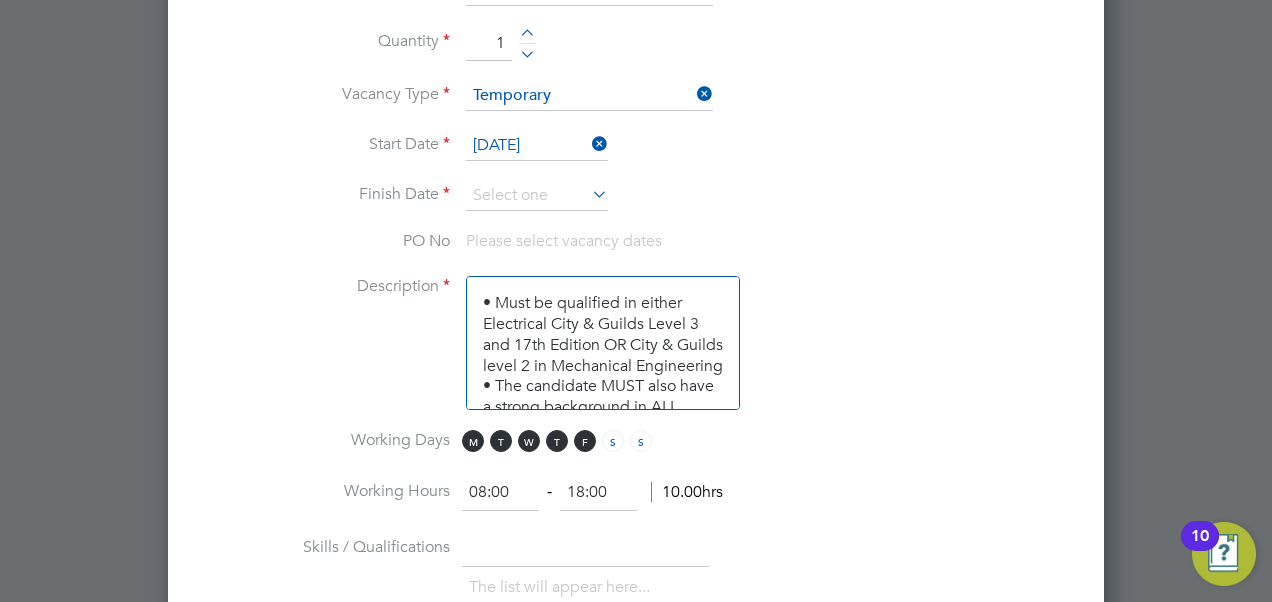 scroll, scrollTop: 1100, scrollLeft: 0, axis: vertical 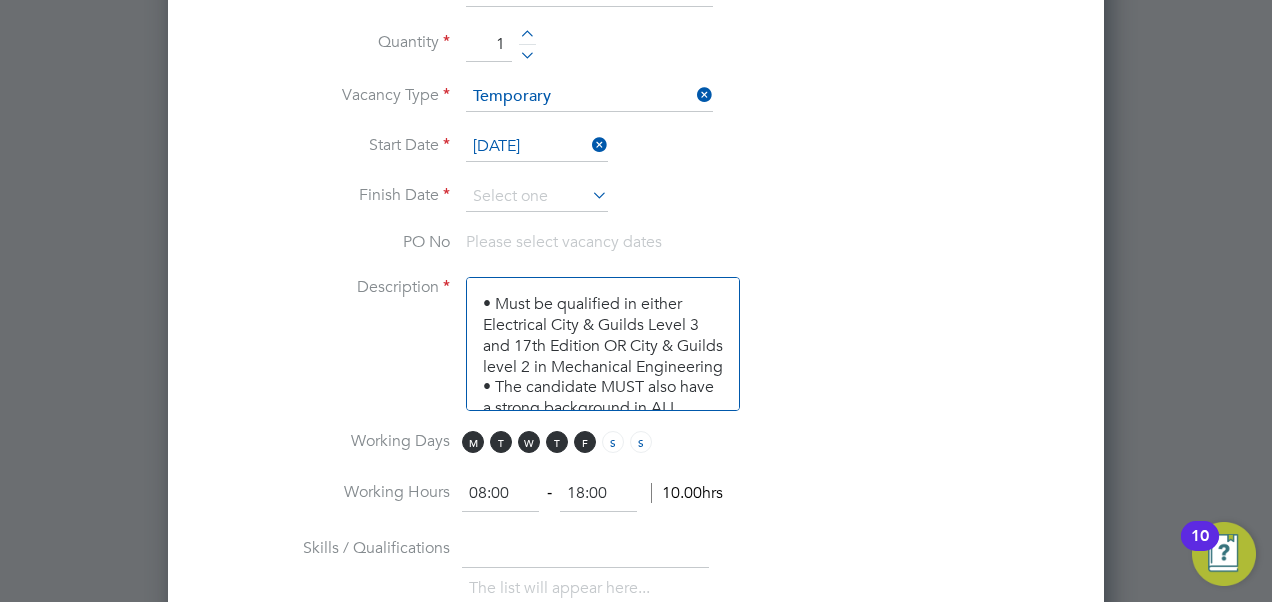 click at bounding box center [588, 195] 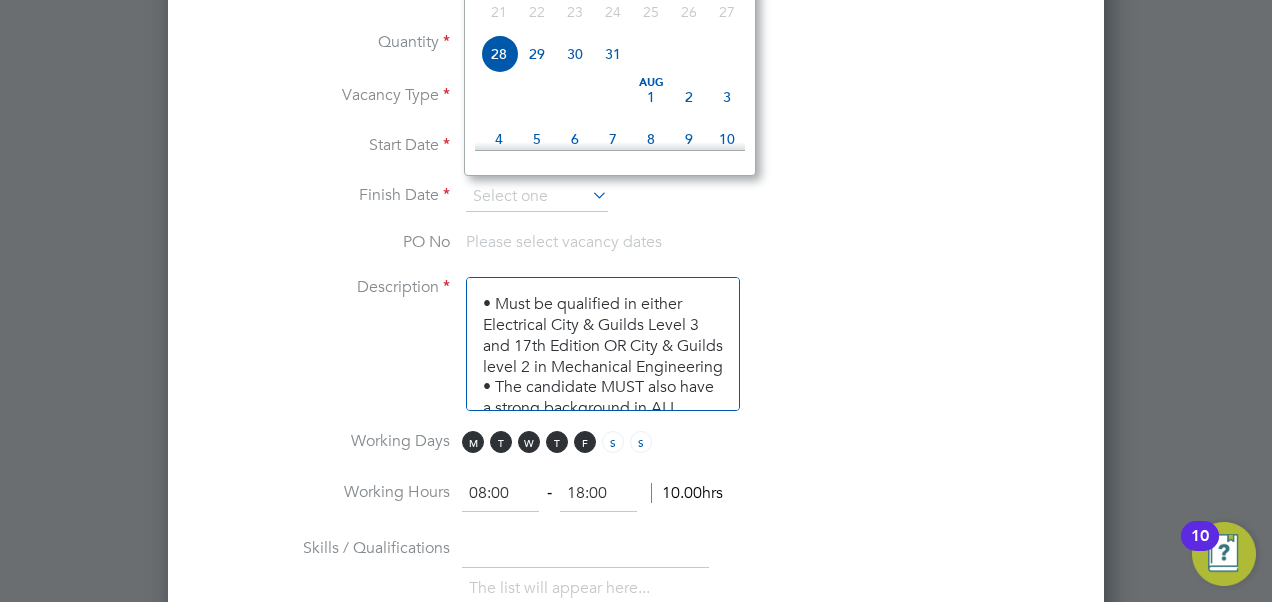 scroll, scrollTop: 672, scrollLeft: 0, axis: vertical 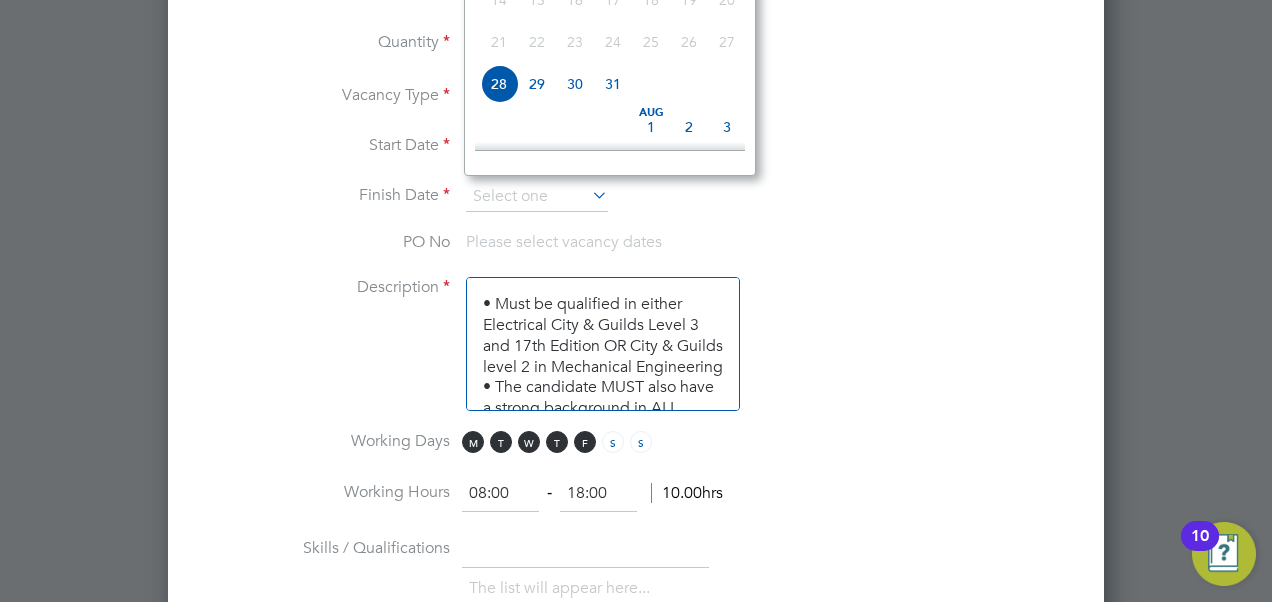 click on "PO No   Please select vacancy dates" at bounding box center (636, 254) 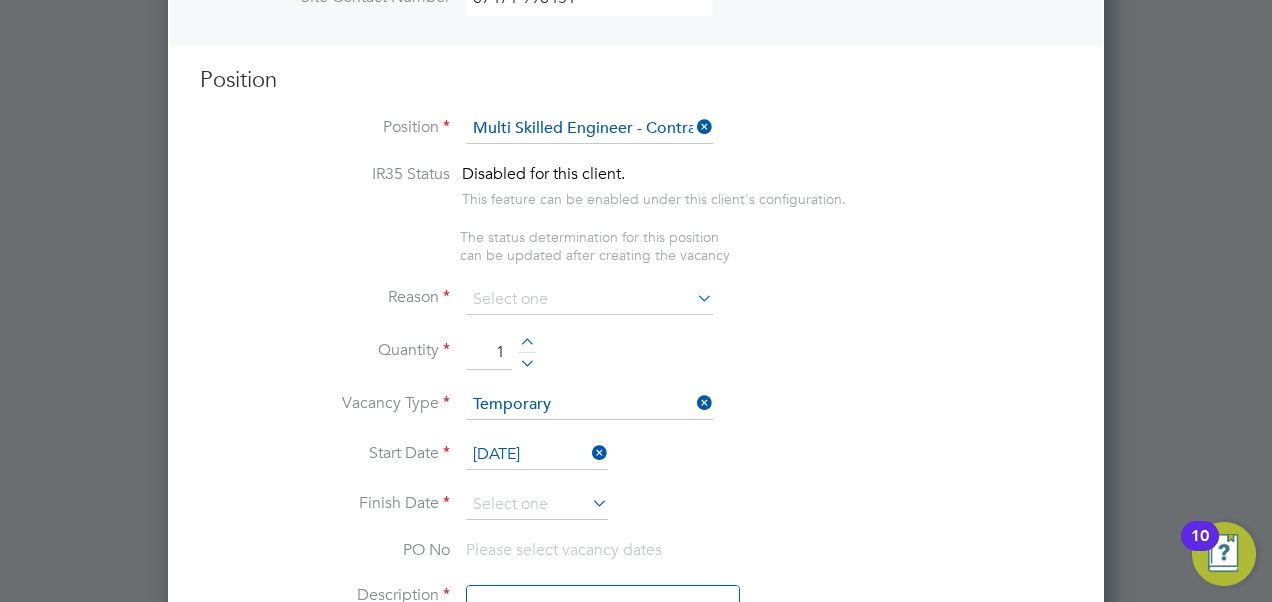 scroll, scrollTop: 757, scrollLeft: 0, axis: vertical 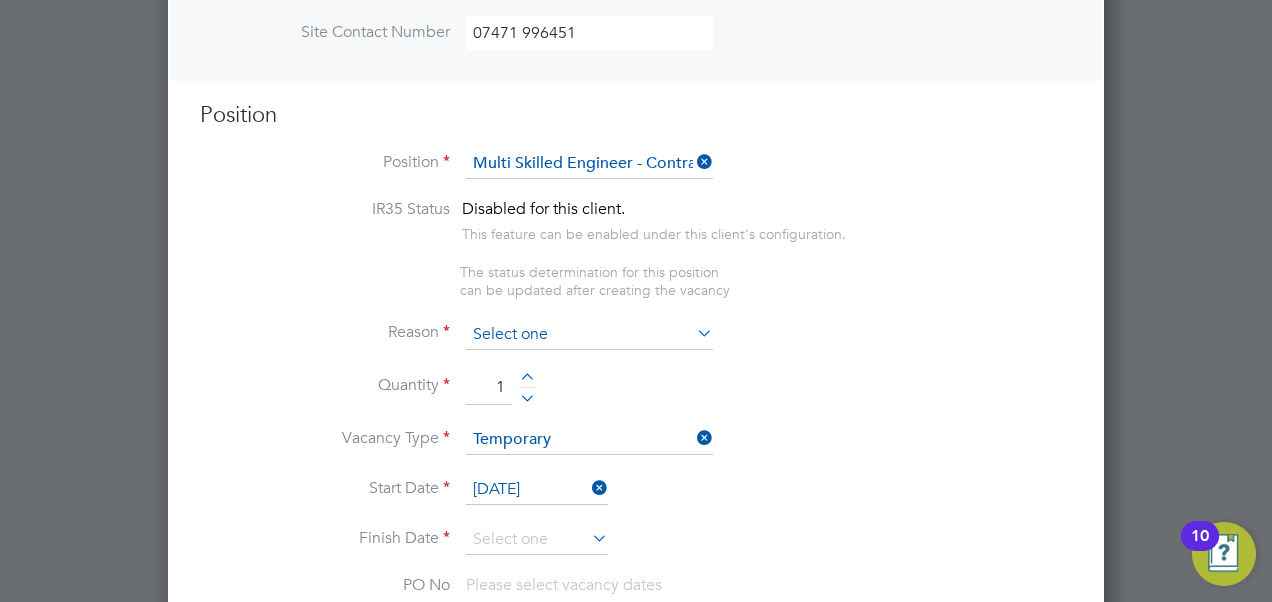 click at bounding box center (589, 335) 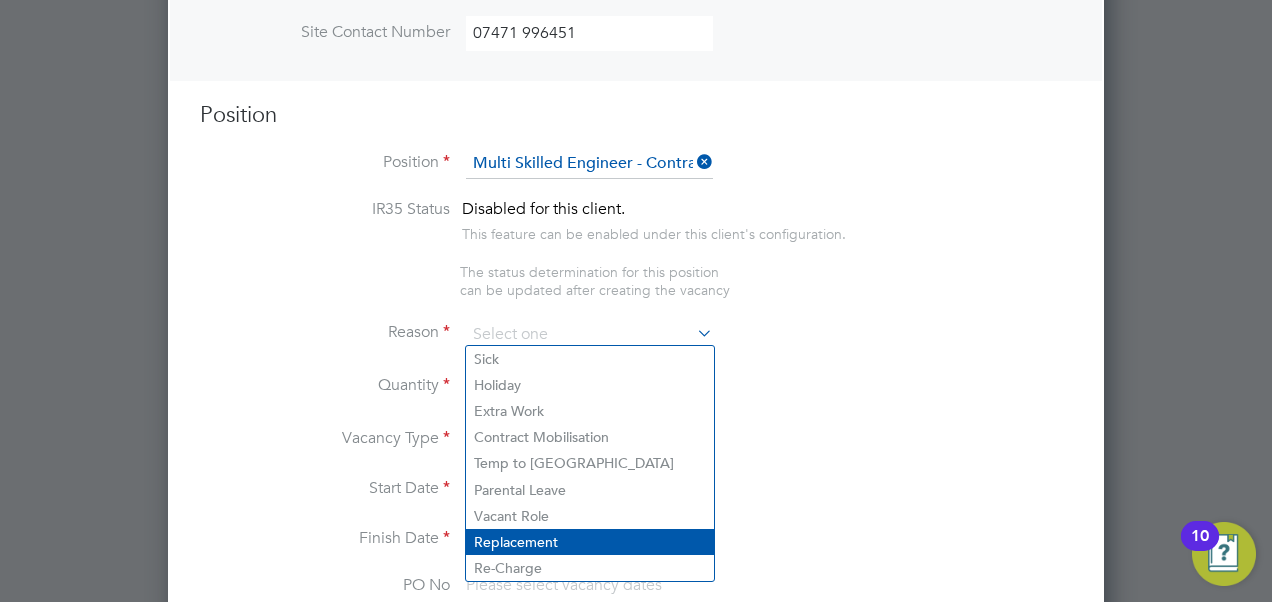 click on "Replacement" 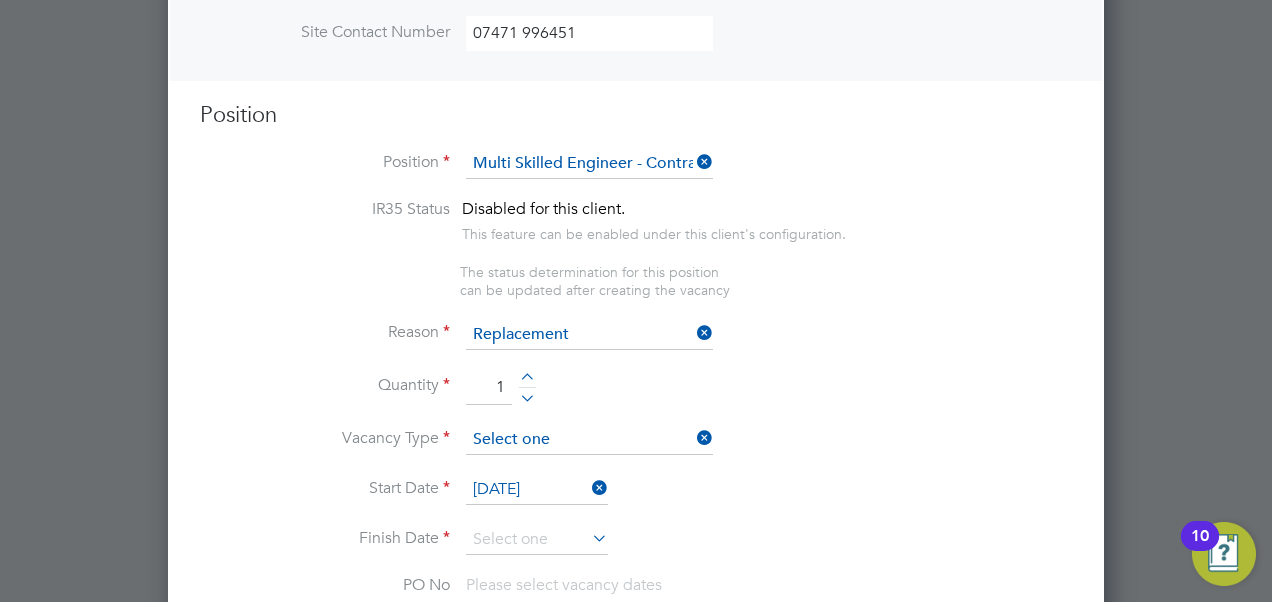 click at bounding box center (589, 440) 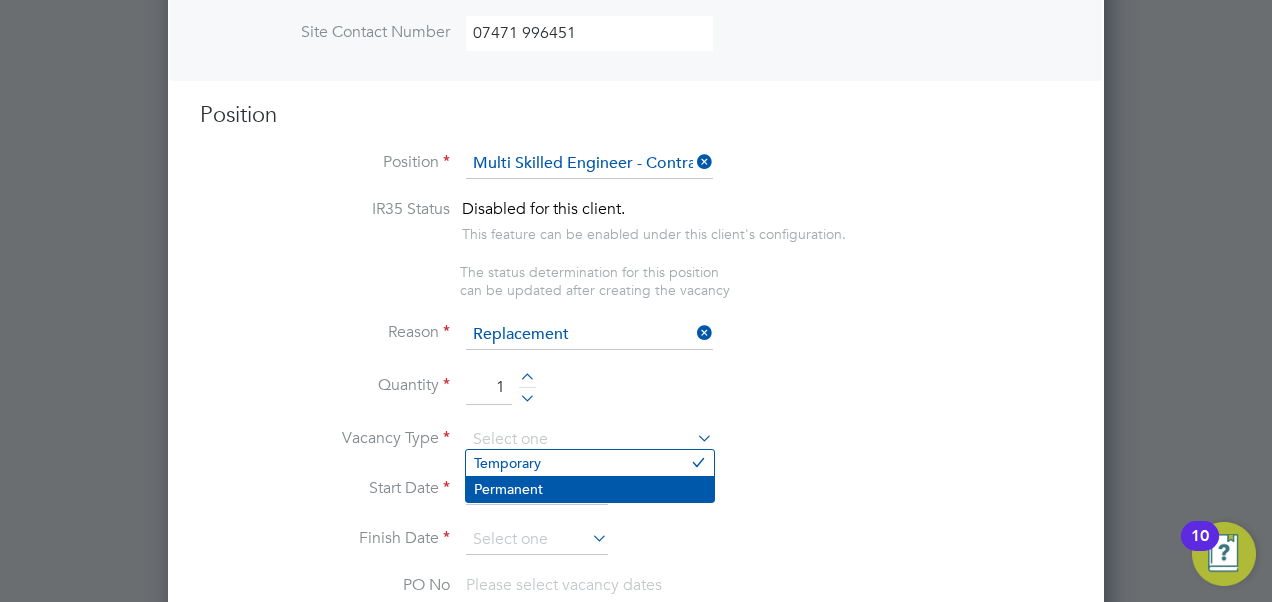 click on "Permanent" 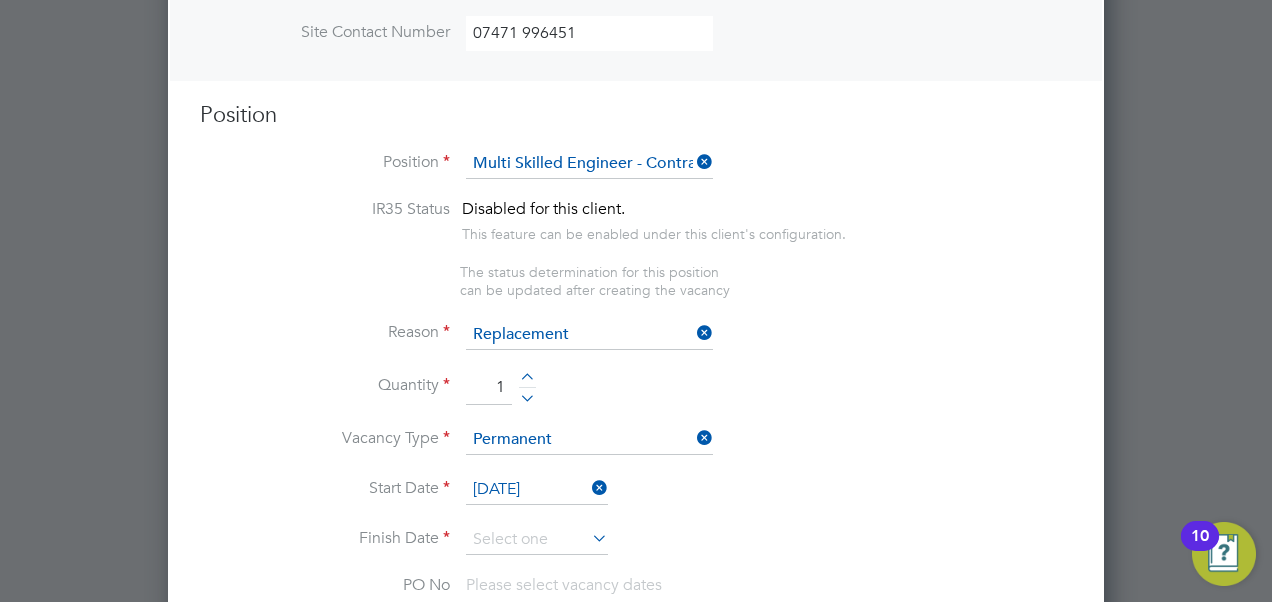click on "Start Date   28 Jul 2025" at bounding box center (636, 500) 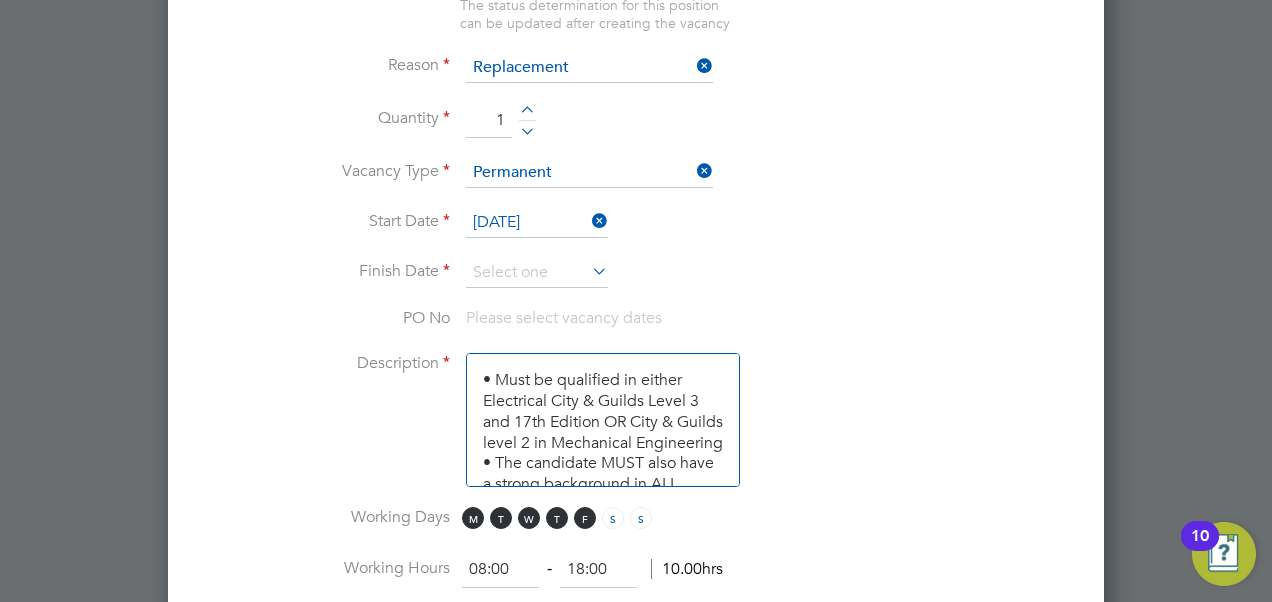 scroll, scrollTop: 1100, scrollLeft: 0, axis: vertical 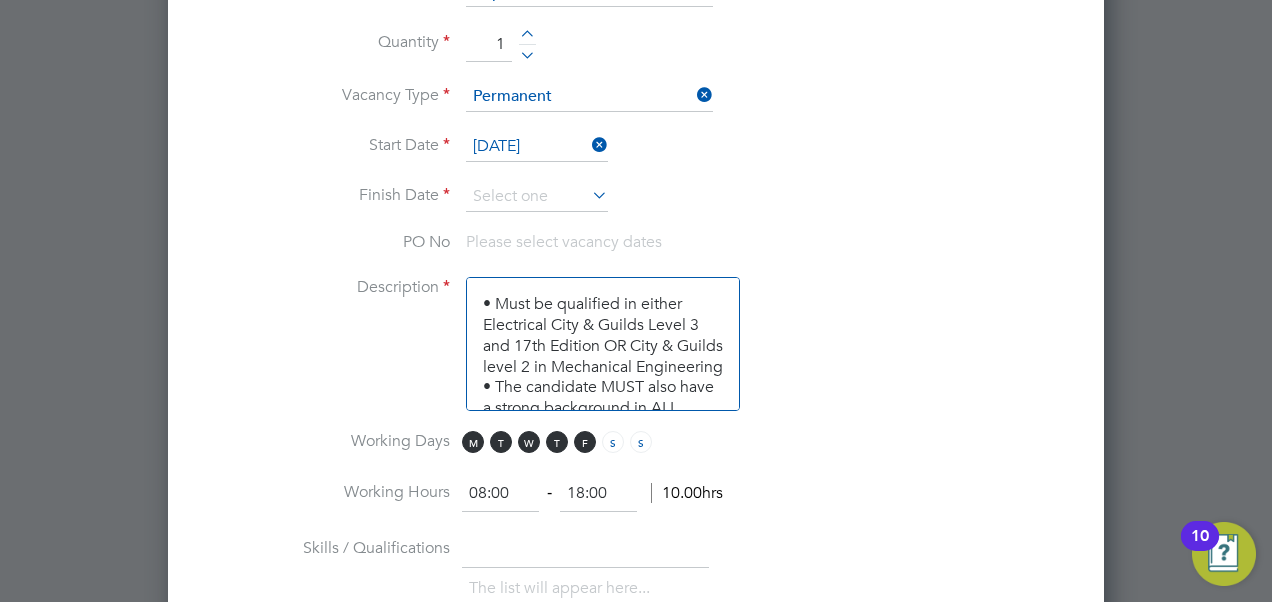 click at bounding box center [588, 195] 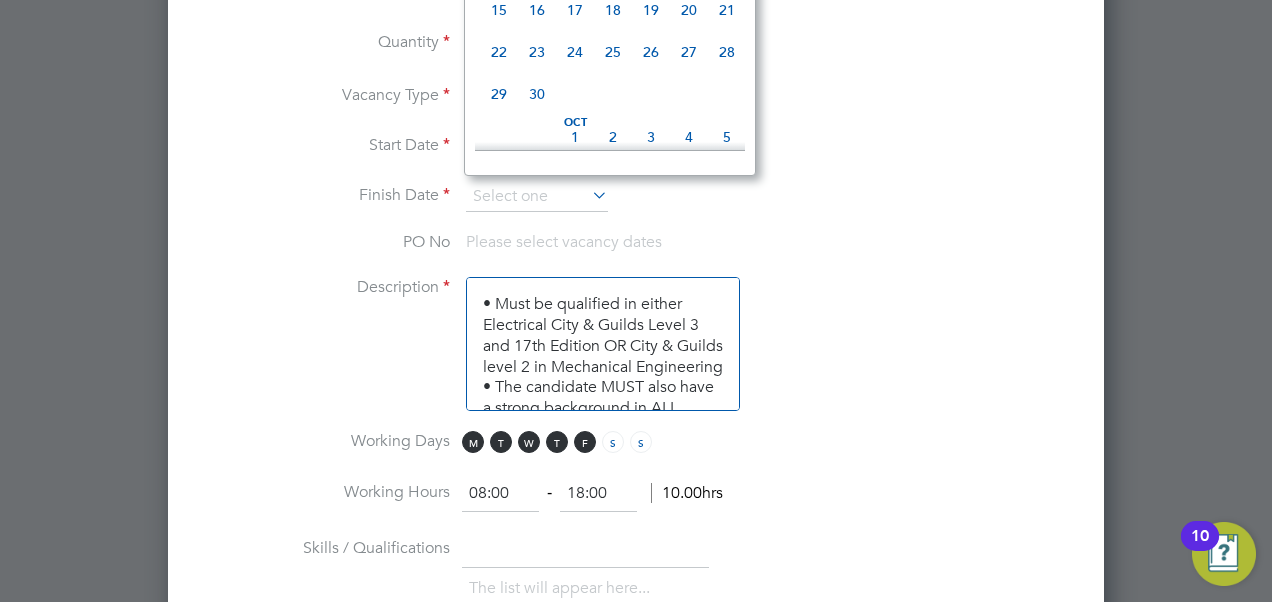 scroll, scrollTop: 1172, scrollLeft: 0, axis: vertical 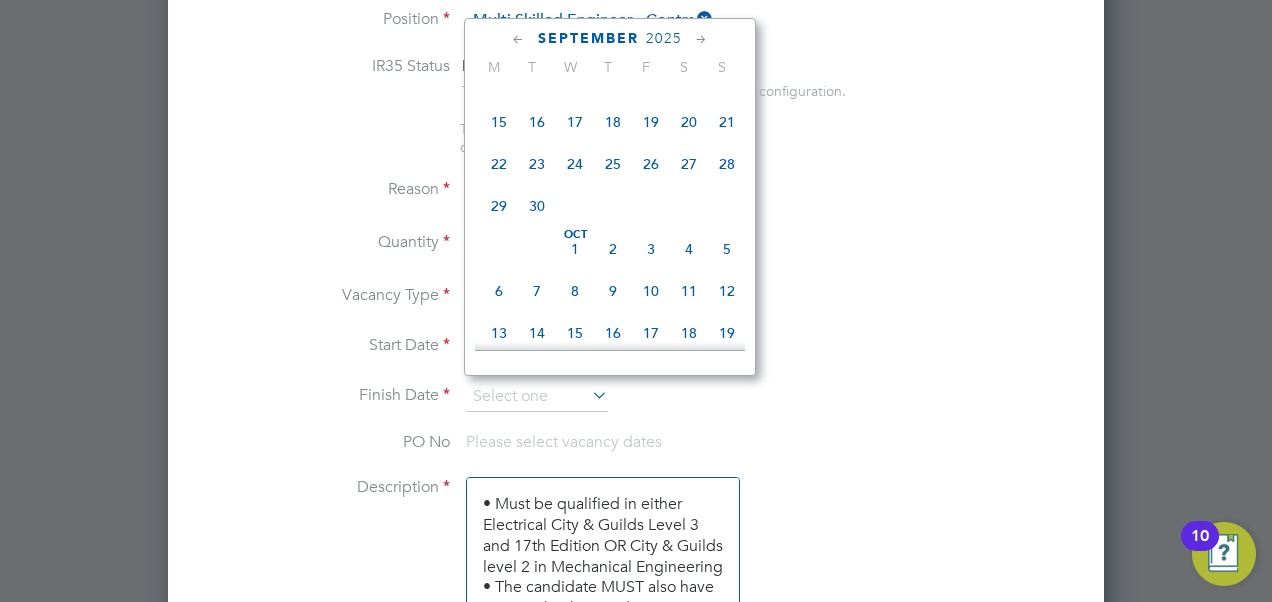 click on "Vacancy Type   Permanent" at bounding box center [636, 307] 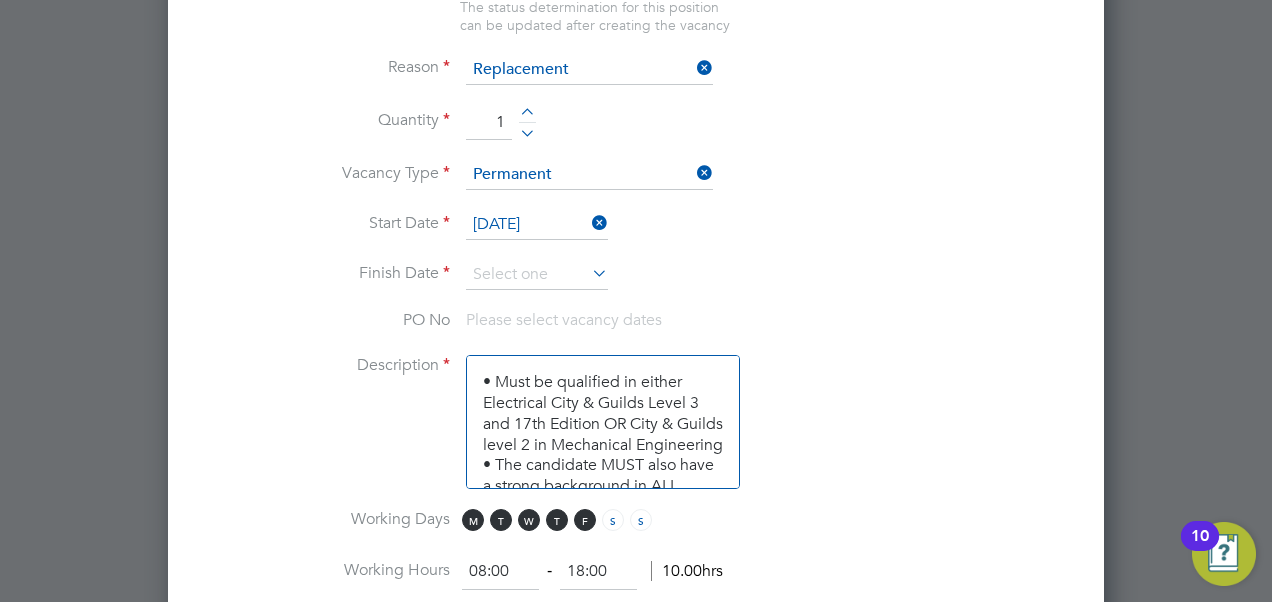 scroll, scrollTop: 1100, scrollLeft: 0, axis: vertical 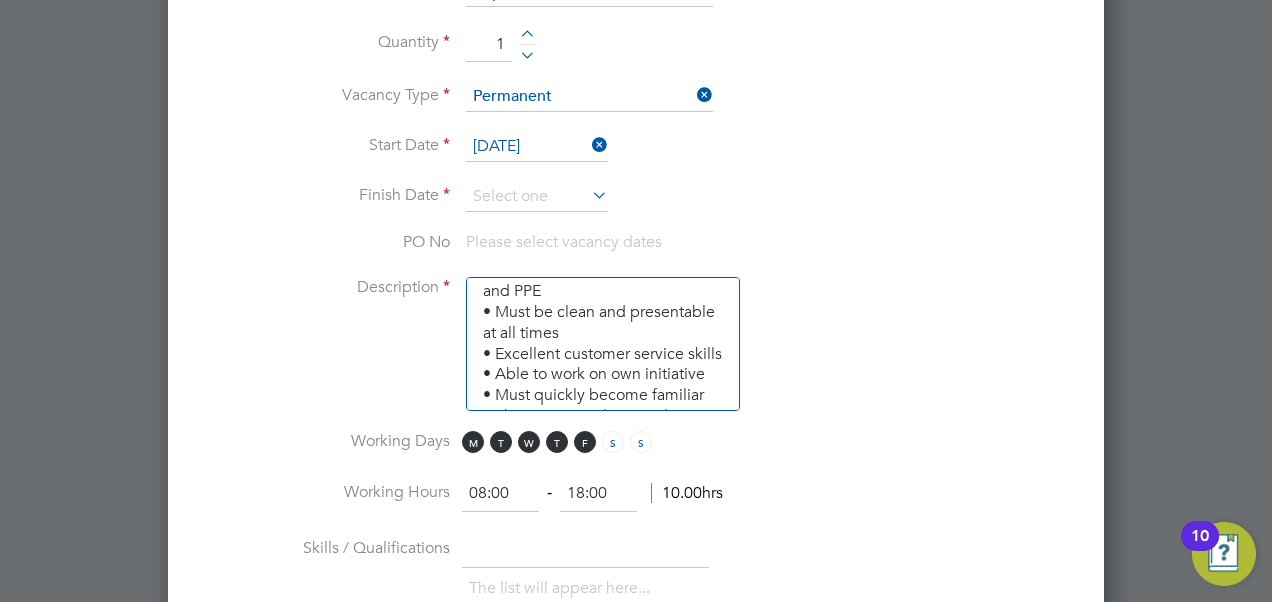 click on "Working Hours 08:00   ‐   18:00   10.00hrs" at bounding box center (636, 504) 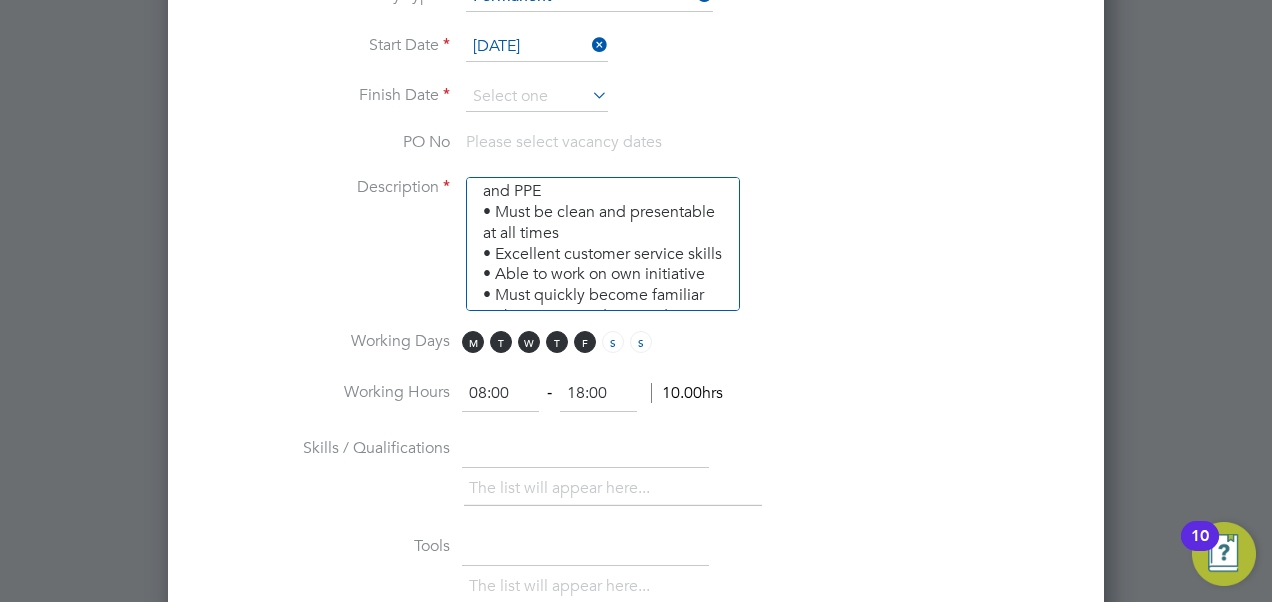 click on "The list will appear here..." at bounding box center [563, 488] 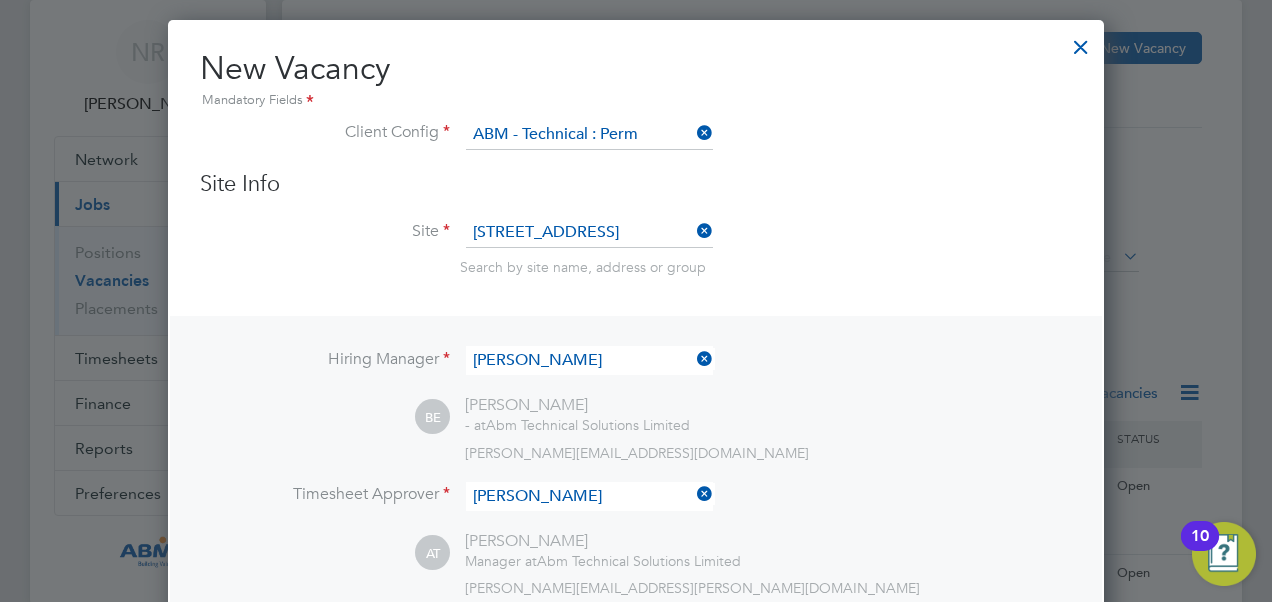 scroll, scrollTop: 0, scrollLeft: 0, axis: both 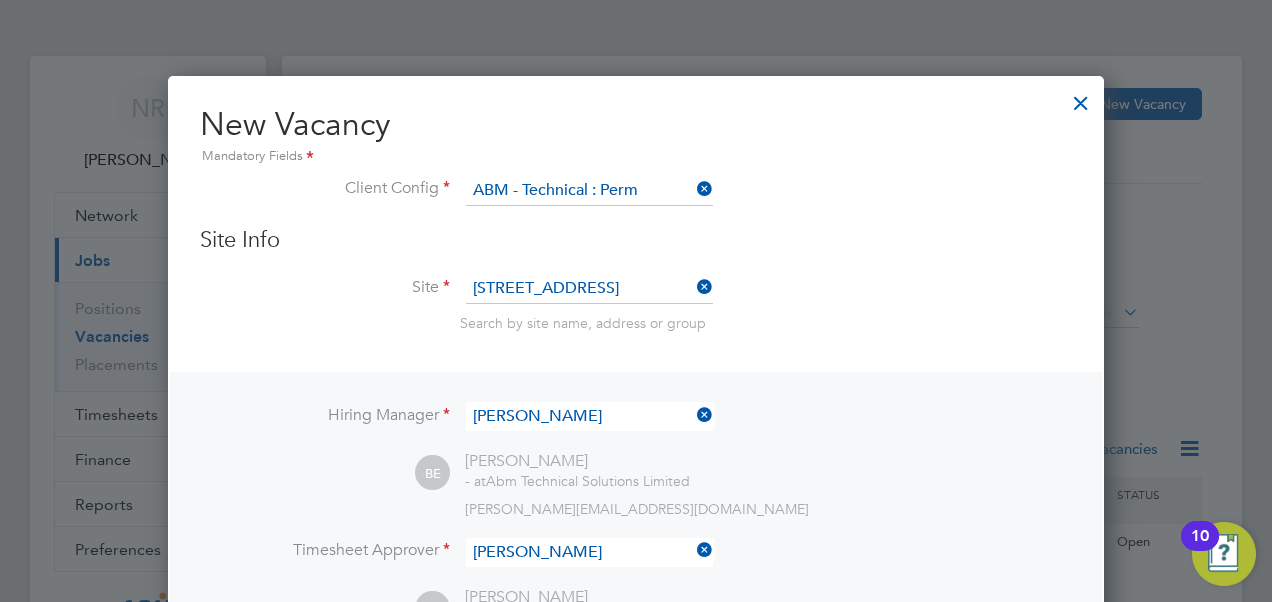 click at bounding box center (1081, 98) 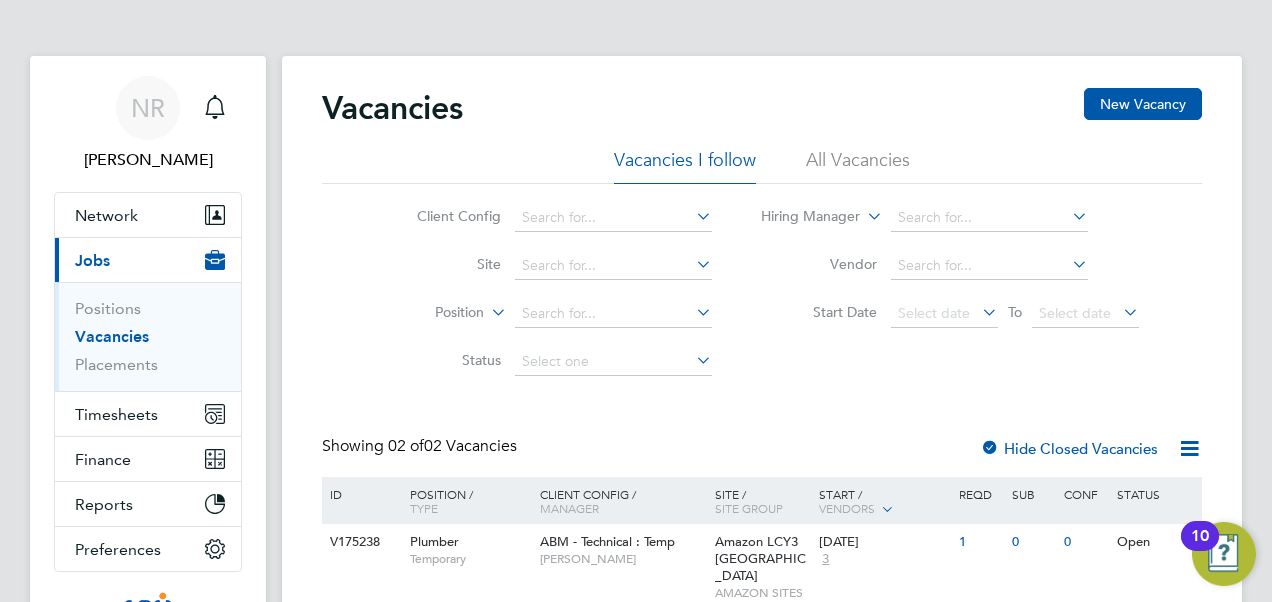 click on "Positions   Vacancies   Placements" at bounding box center [148, 336] 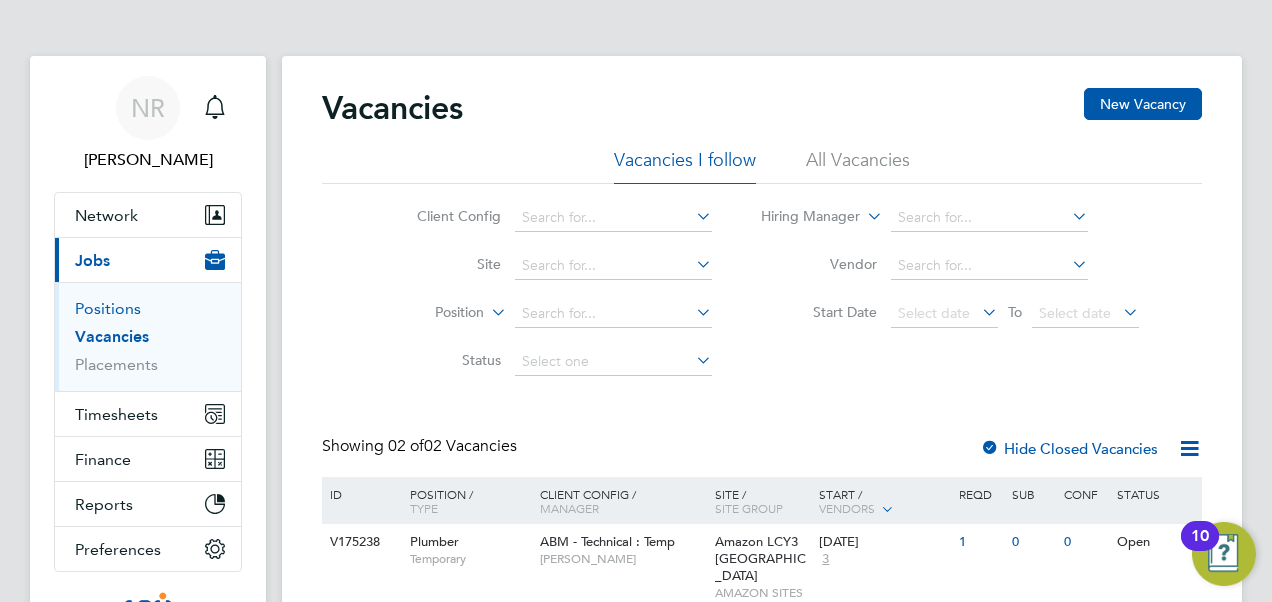 click on "Positions" at bounding box center (108, 308) 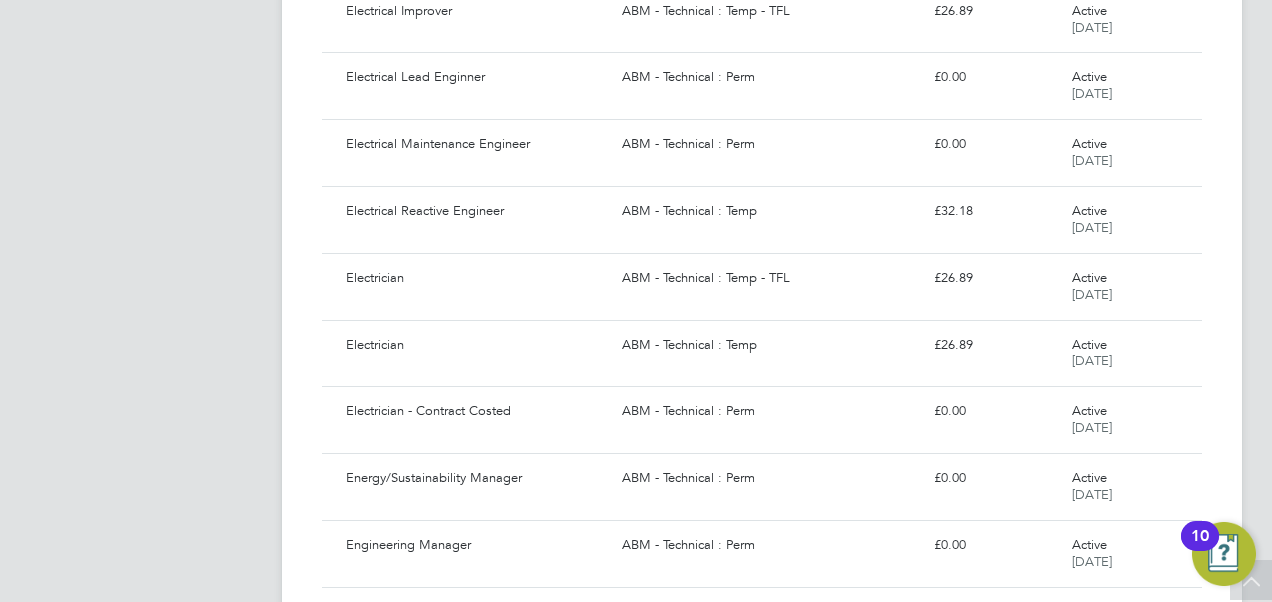 scroll, scrollTop: 1888, scrollLeft: 0, axis: vertical 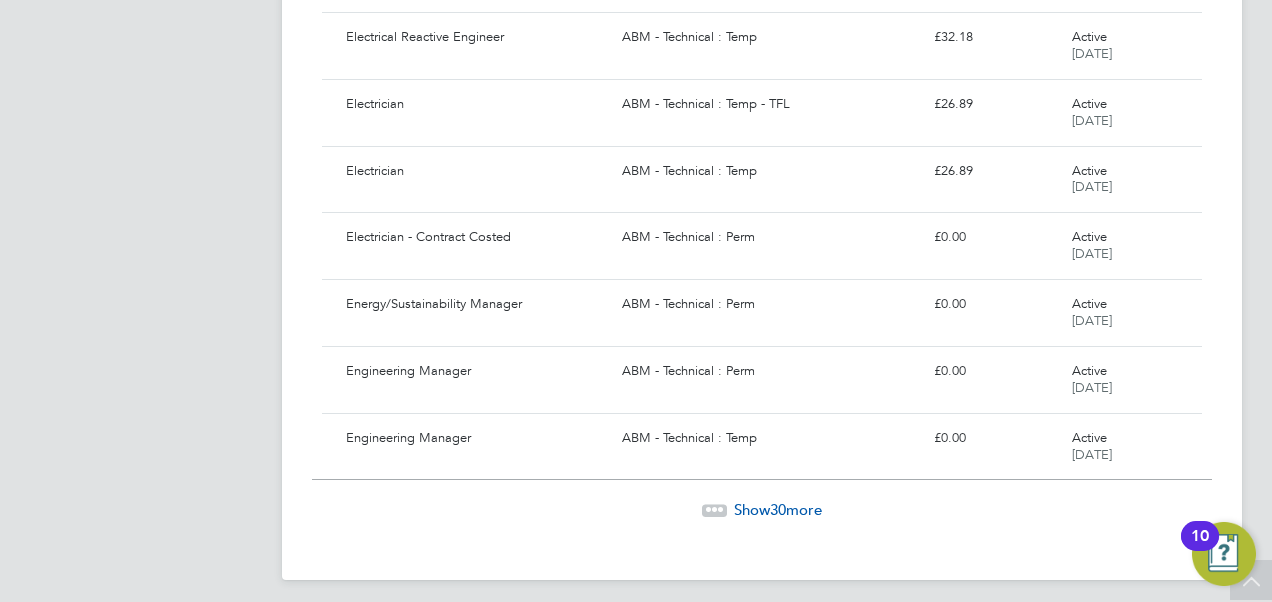 click on "Show  30  more" 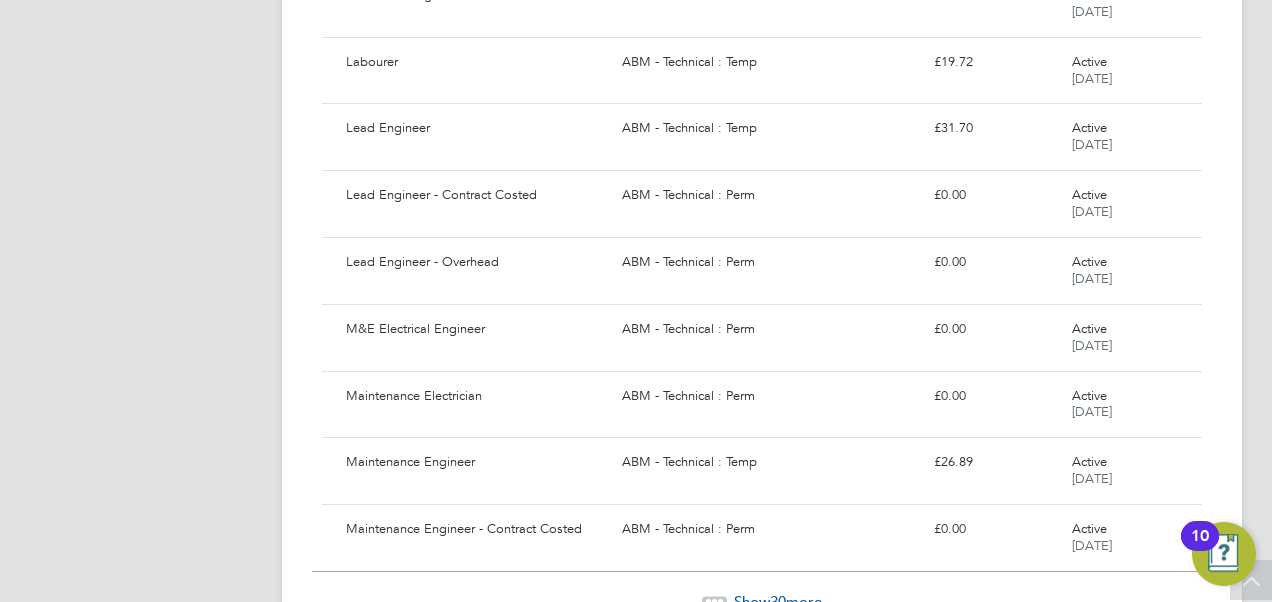scroll, scrollTop: 3882, scrollLeft: 0, axis: vertical 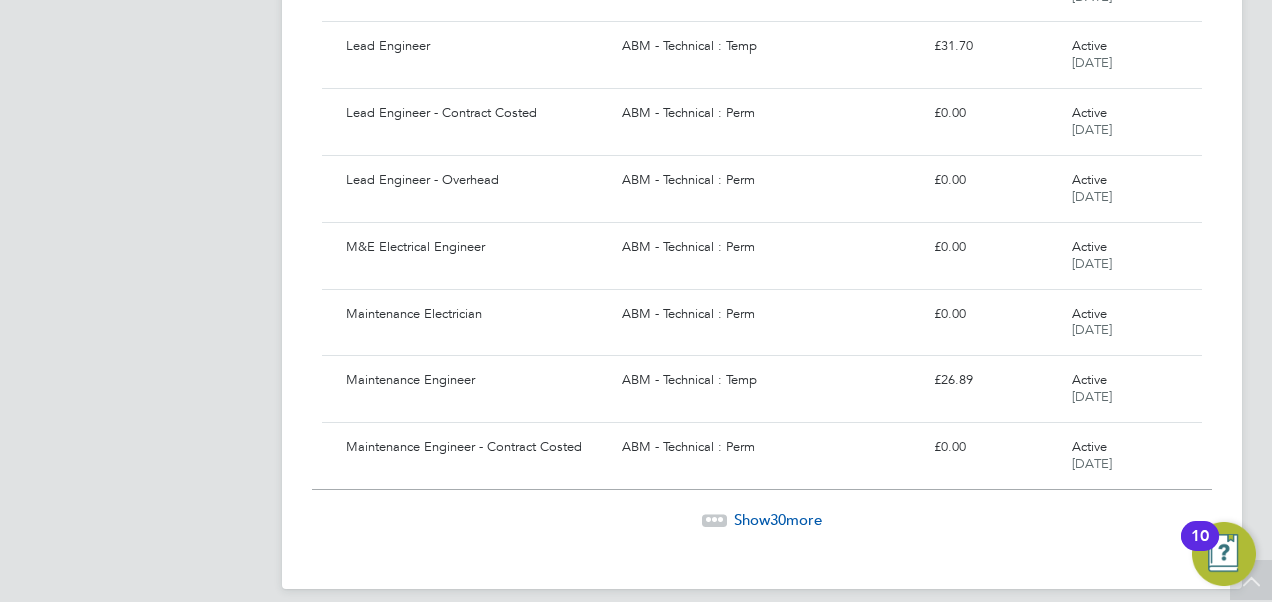 click on "Show  30  more" 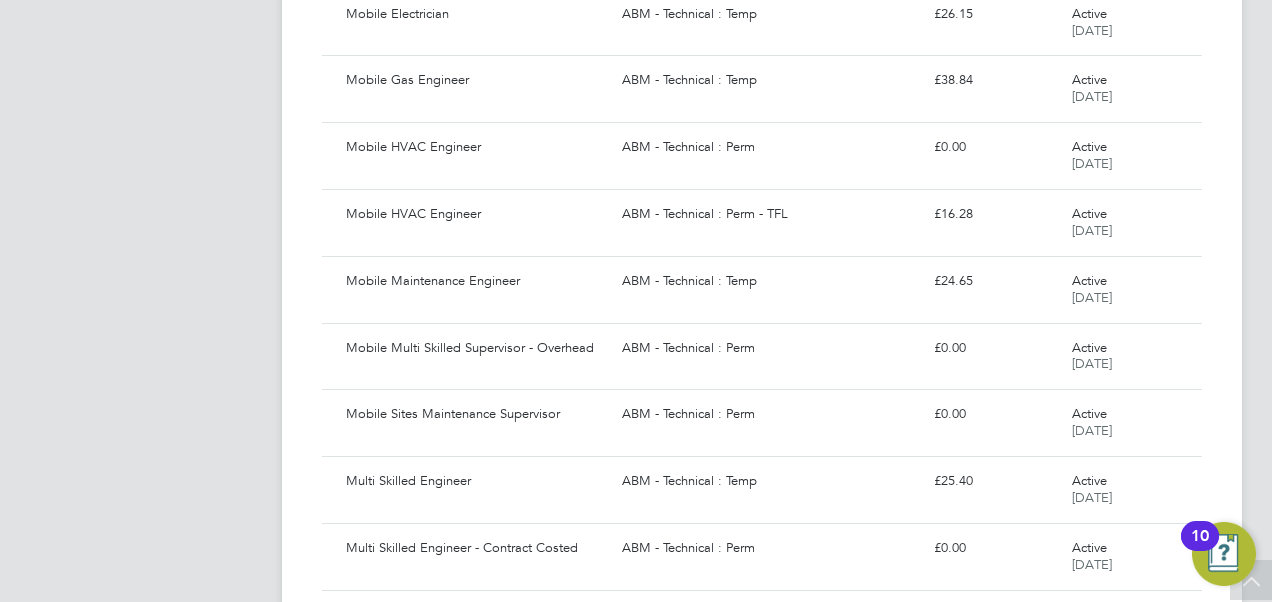 scroll, scrollTop: 5082, scrollLeft: 0, axis: vertical 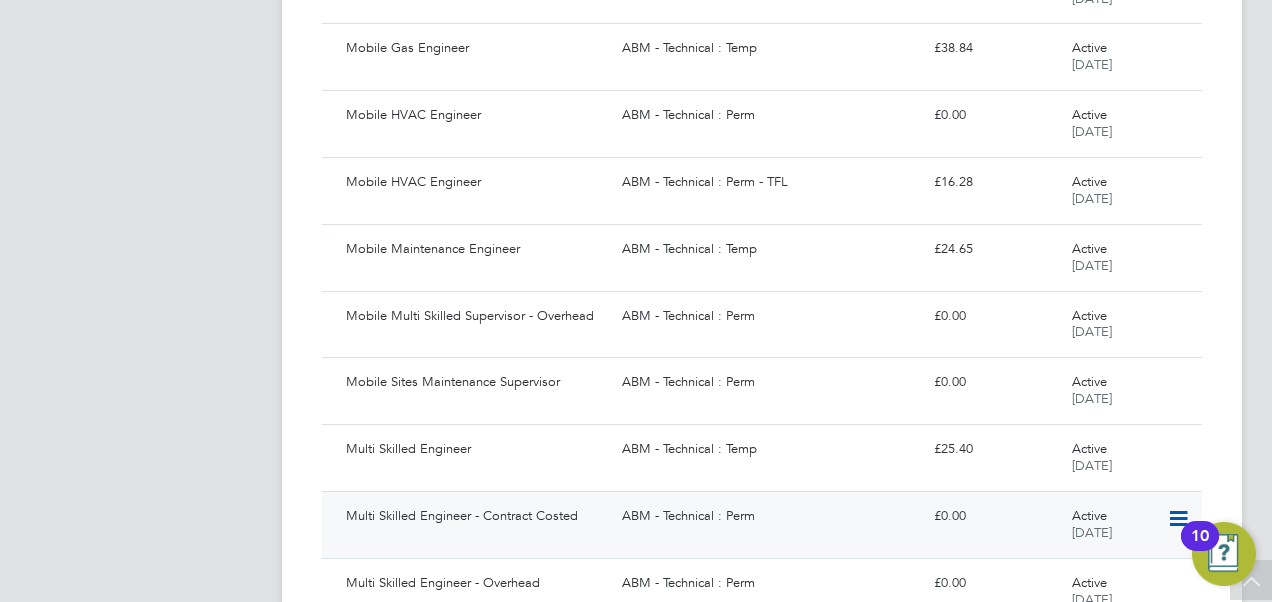 click on "Multi Skilled Engineer - Contract Costed" 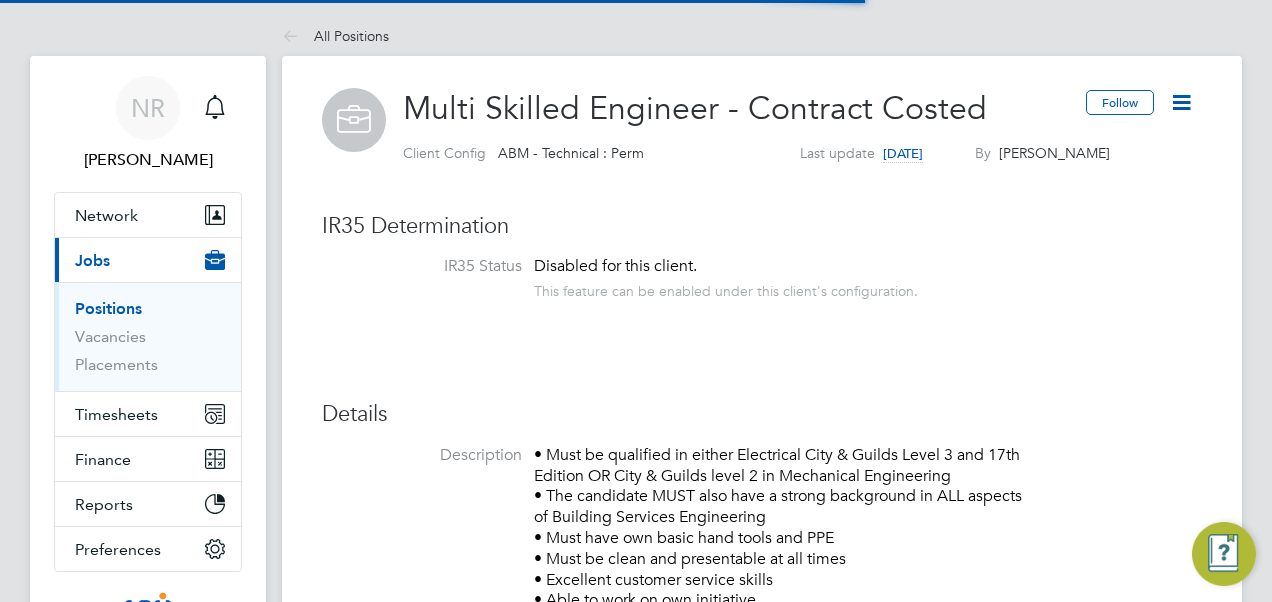 scroll, scrollTop: 0, scrollLeft: 0, axis: both 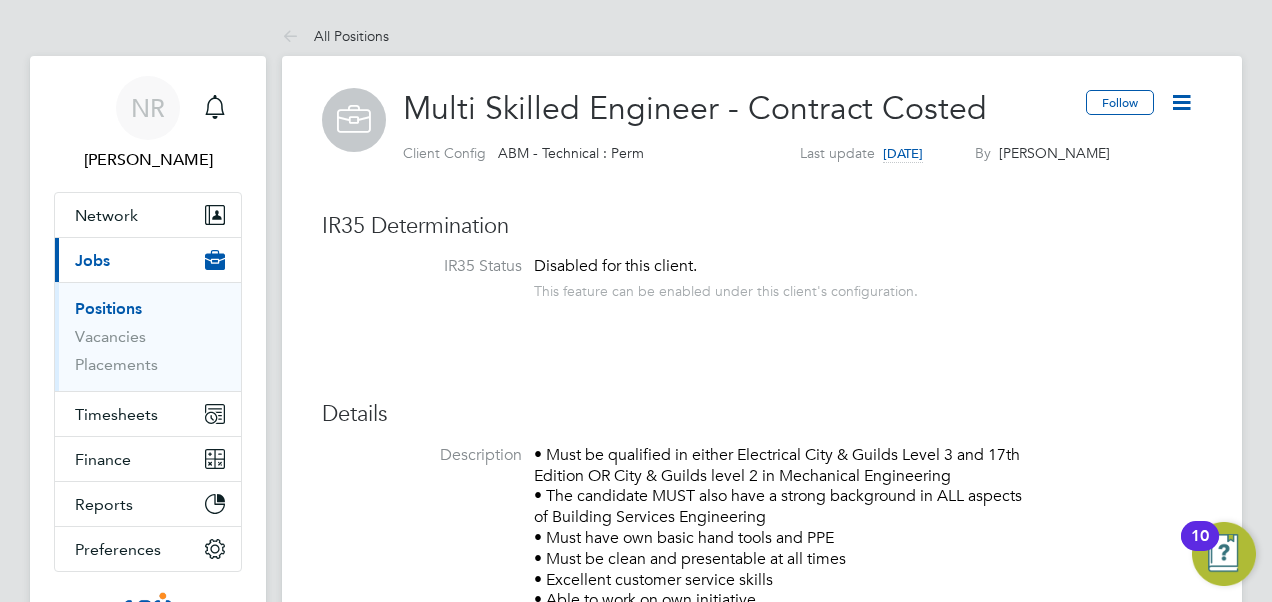 click 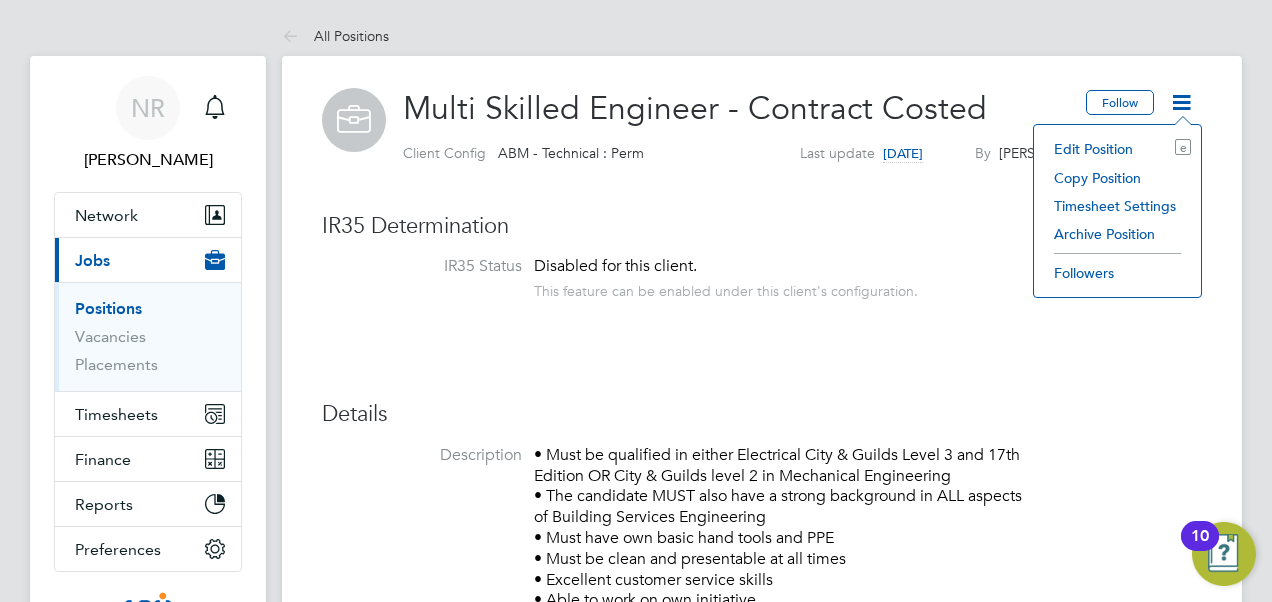 click on "Copy Position" 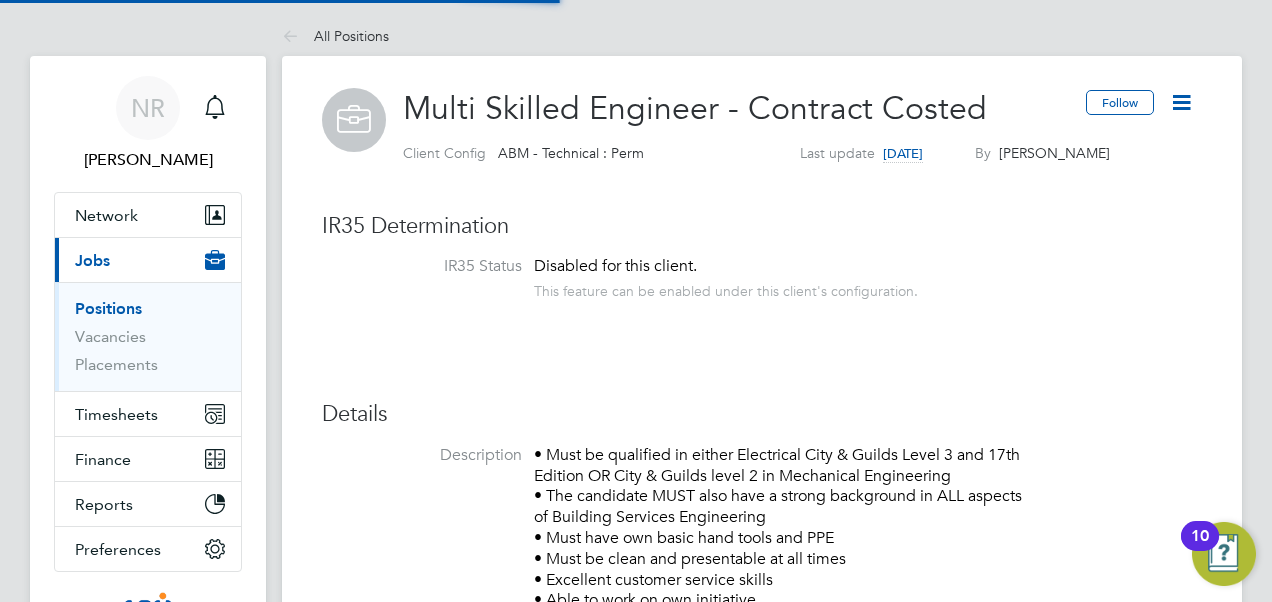 scroll, scrollTop: 10, scrollLeft: 10, axis: both 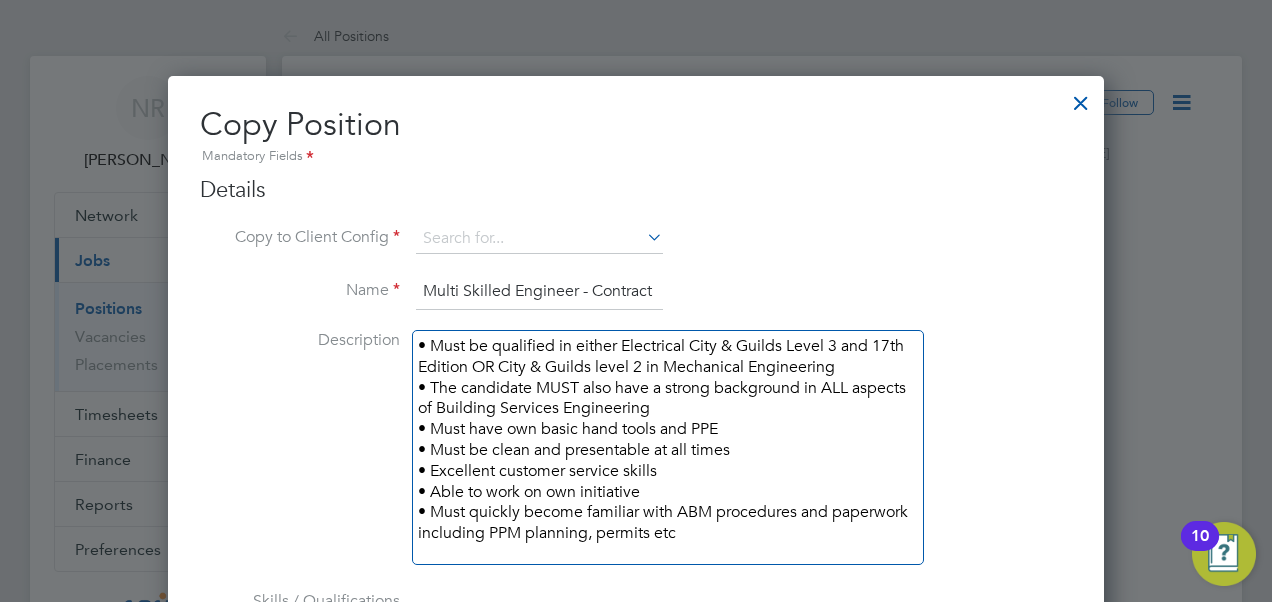 click at bounding box center [643, 237] 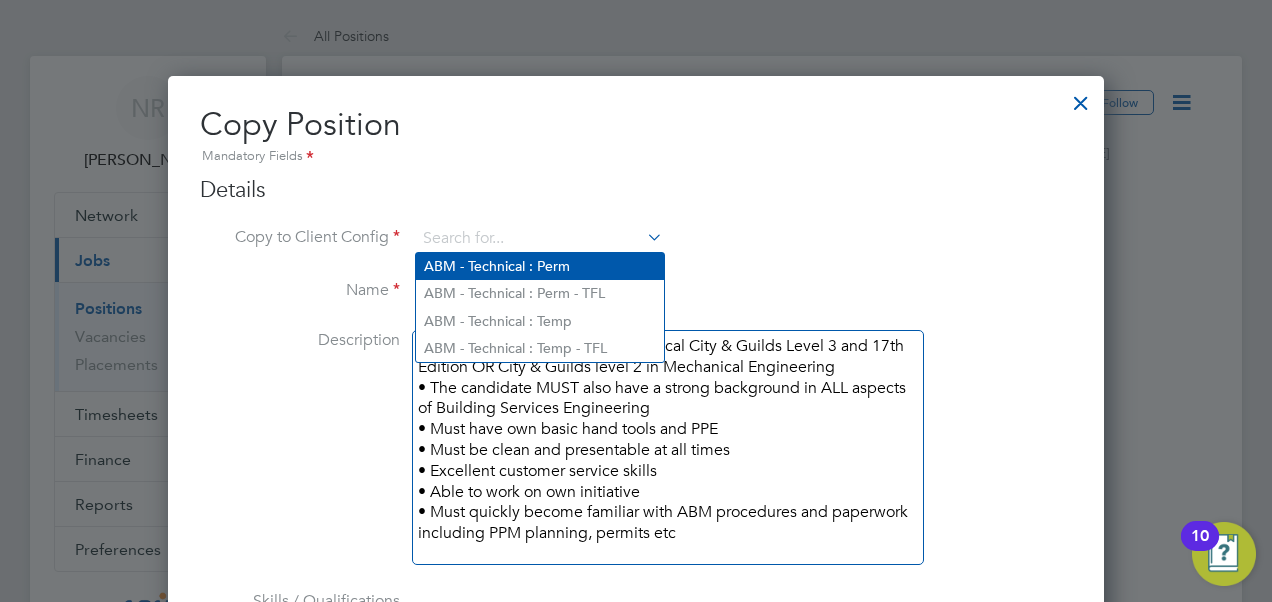 click on "ABM - Technical : Perm" 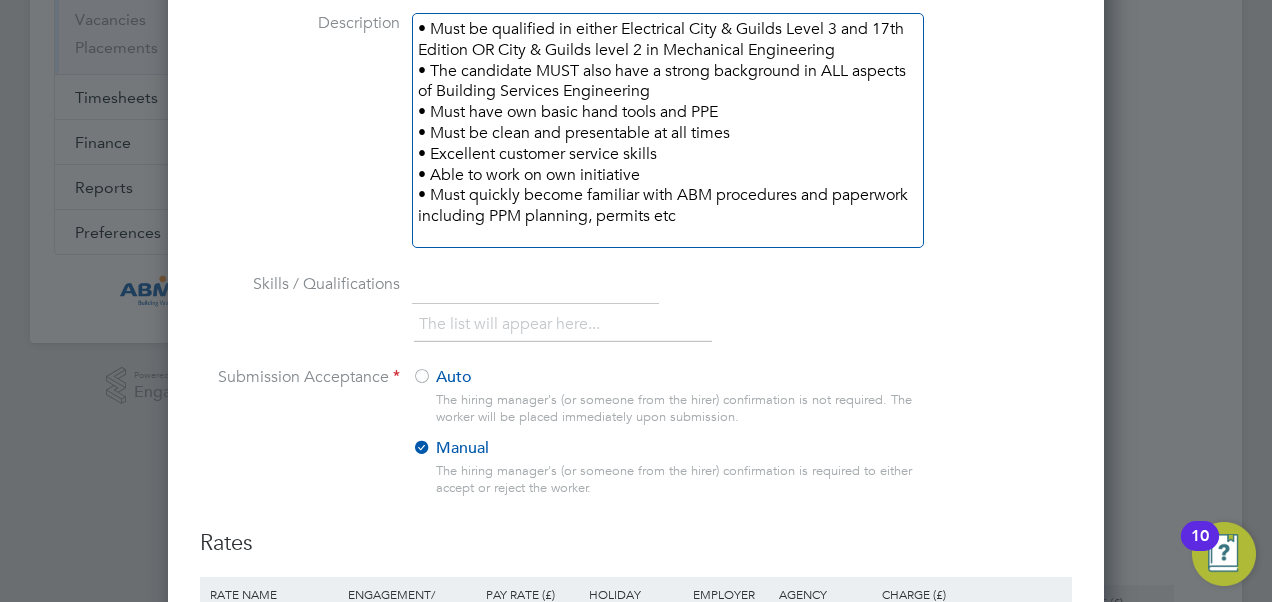 scroll, scrollTop: 0, scrollLeft: 0, axis: both 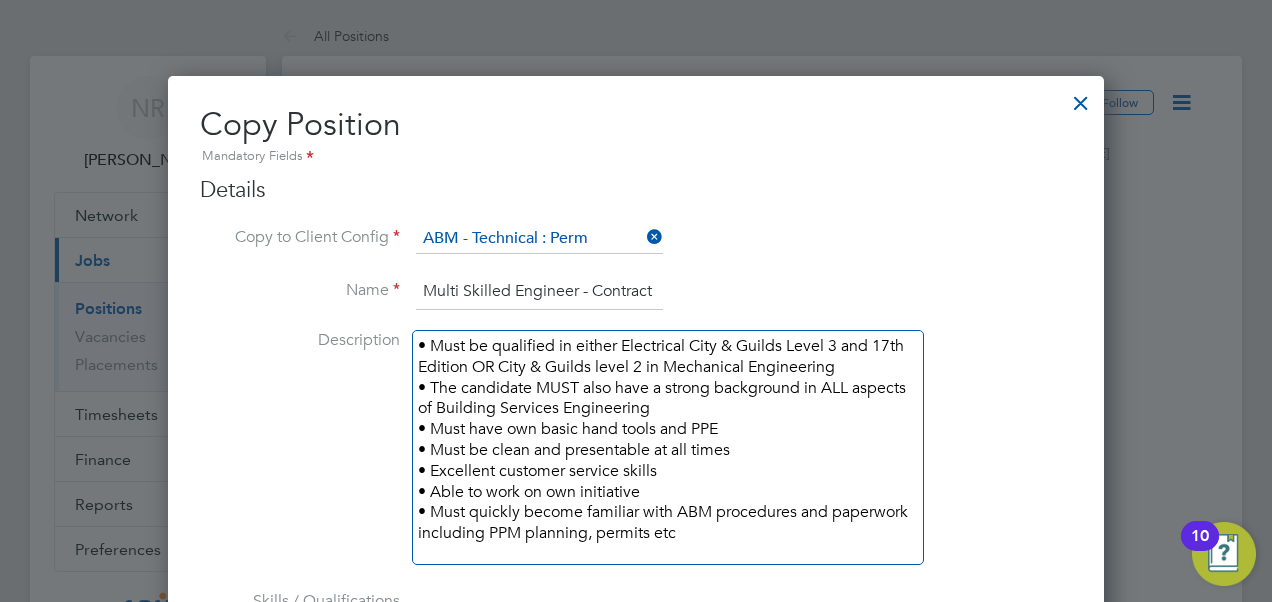 click at bounding box center (1081, 98) 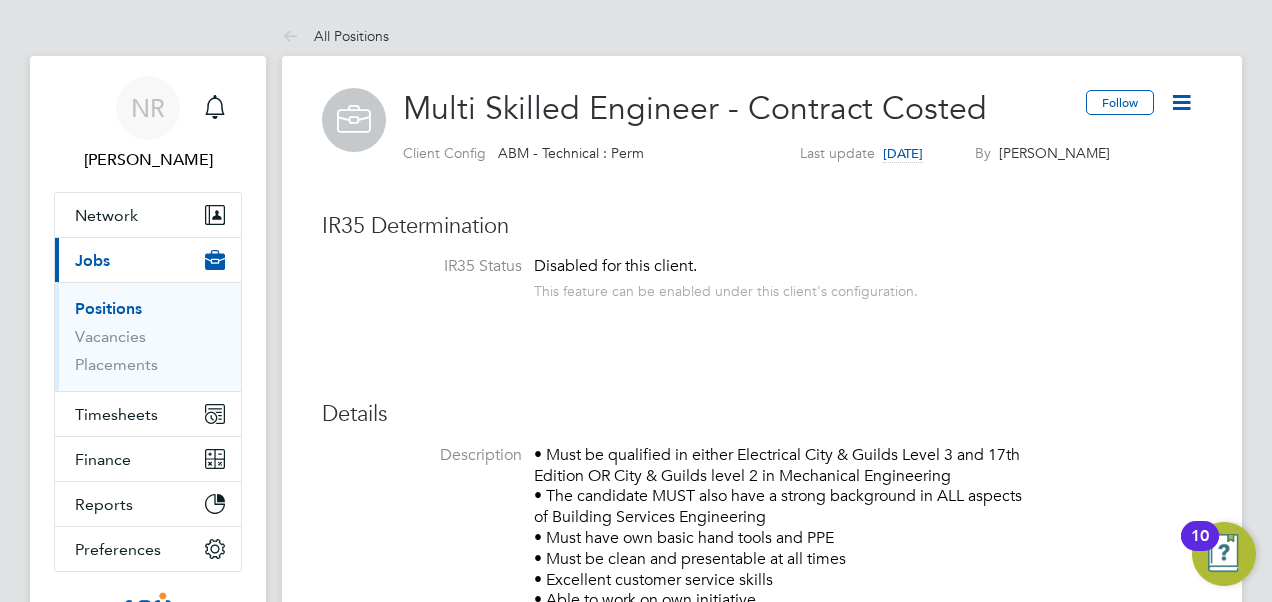 click at bounding box center (294, 37) 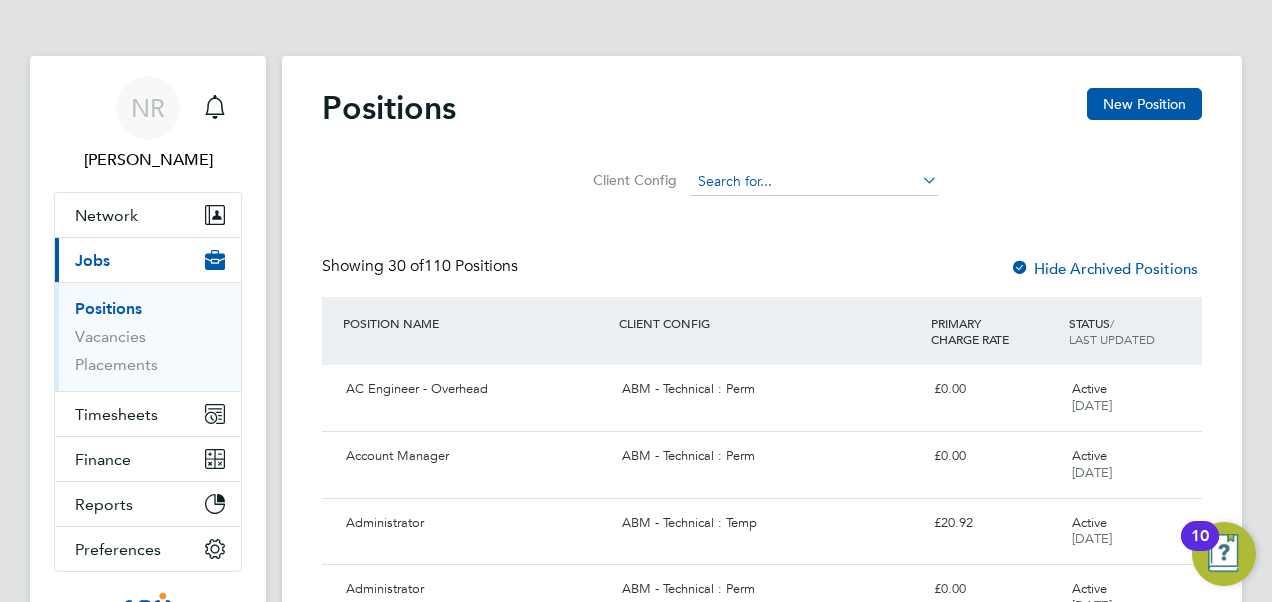 click 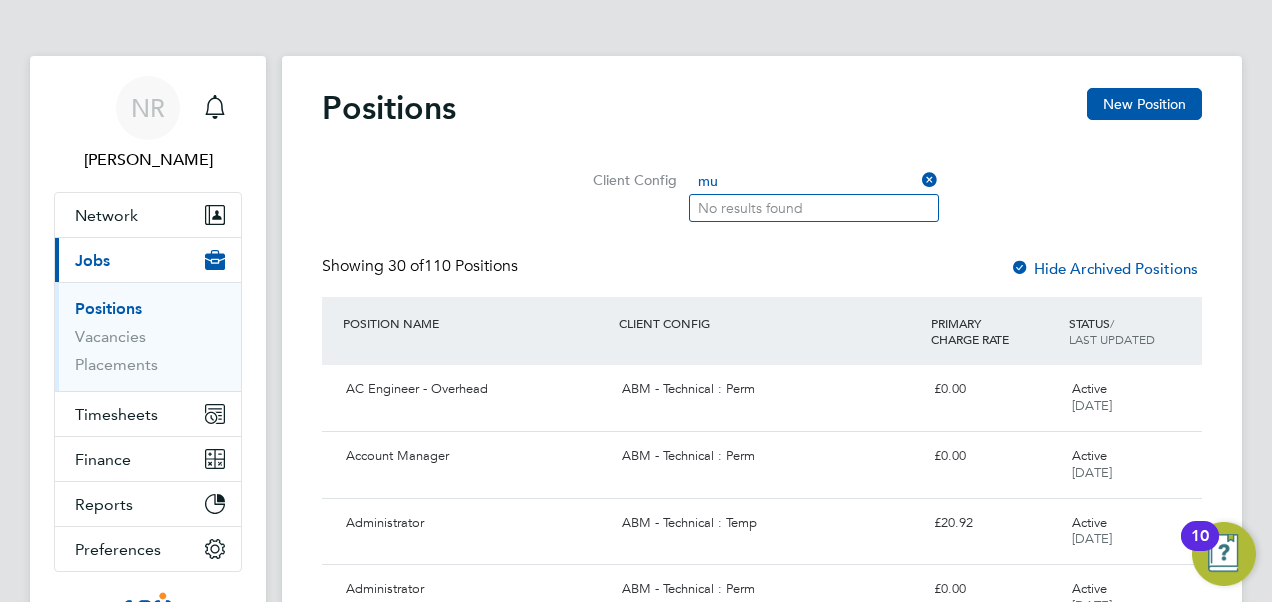 type on "m" 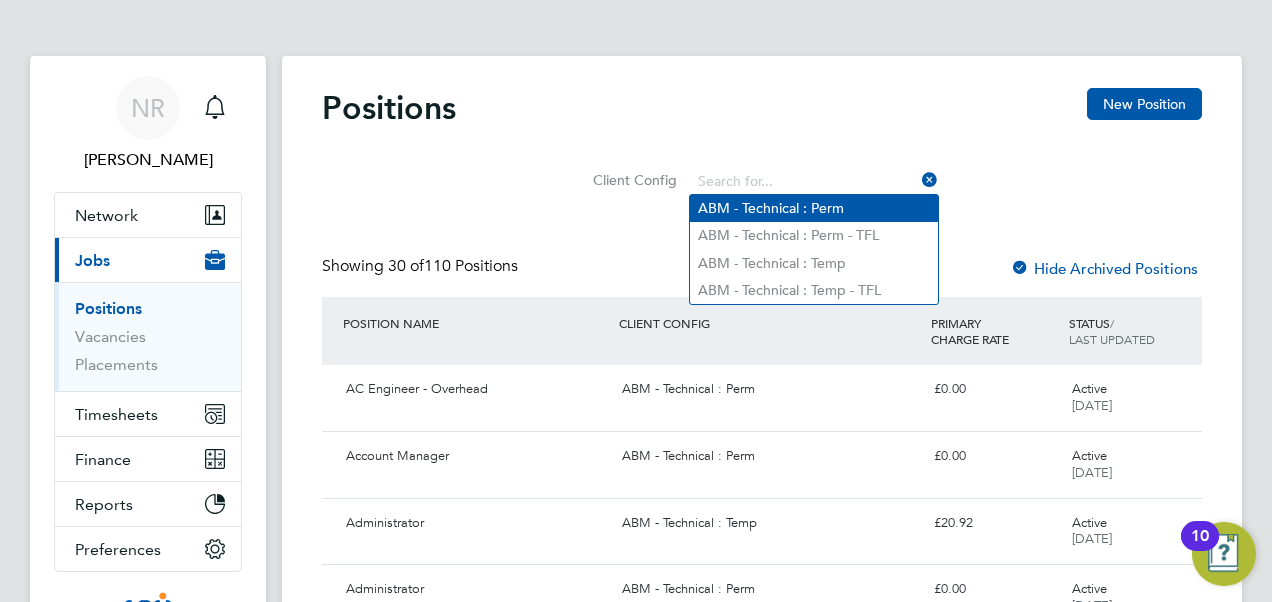 click on "ABM - Technical : Perm" 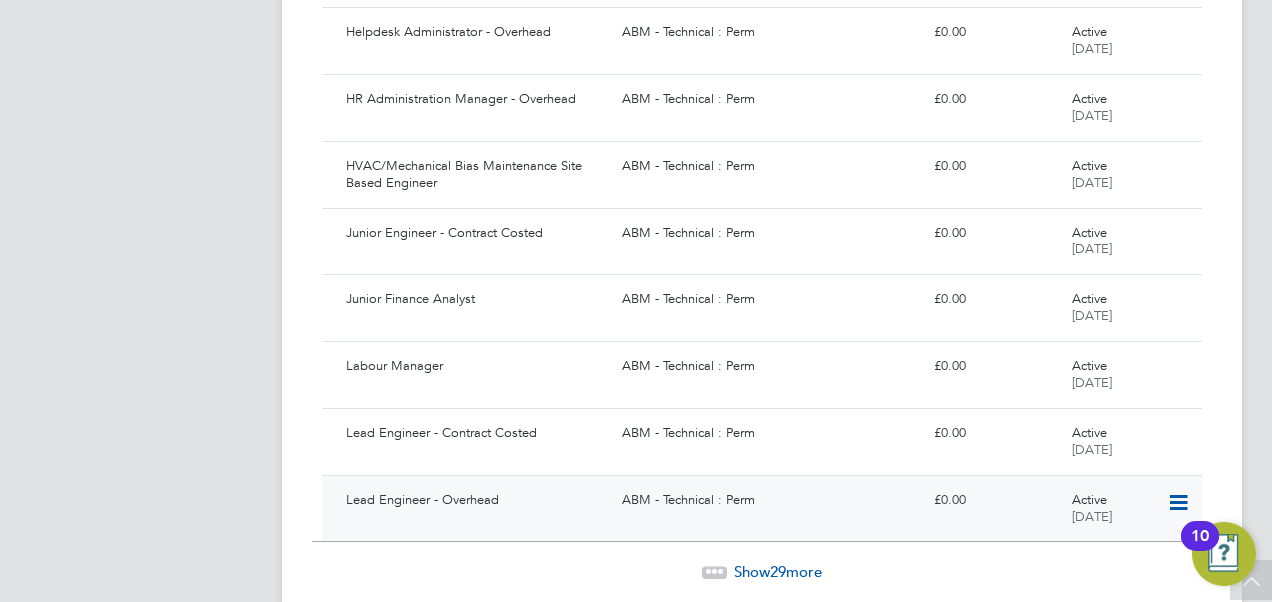 scroll, scrollTop: 1888, scrollLeft: 0, axis: vertical 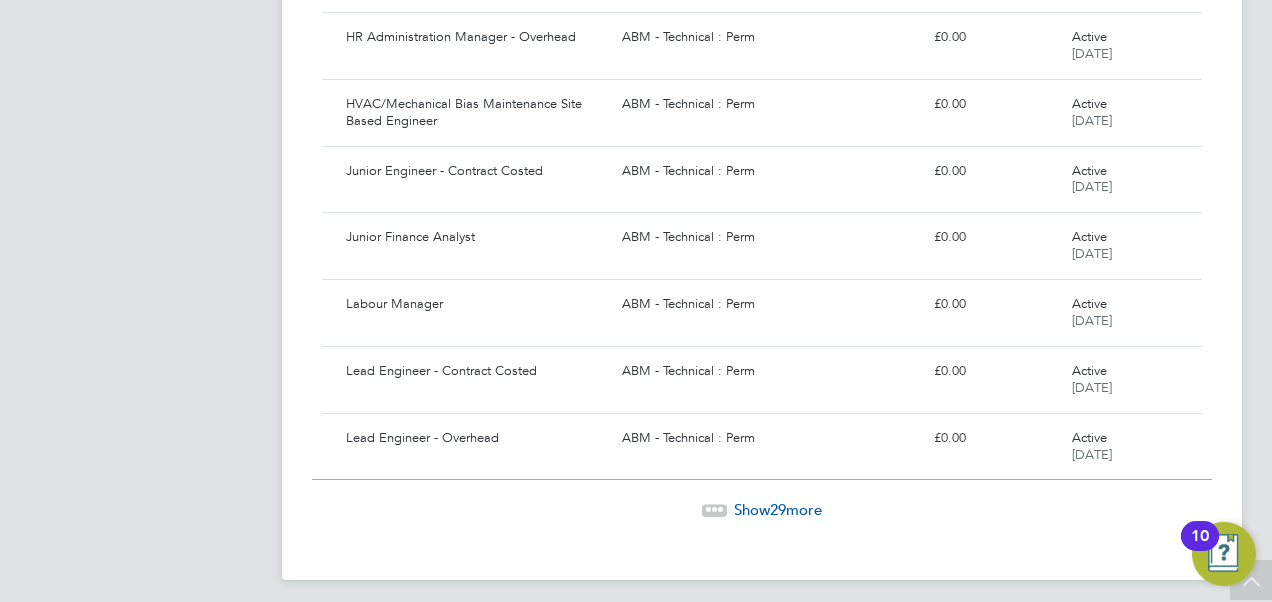 click on "Show  29  more" 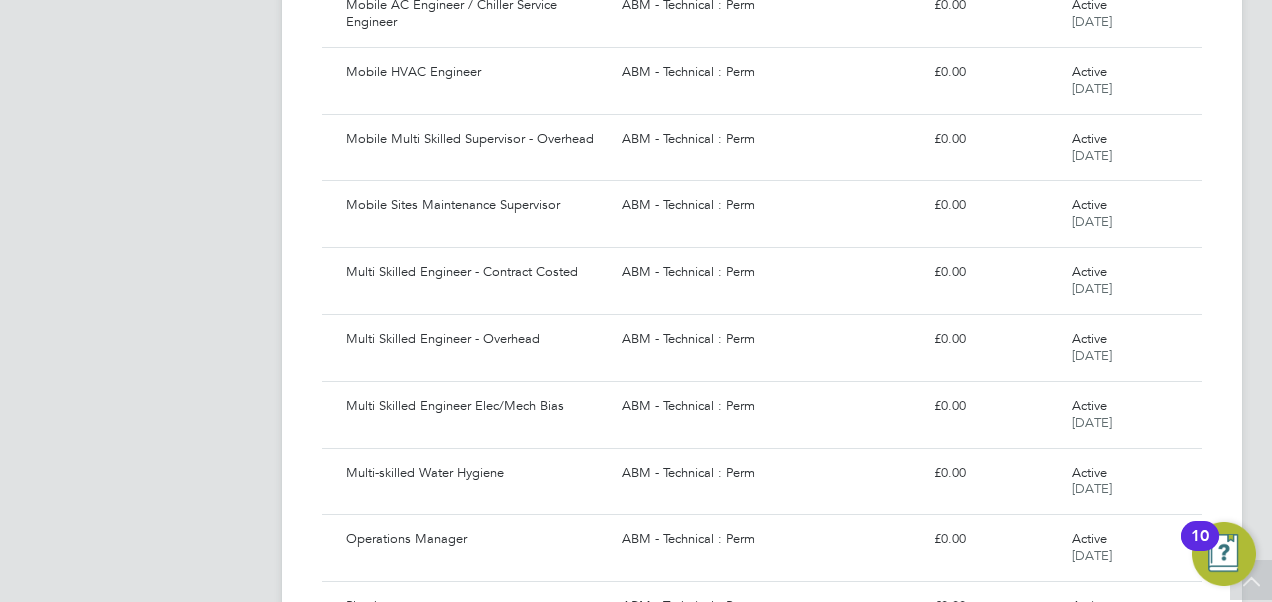 scroll, scrollTop: 2988, scrollLeft: 0, axis: vertical 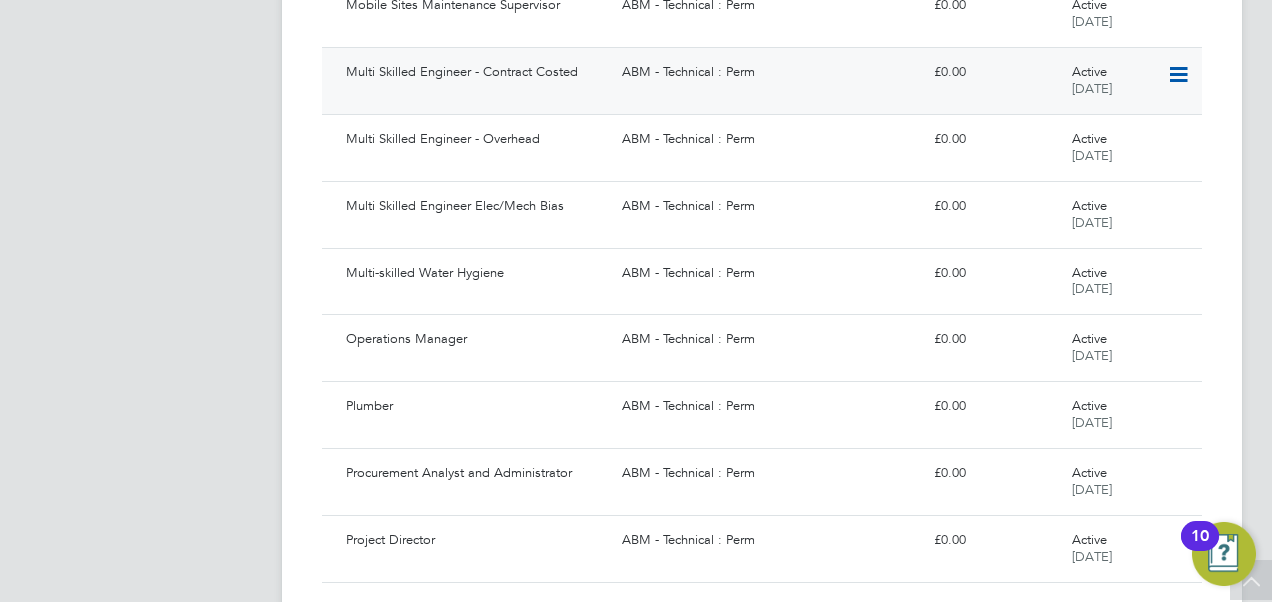 click 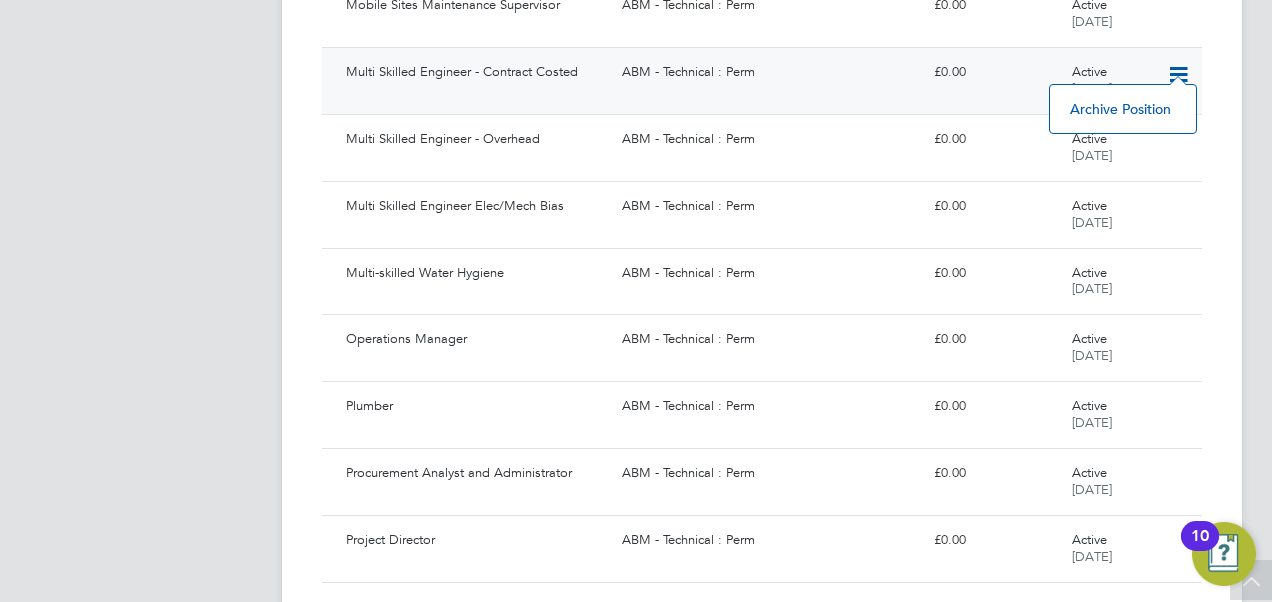 click on "Multi Skilled Engineer - Contract Costed" 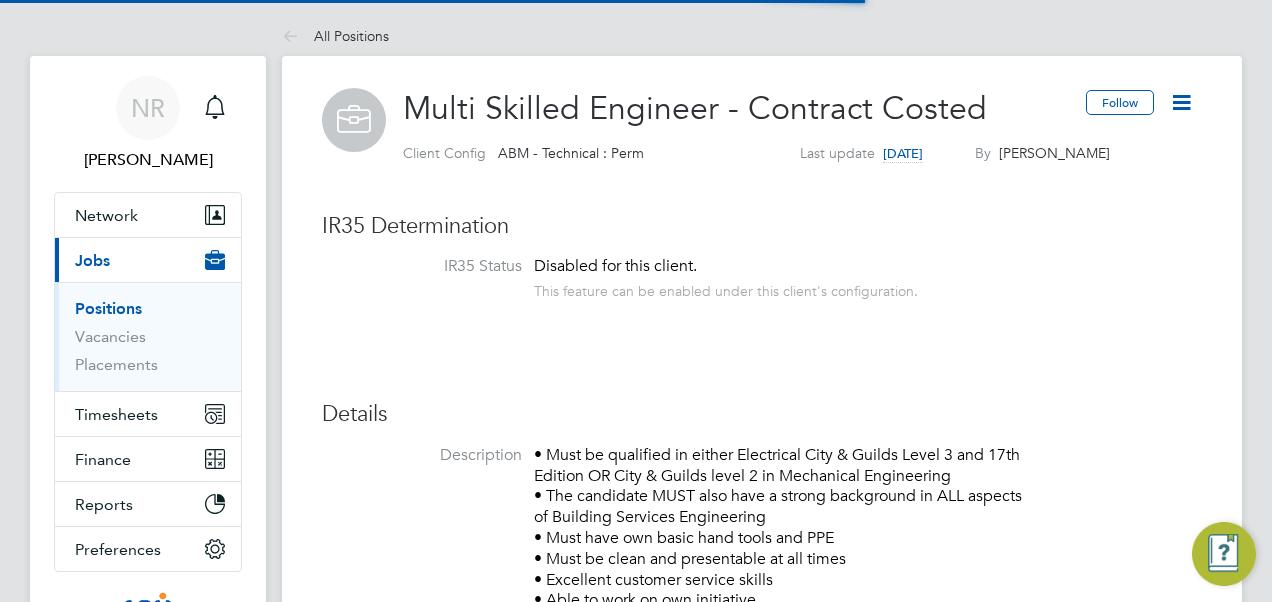 scroll, scrollTop: 0, scrollLeft: 0, axis: both 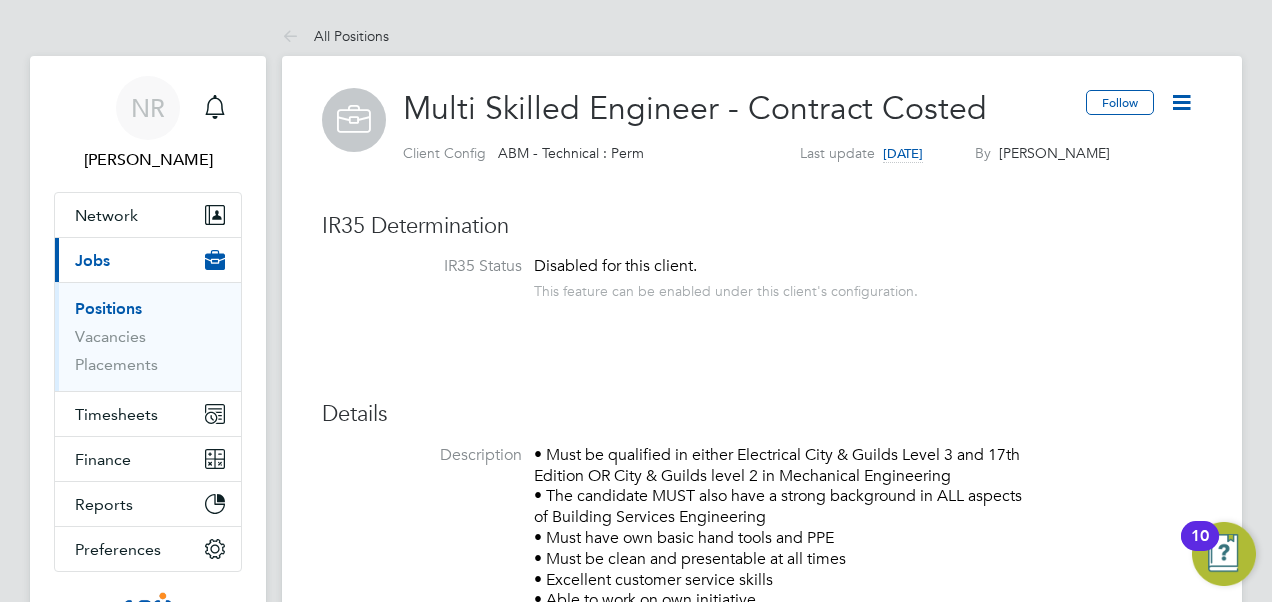click 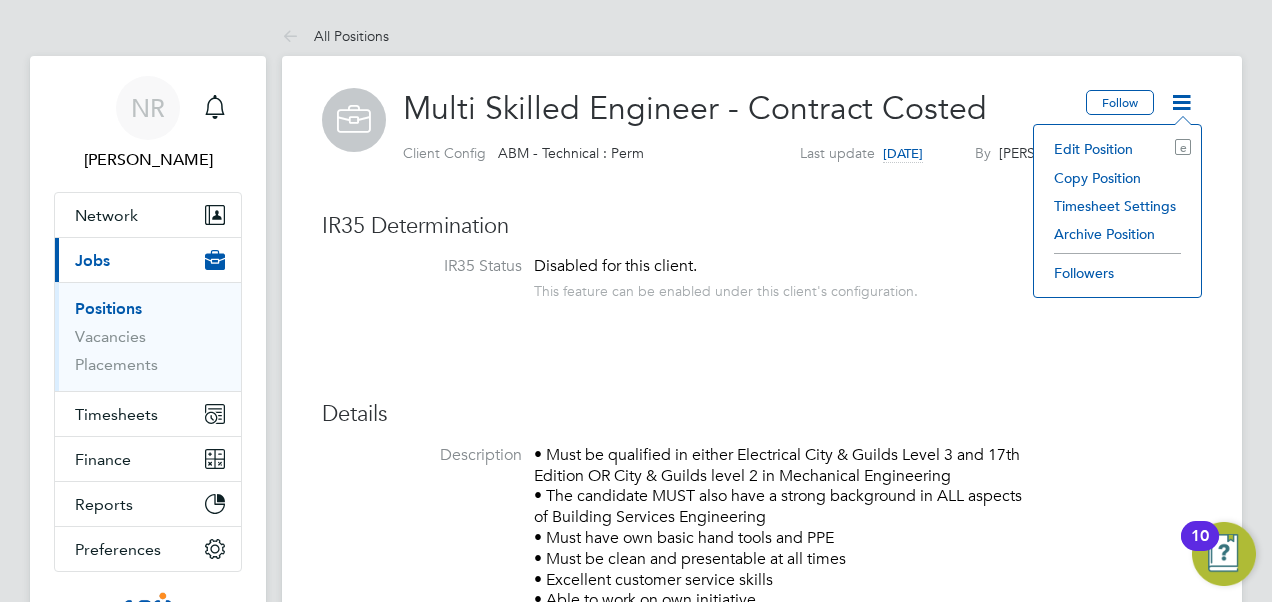 click on "Copy Position" 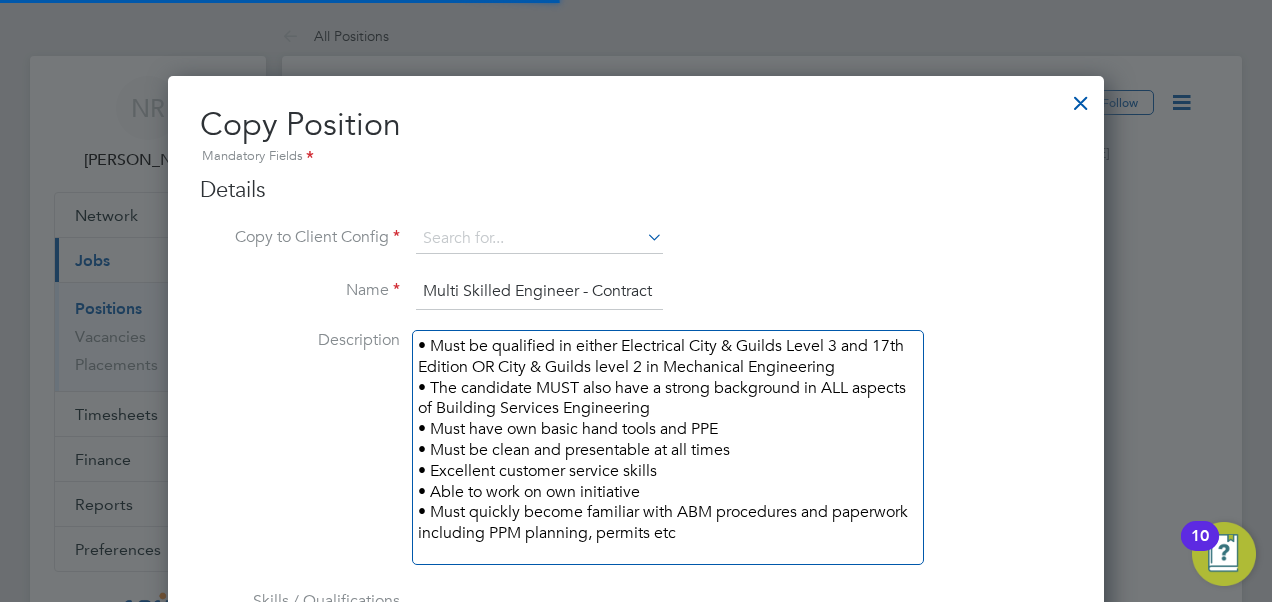 scroll, scrollTop: 10, scrollLeft: 10, axis: both 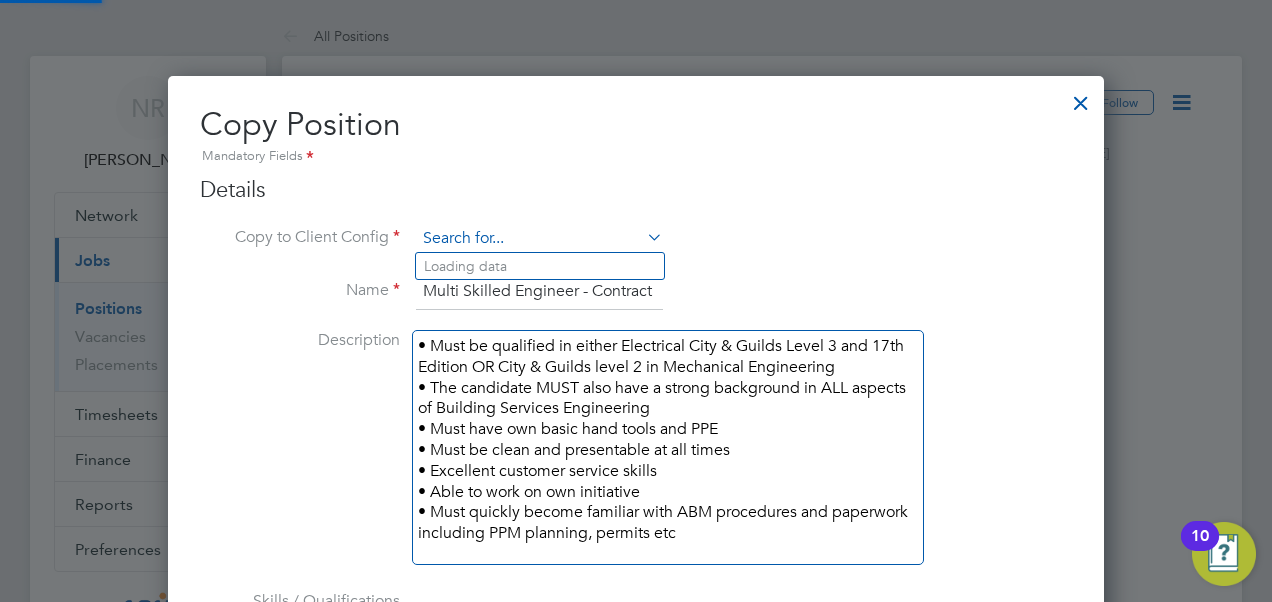 click at bounding box center [539, 239] 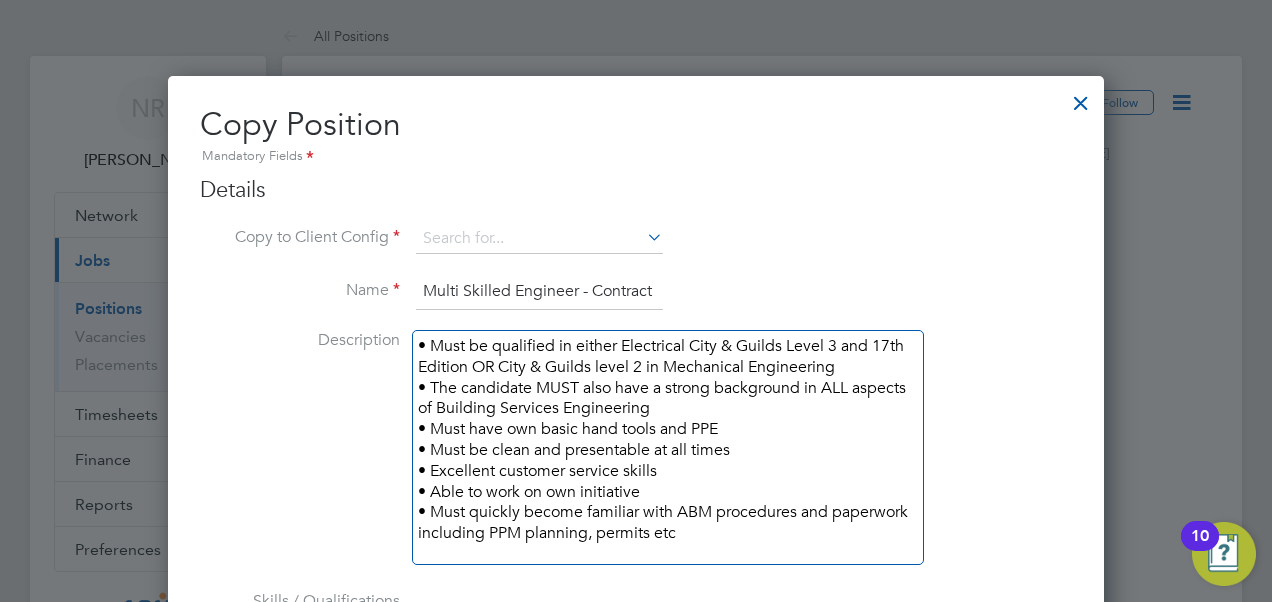 click on "ABM - Technical : Perm" 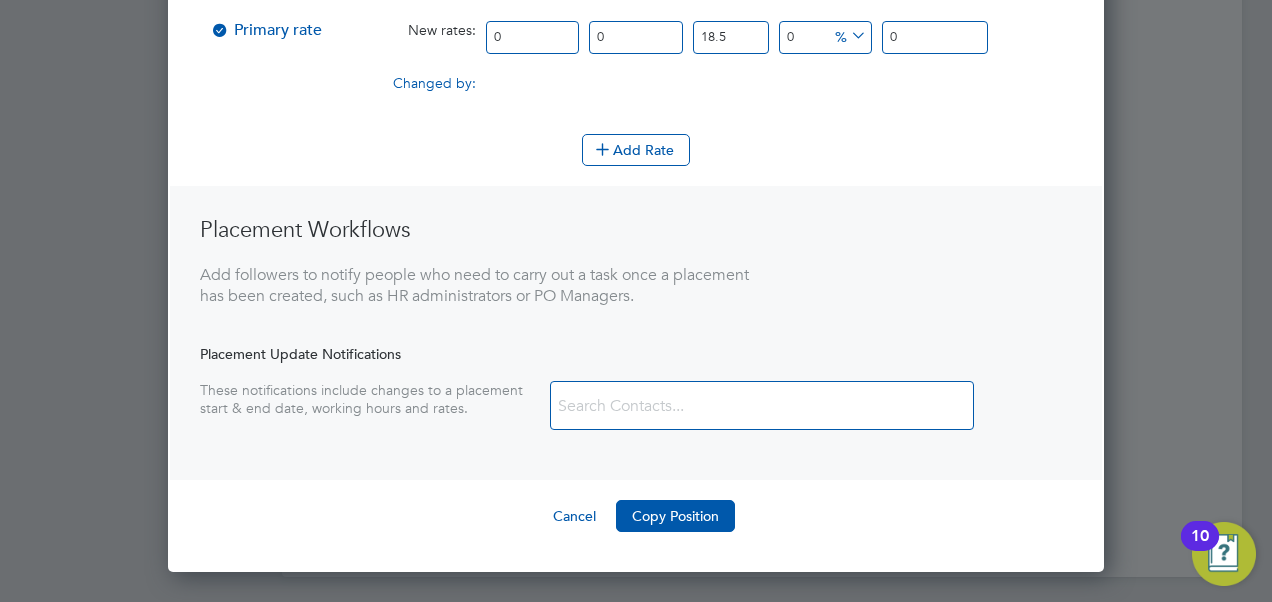 scroll, scrollTop: 1017, scrollLeft: 0, axis: vertical 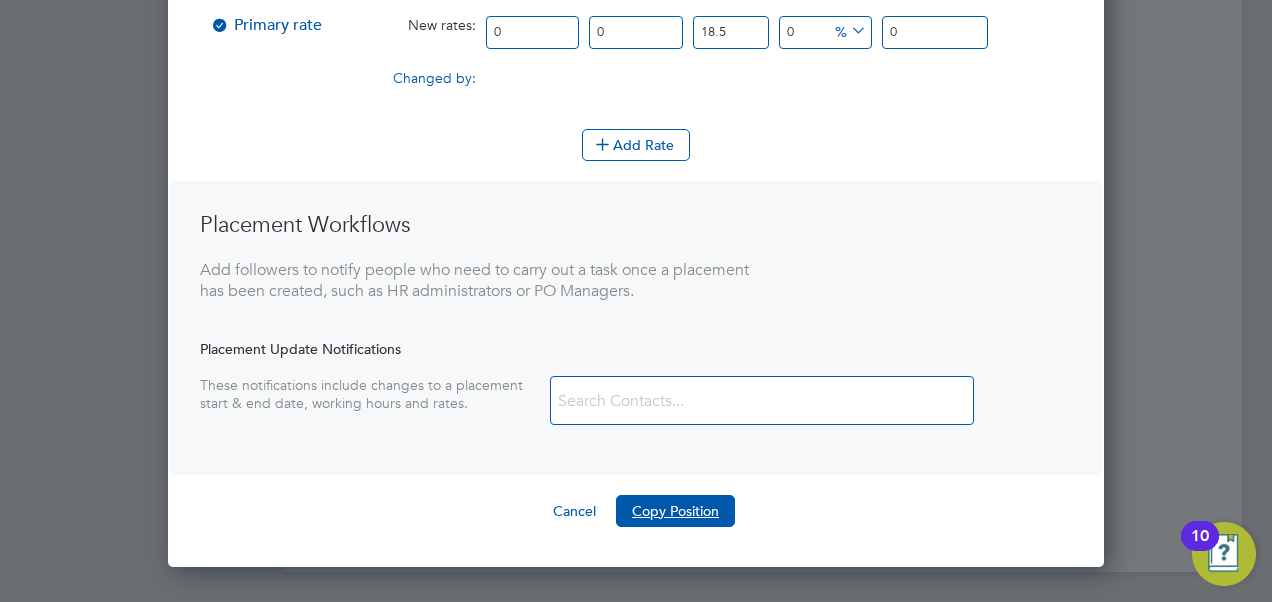 click on "Copy Position" at bounding box center [675, 511] 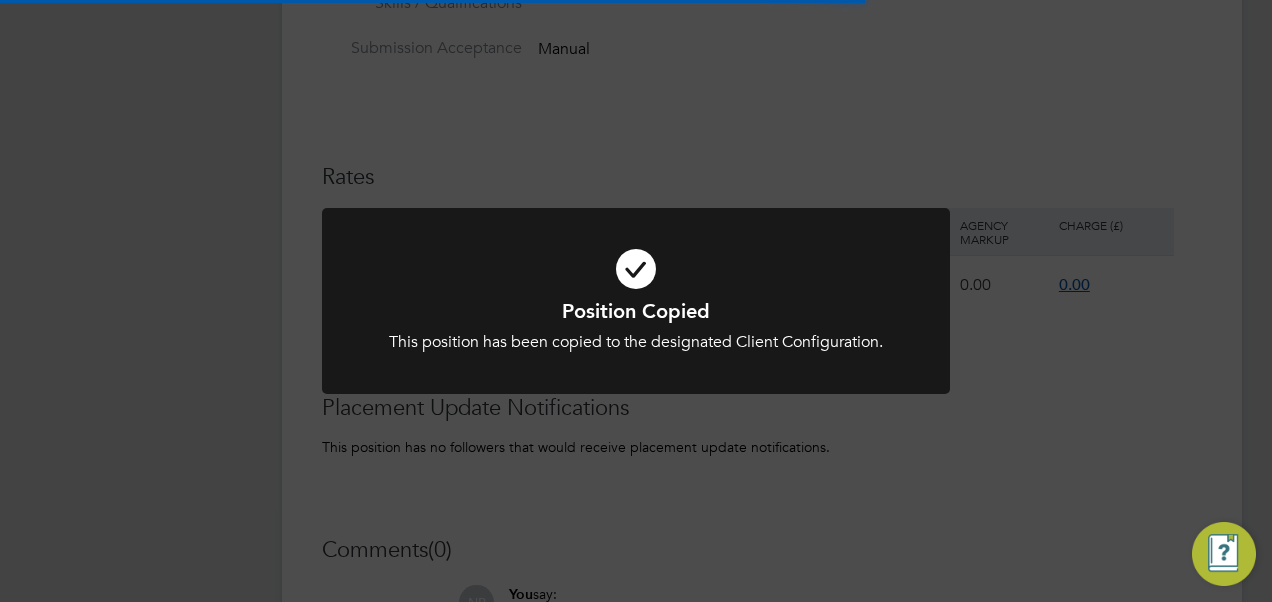 scroll, scrollTop: 544, scrollLeft: 0, axis: vertical 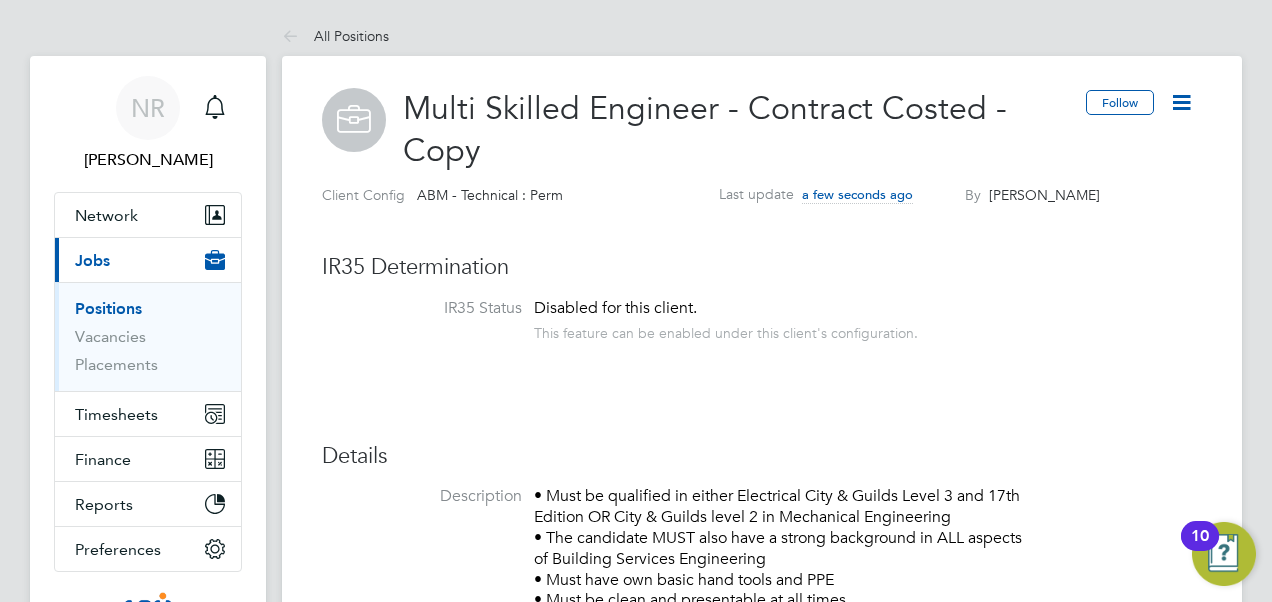 click on "Positions" at bounding box center (108, 308) 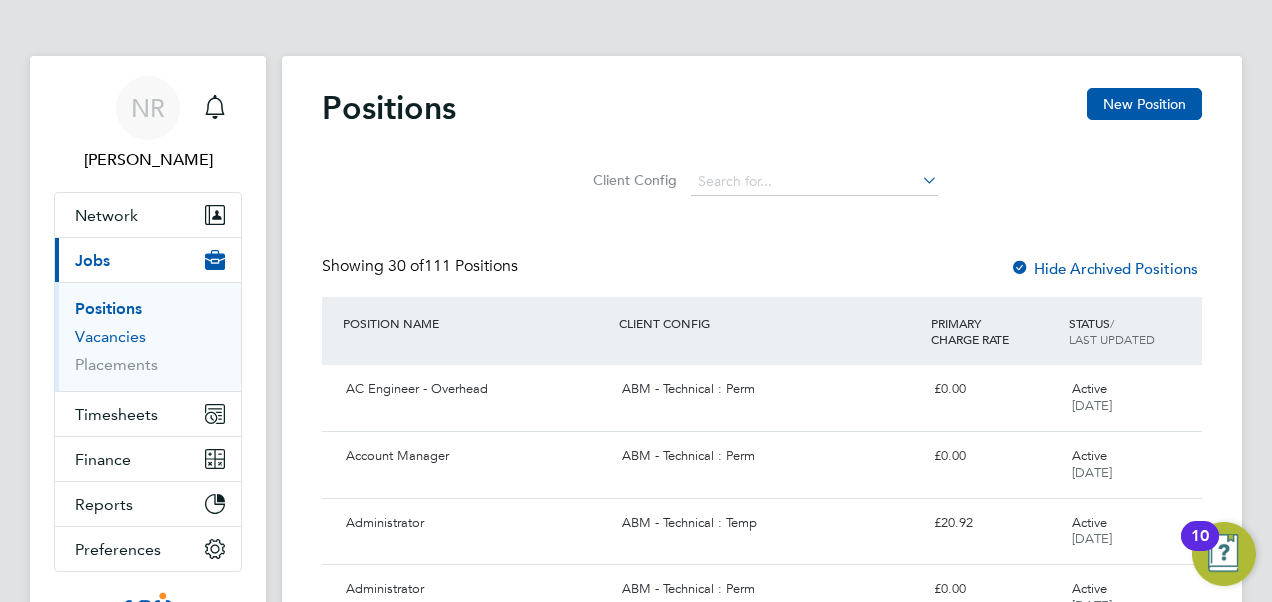 click on "Vacancies" at bounding box center [110, 336] 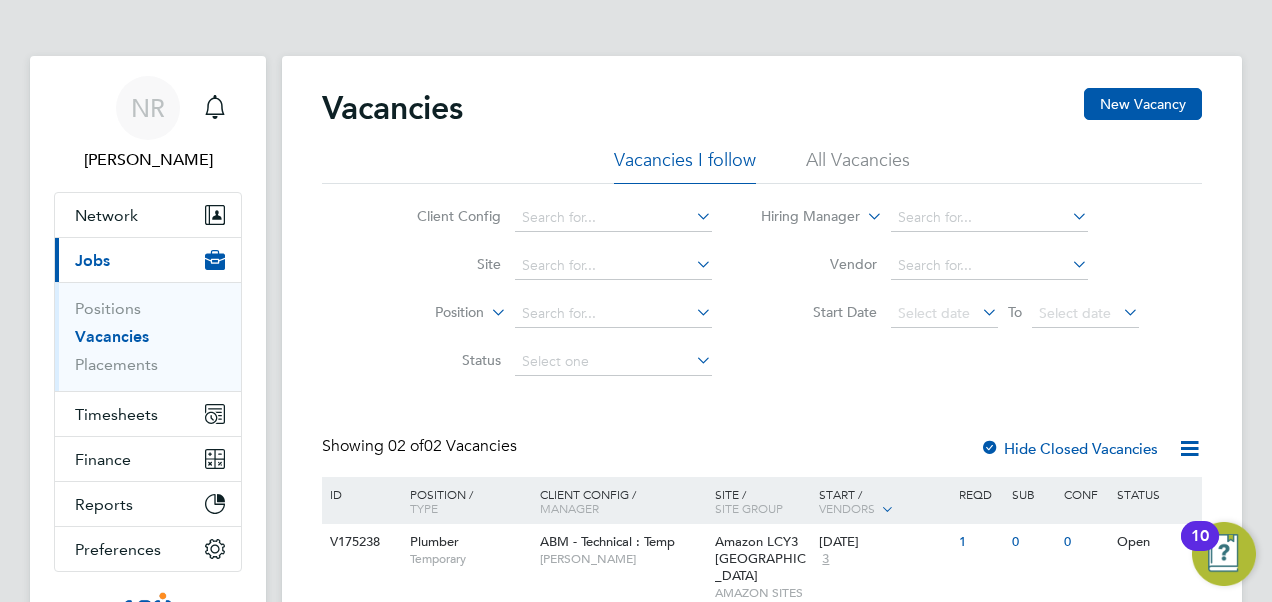 click on "All Vacancies" 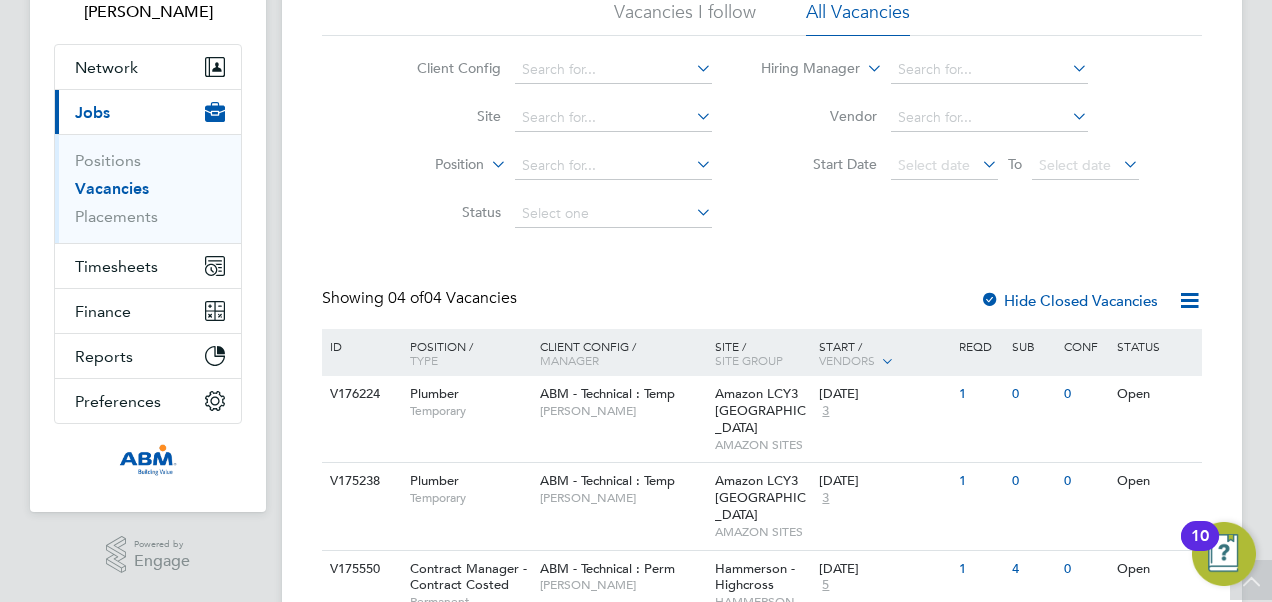 scroll, scrollTop: 6, scrollLeft: 0, axis: vertical 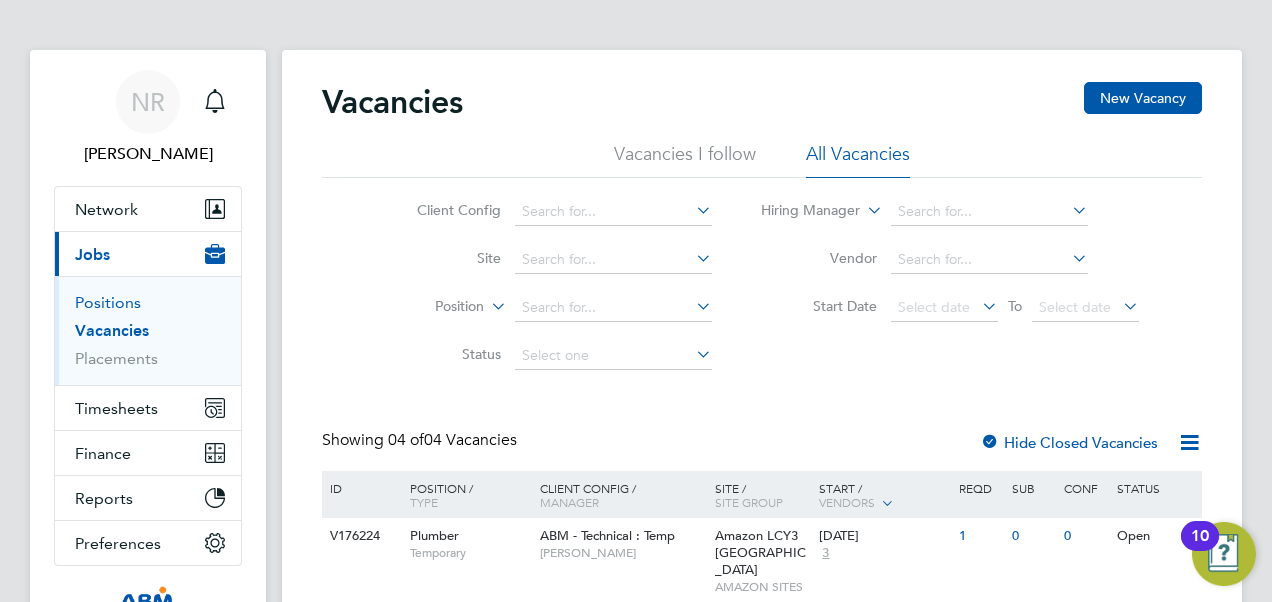 click on "Positions" at bounding box center [108, 302] 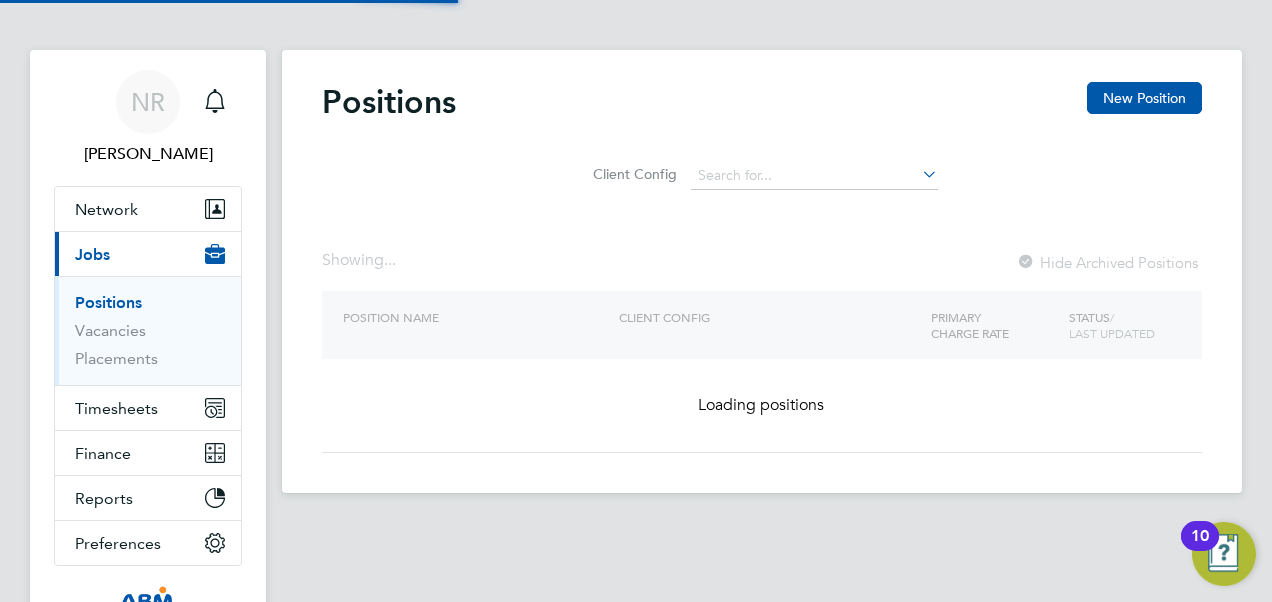 scroll, scrollTop: 0, scrollLeft: 0, axis: both 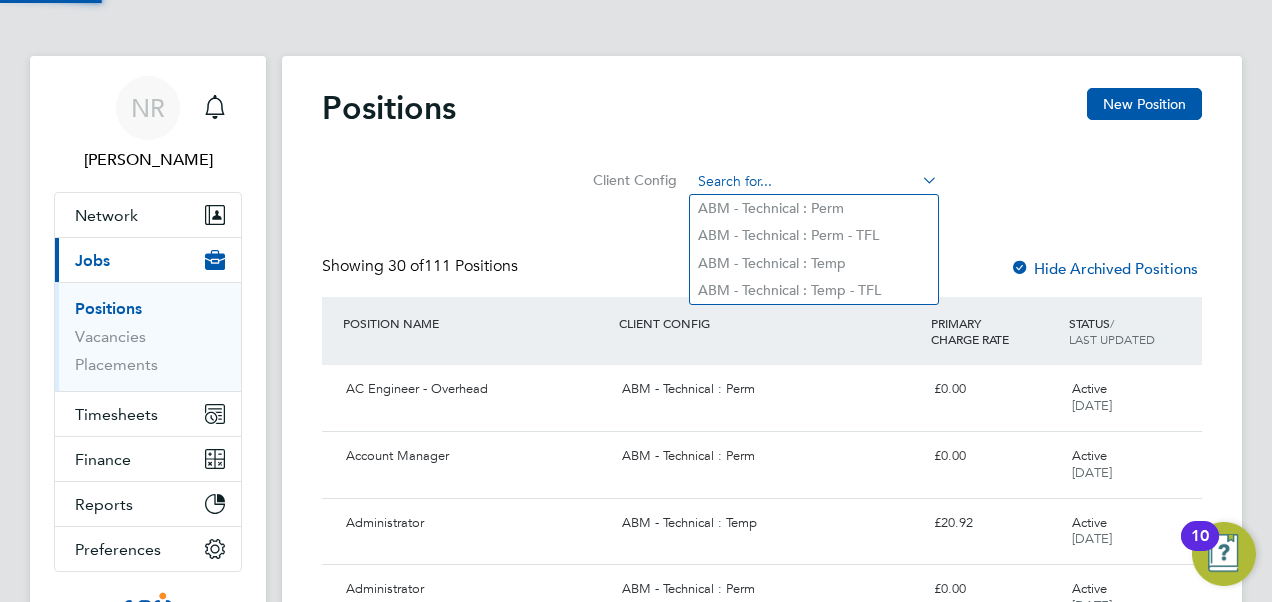 click 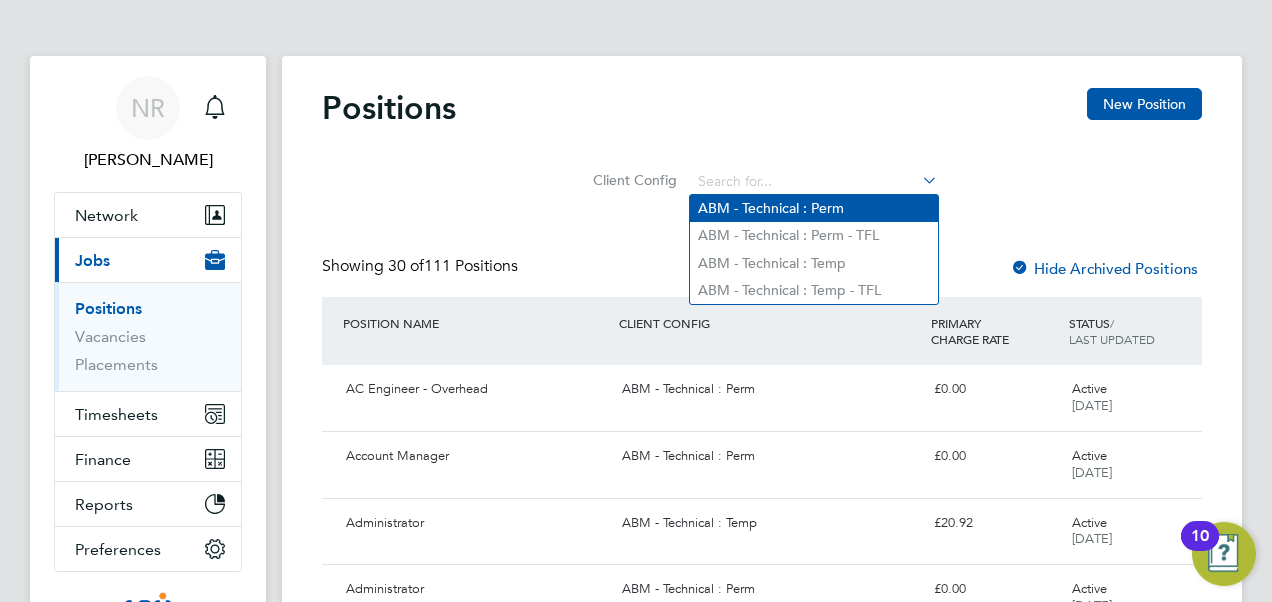click on "ABM - Technical : Perm" 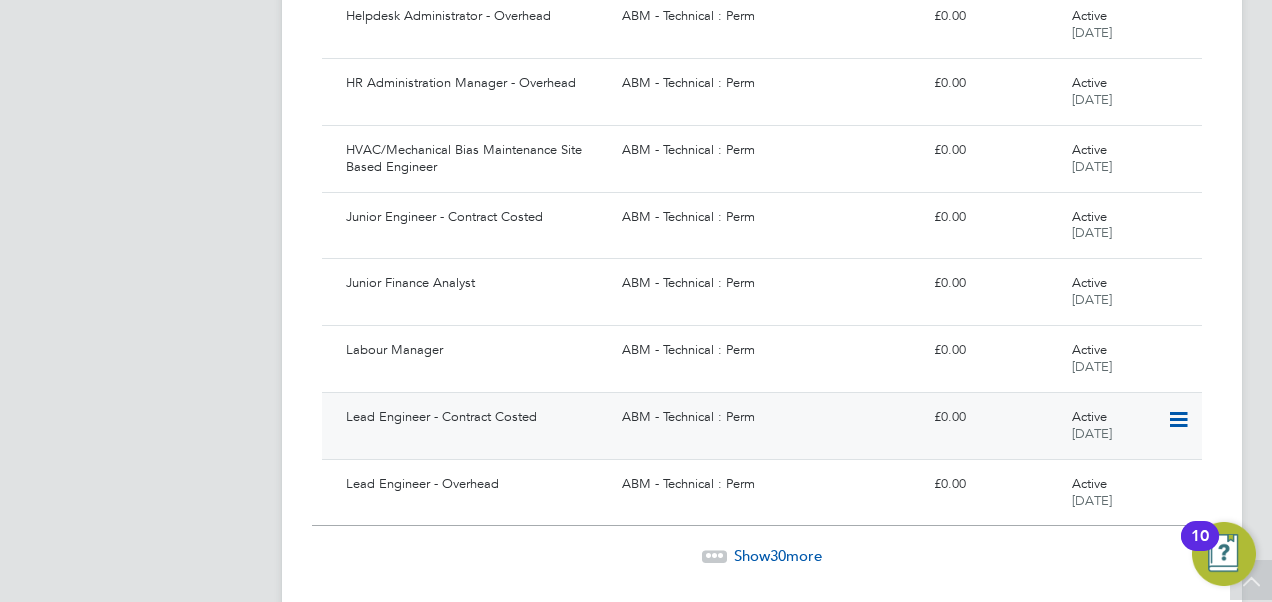 scroll, scrollTop: 1888, scrollLeft: 0, axis: vertical 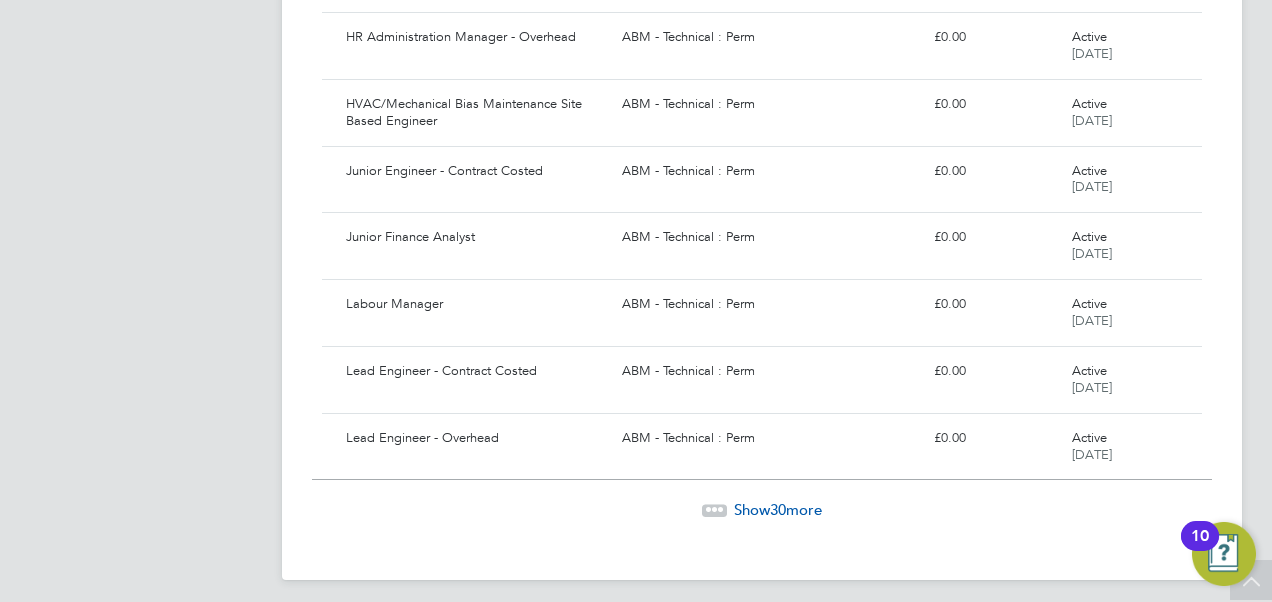 click on "Show  30  more" 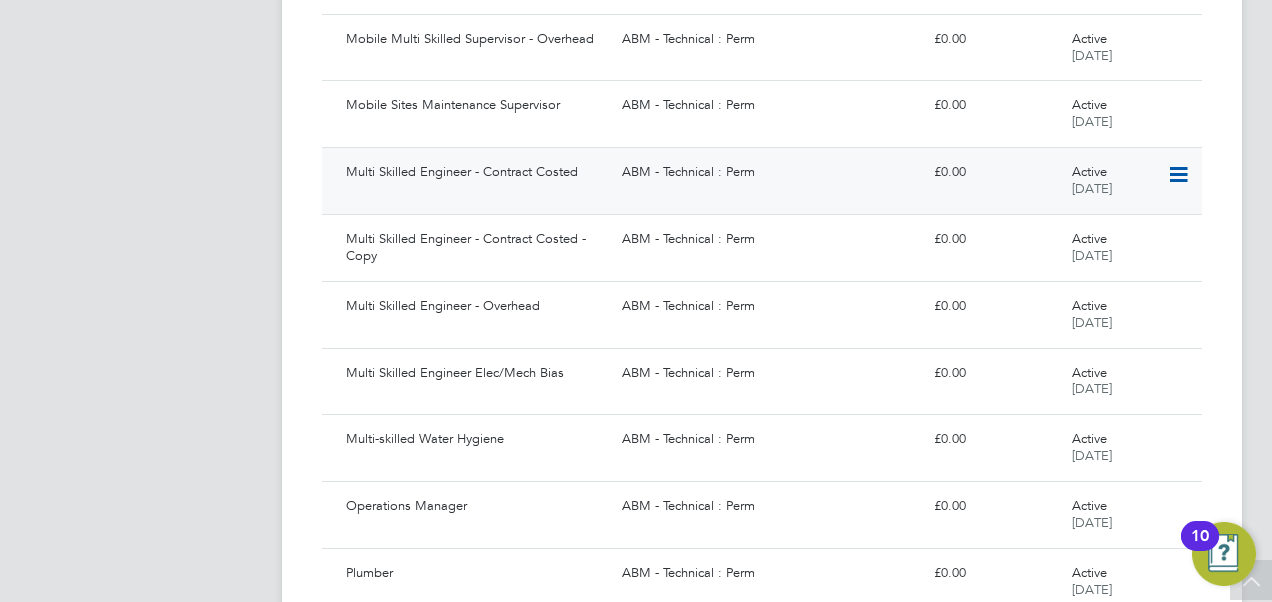 scroll, scrollTop: 2788, scrollLeft: 0, axis: vertical 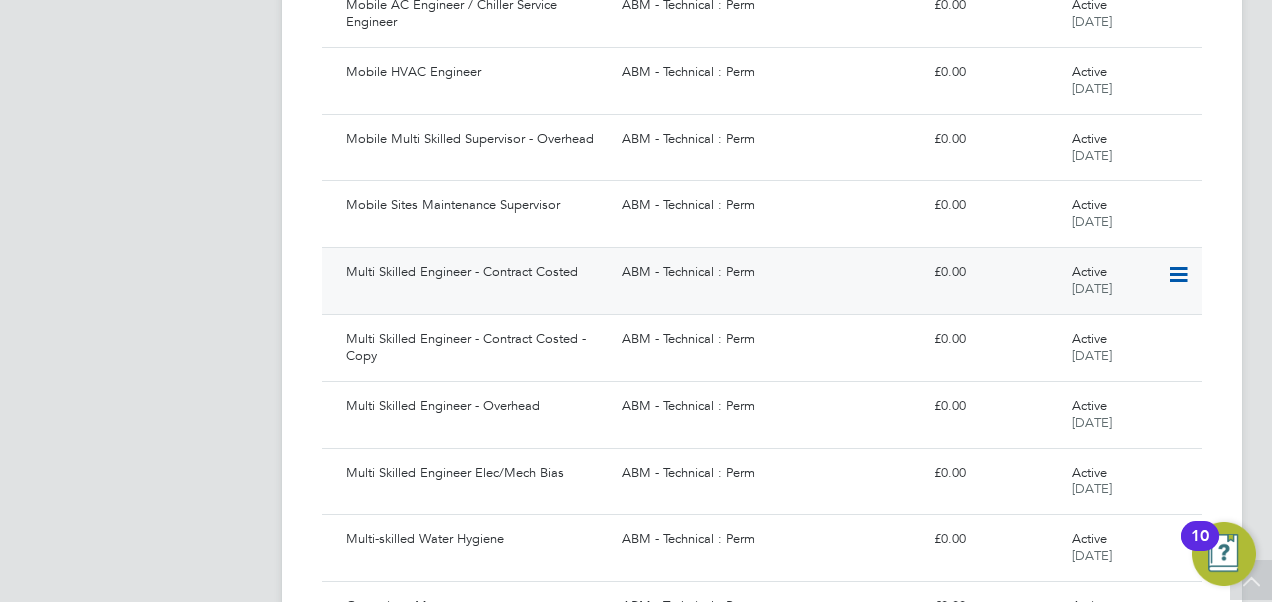 click on "Multi Skilled Engineer - Contract Costed" 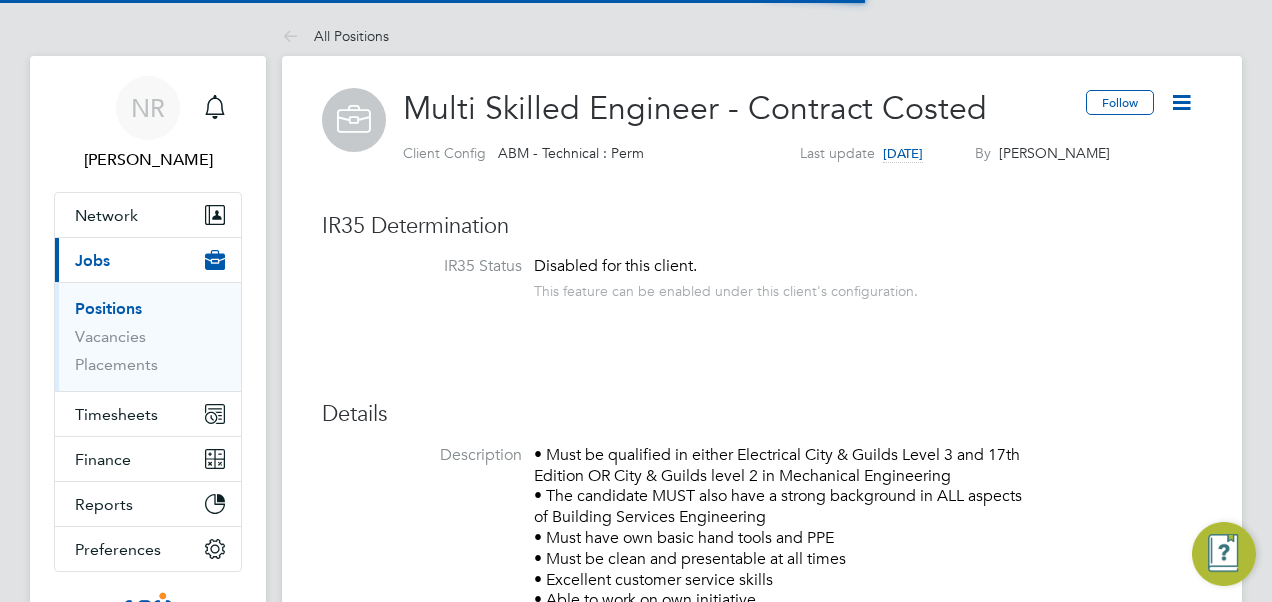 scroll, scrollTop: 0, scrollLeft: 0, axis: both 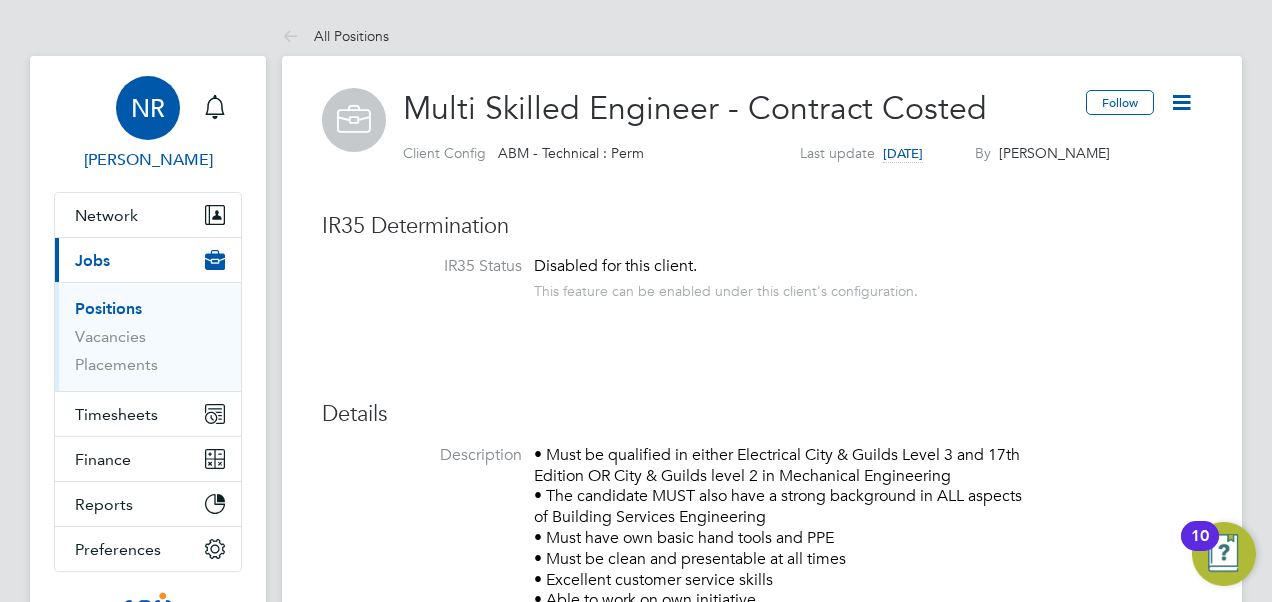 click on "[PERSON_NAME]" at bounding box center (148, 160) 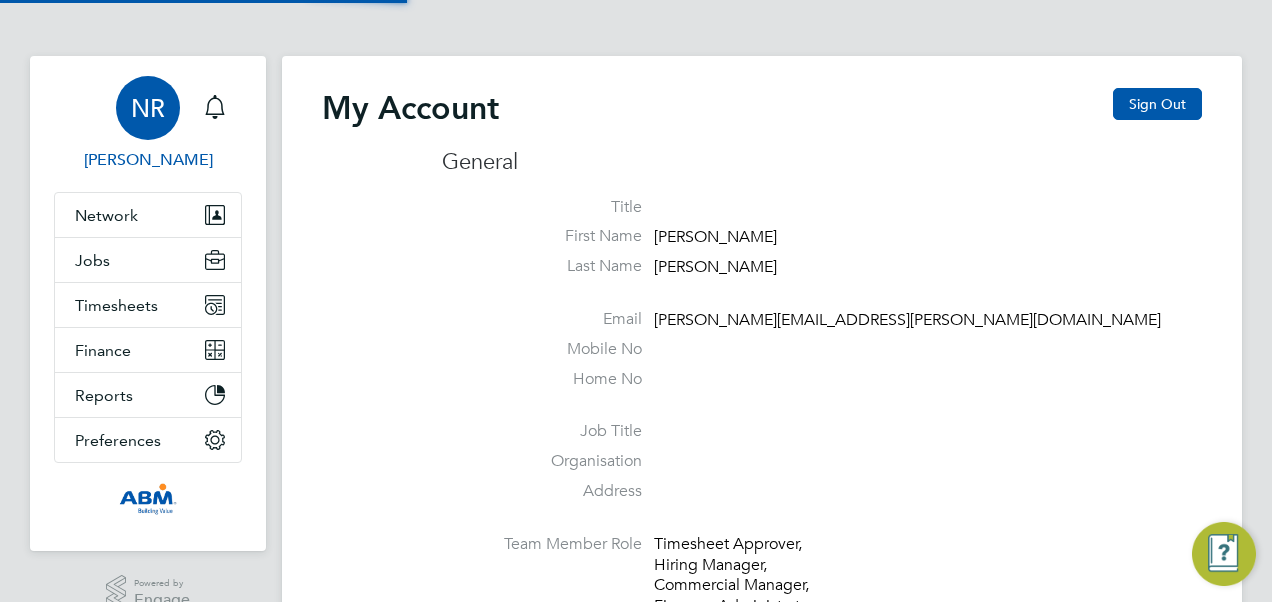 type on "natalie.rendell@abm.com" 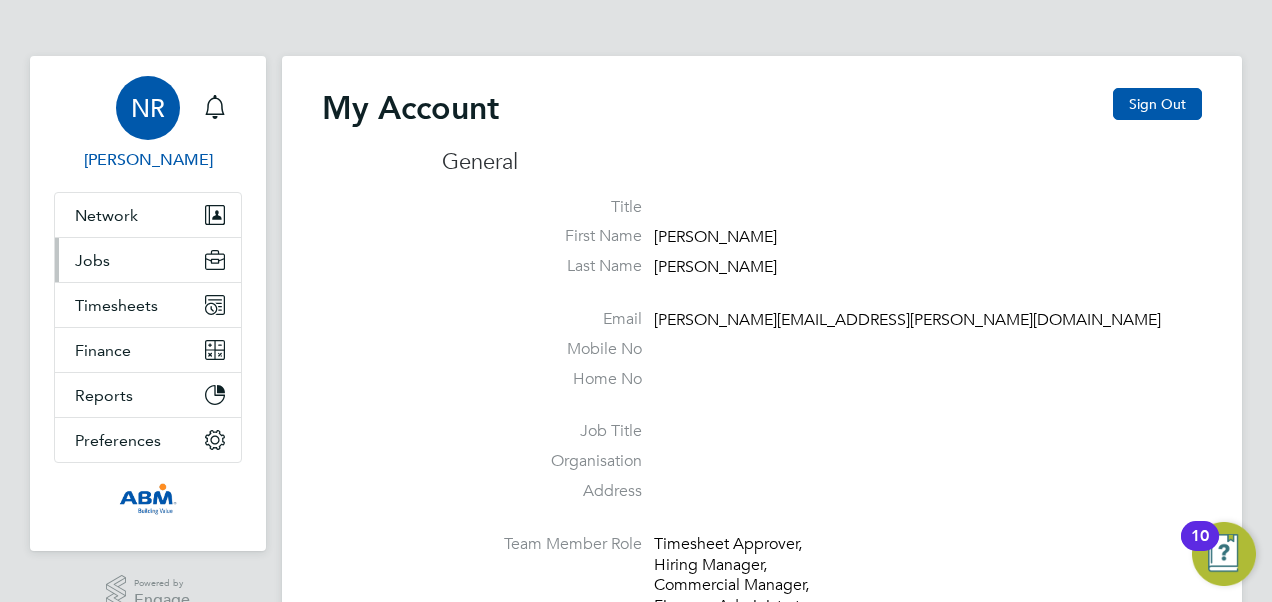 click on "Jobs" at bounding box center [92, 260] 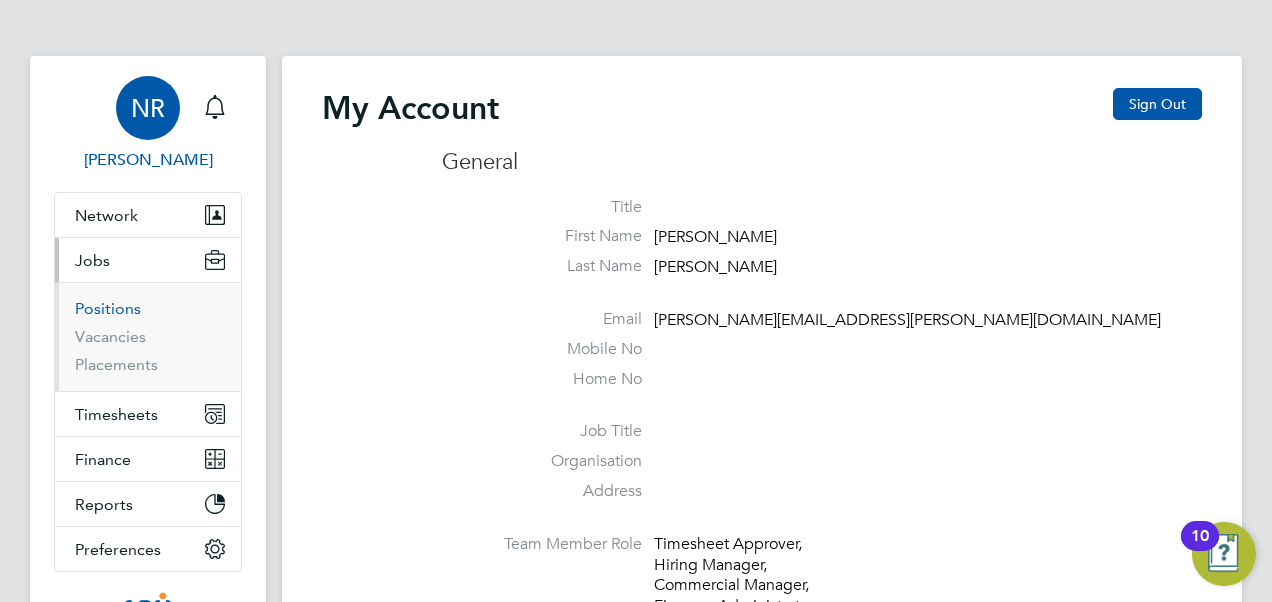 click on "Positions" at bounding box center (108, 308) 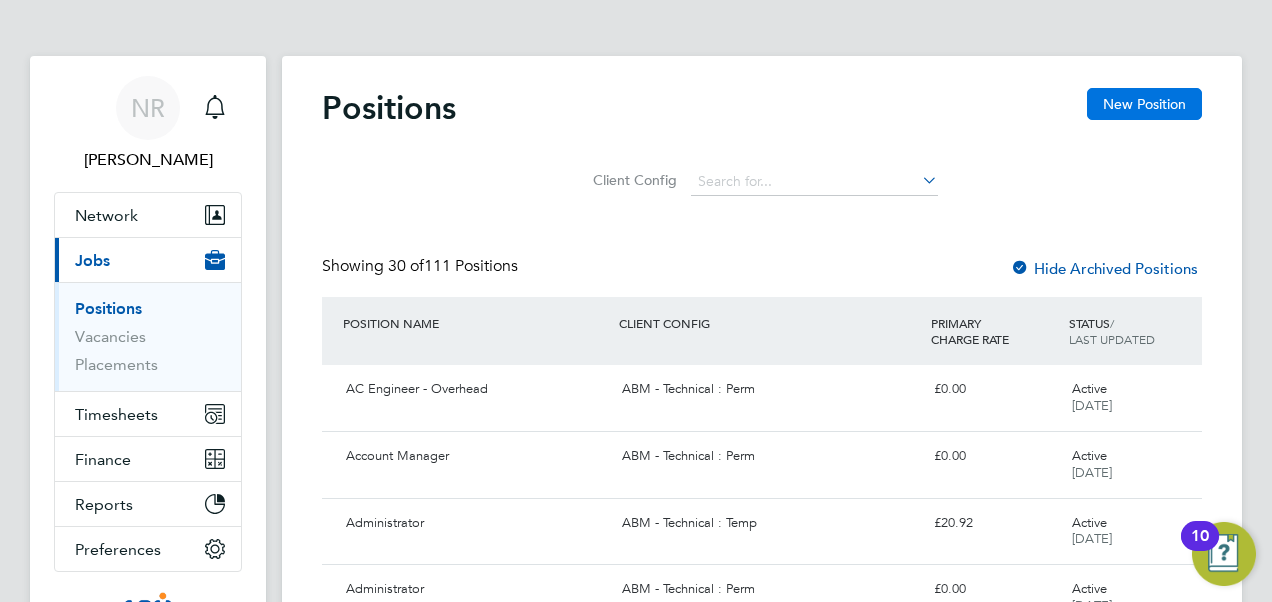click on "New Position" 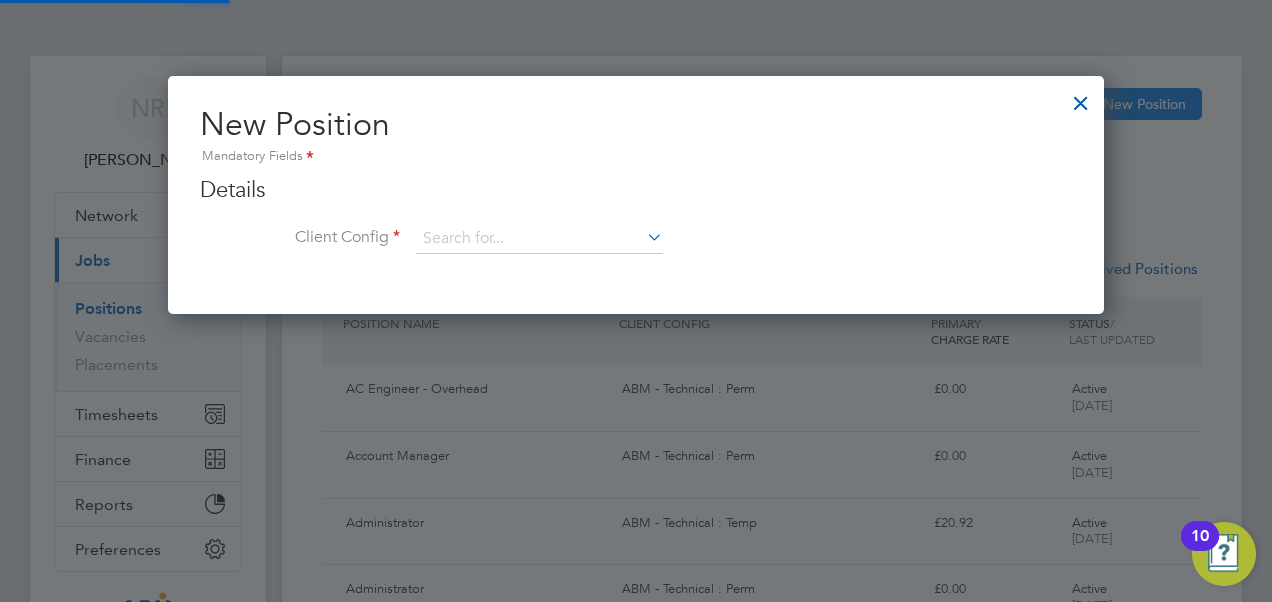 scroll, scrollTop: 10, scrollLeft: 10, axis: both 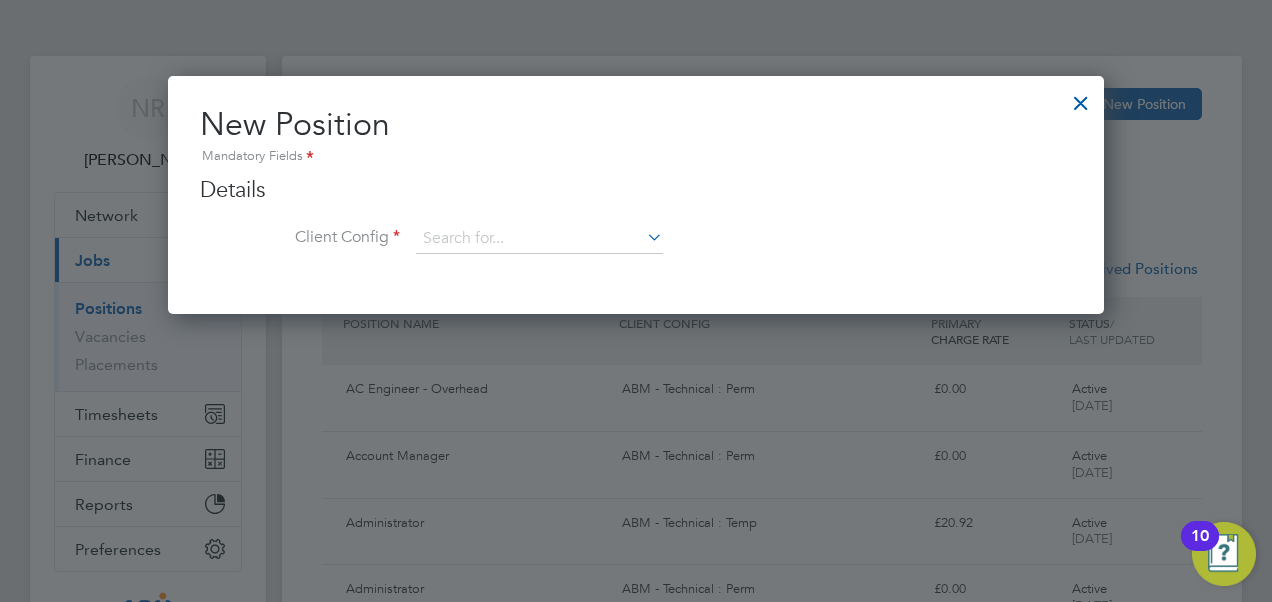 click at bounding box center [643, 237] 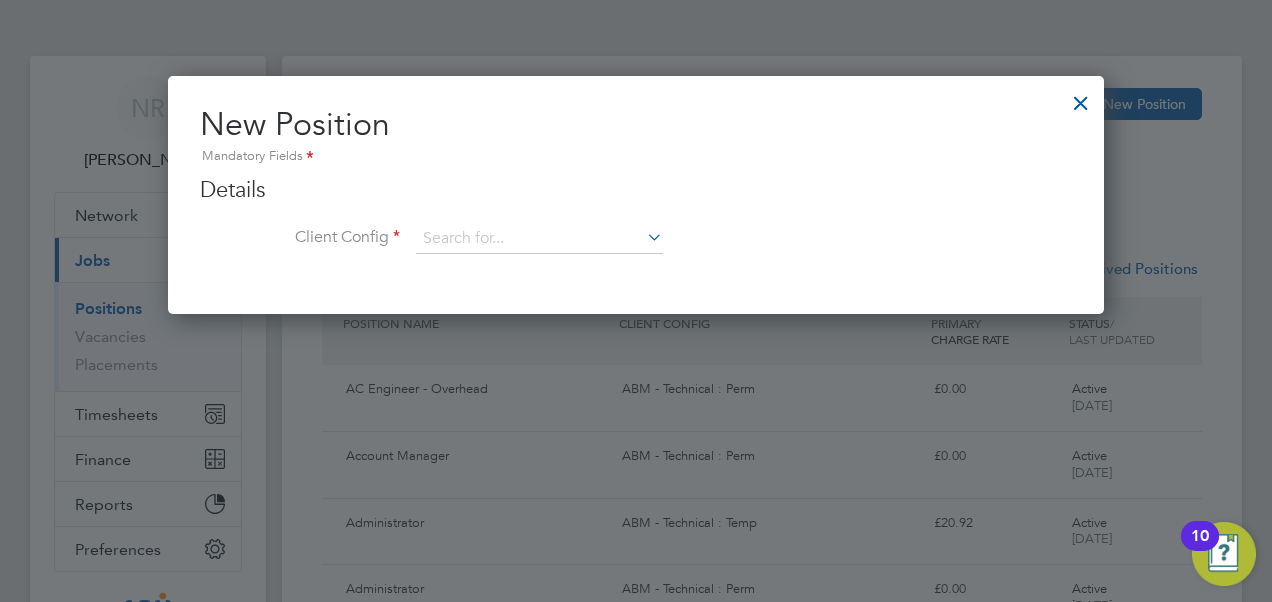 click on "ABM - Technical : Perm" 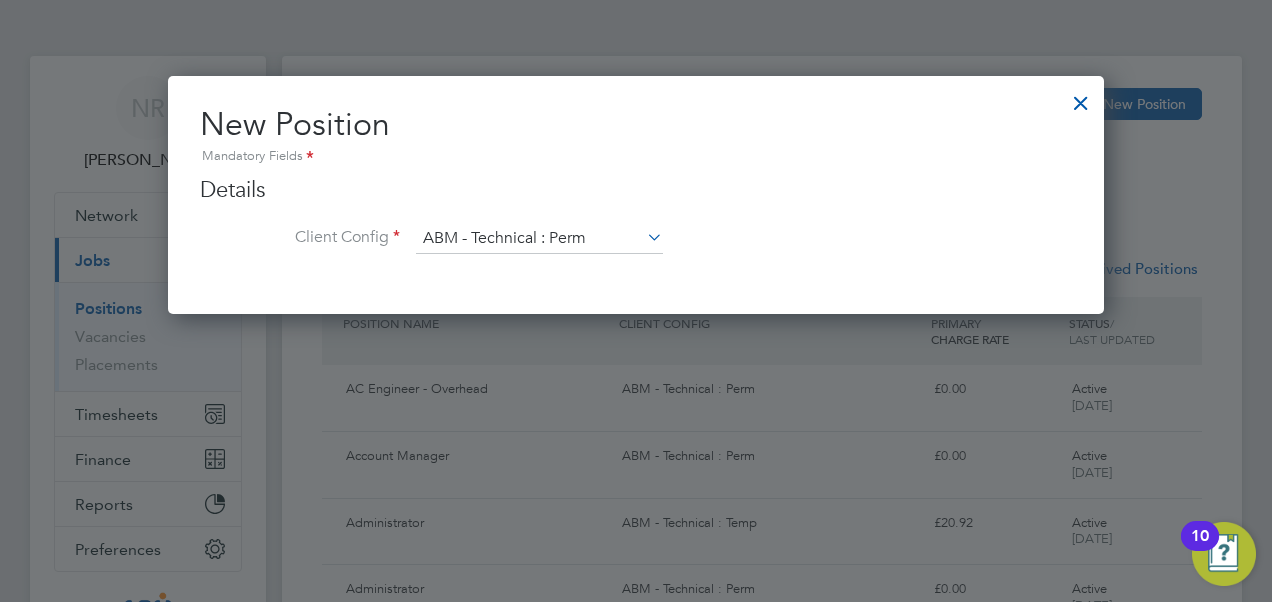 scroll, scrollTop: 10, scrollLeft: 10, axis: both 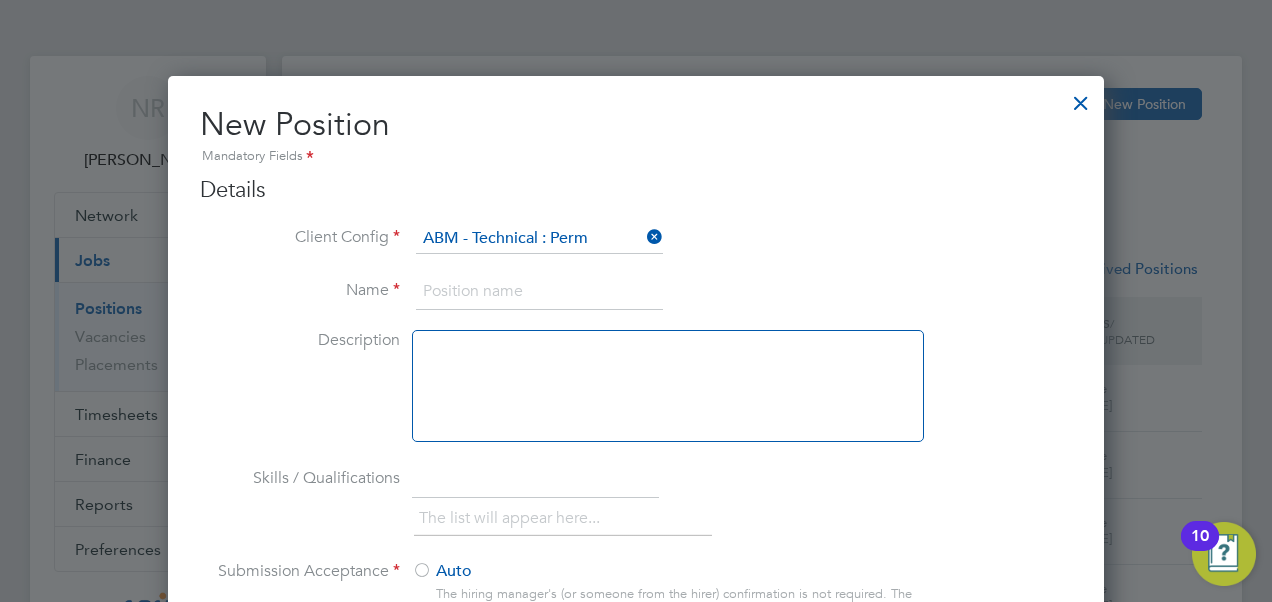 click at bounding box center [539, 292] 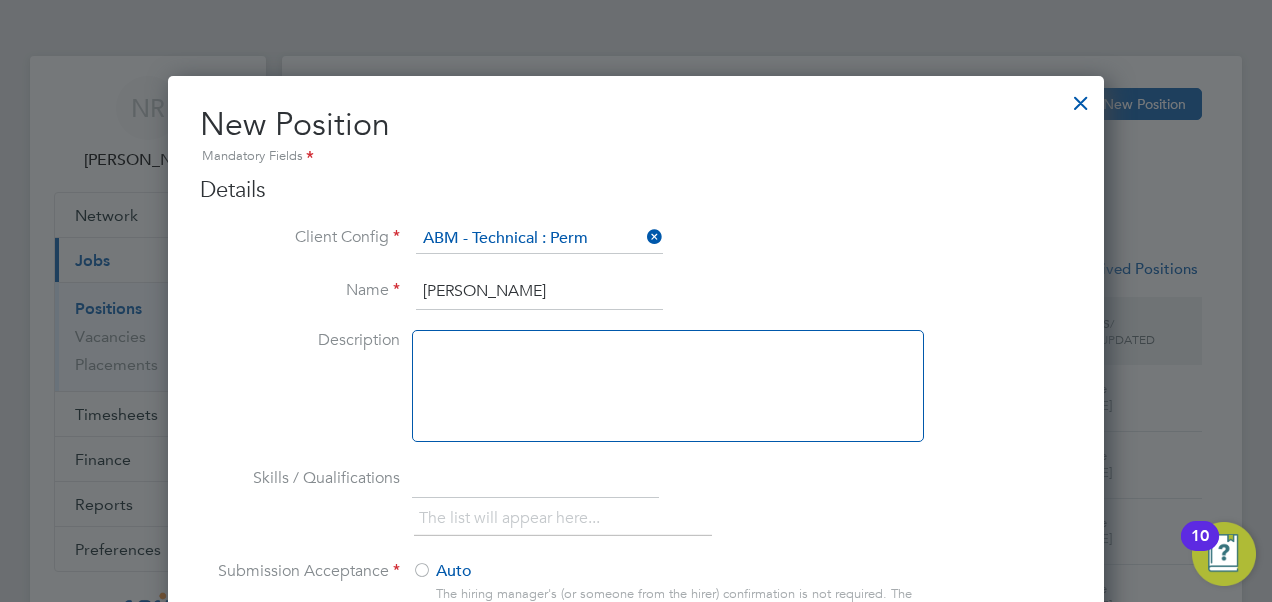 type on "[PERSON_NAME]" 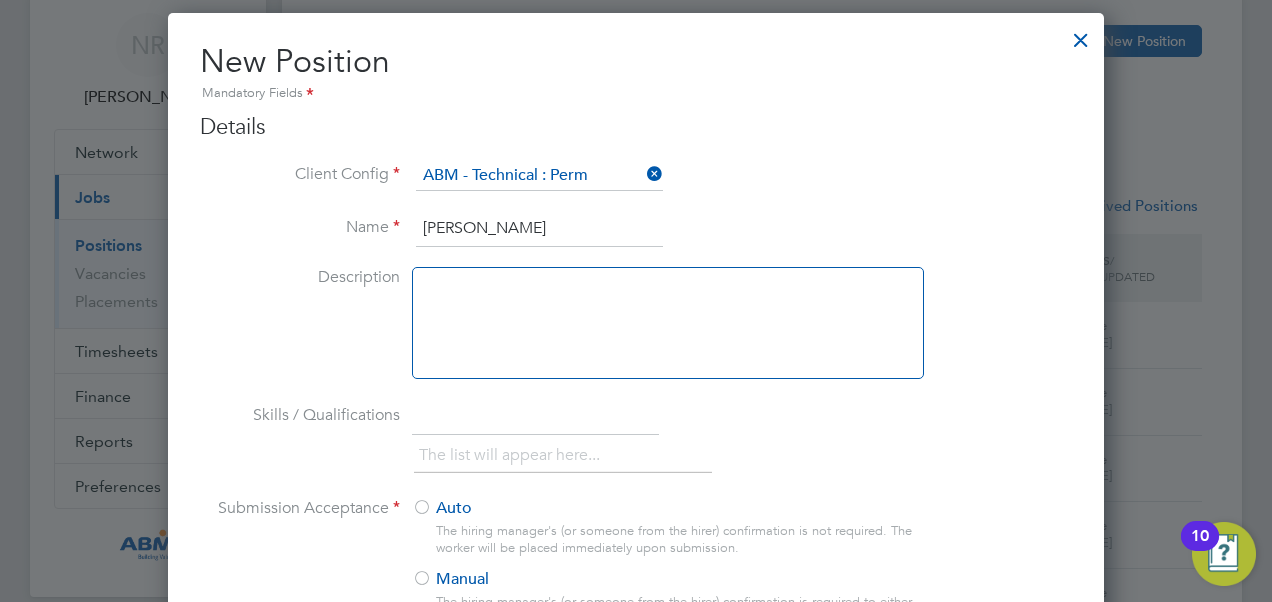 scroll, scrollTop: 0, scrollLeft: 0, axis: both 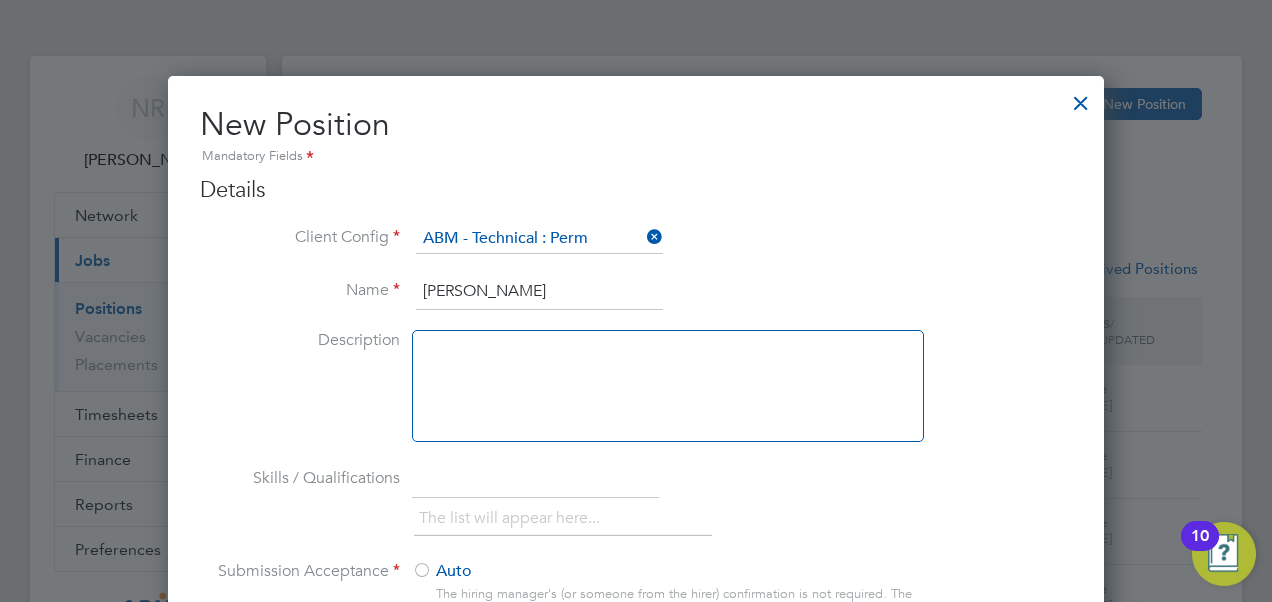 click at bounding box center [1081, 98] 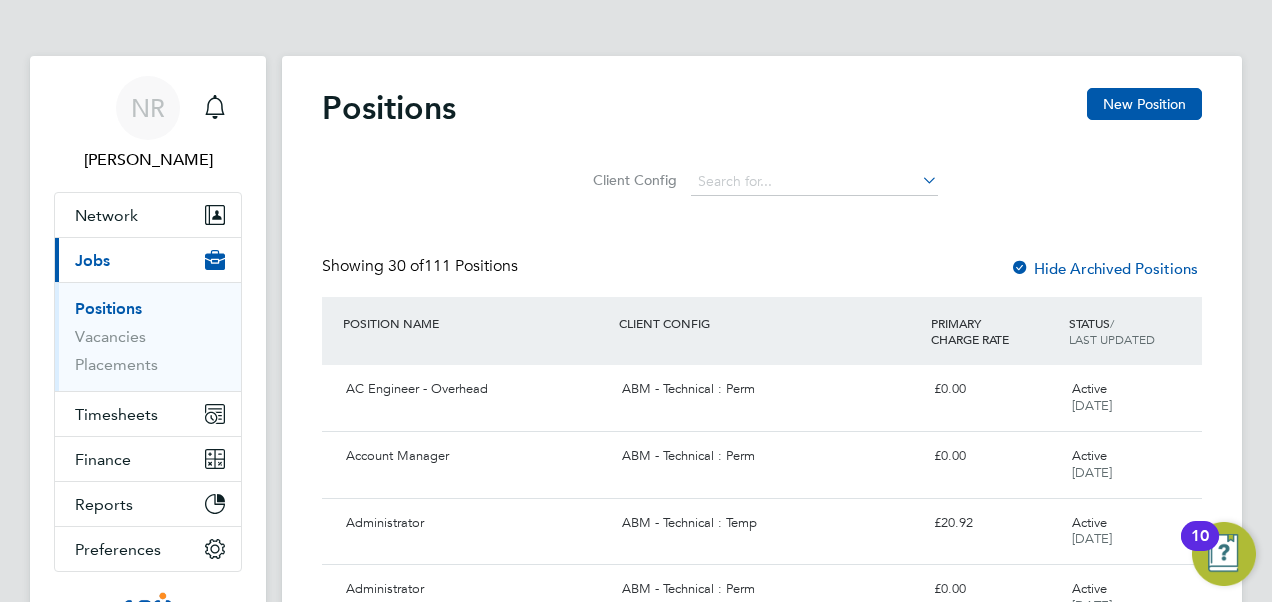 click on "Positions" at bounding box center (150, 313) 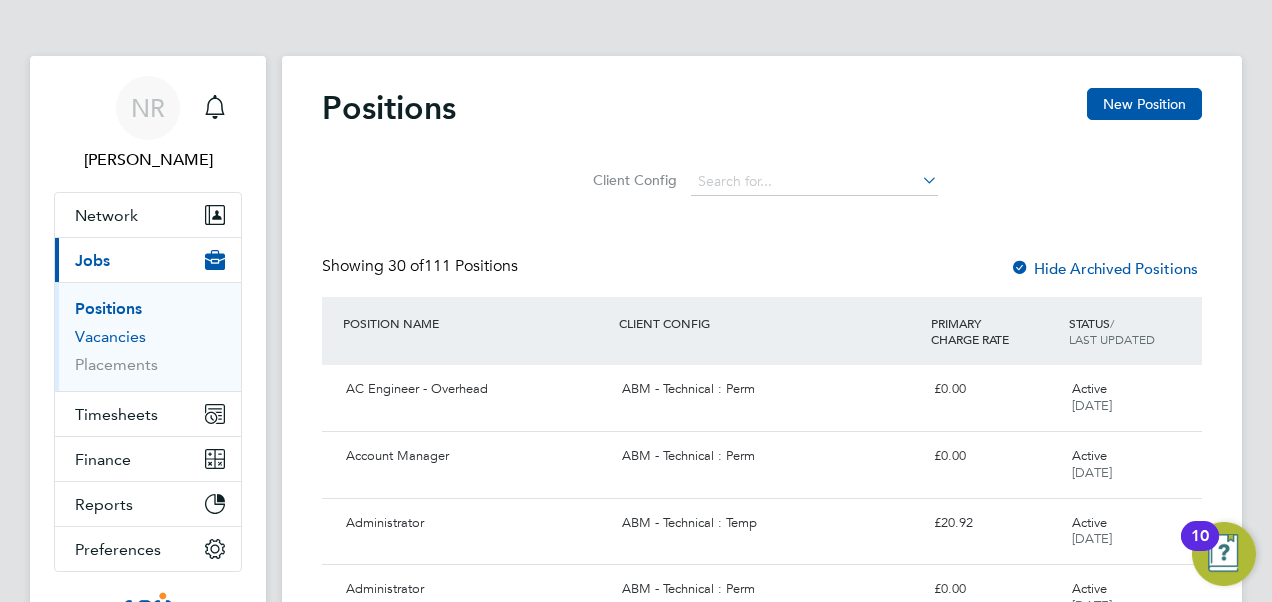 click on "Vacancies" at bounding box center (110, 336) 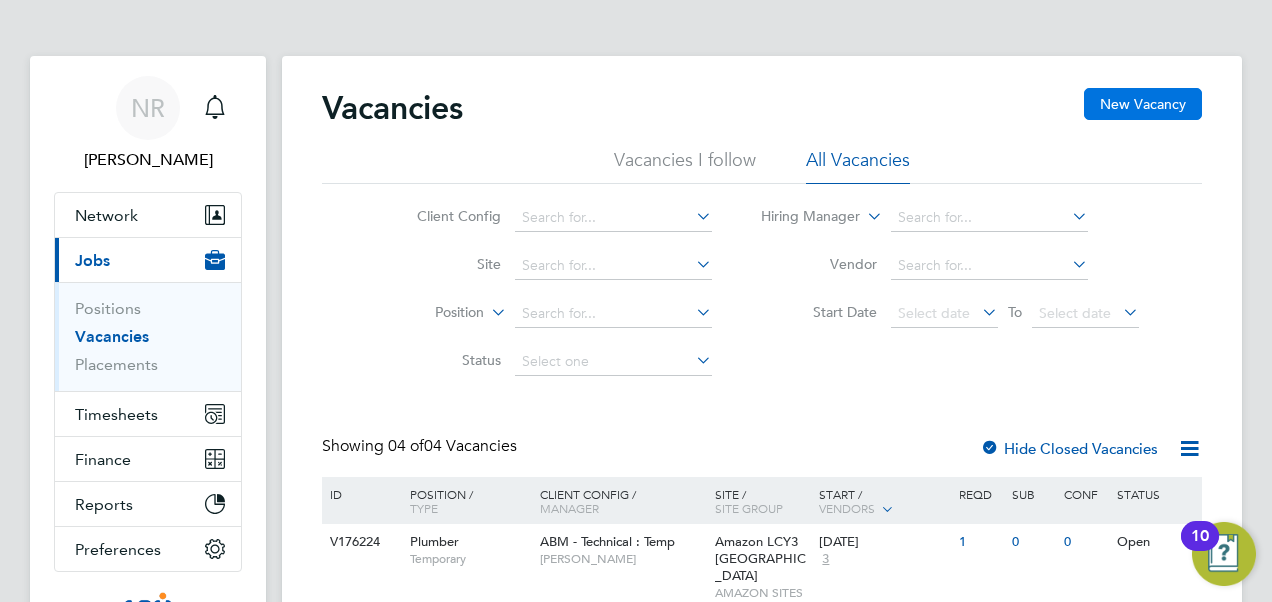 click on "New Vacancy" 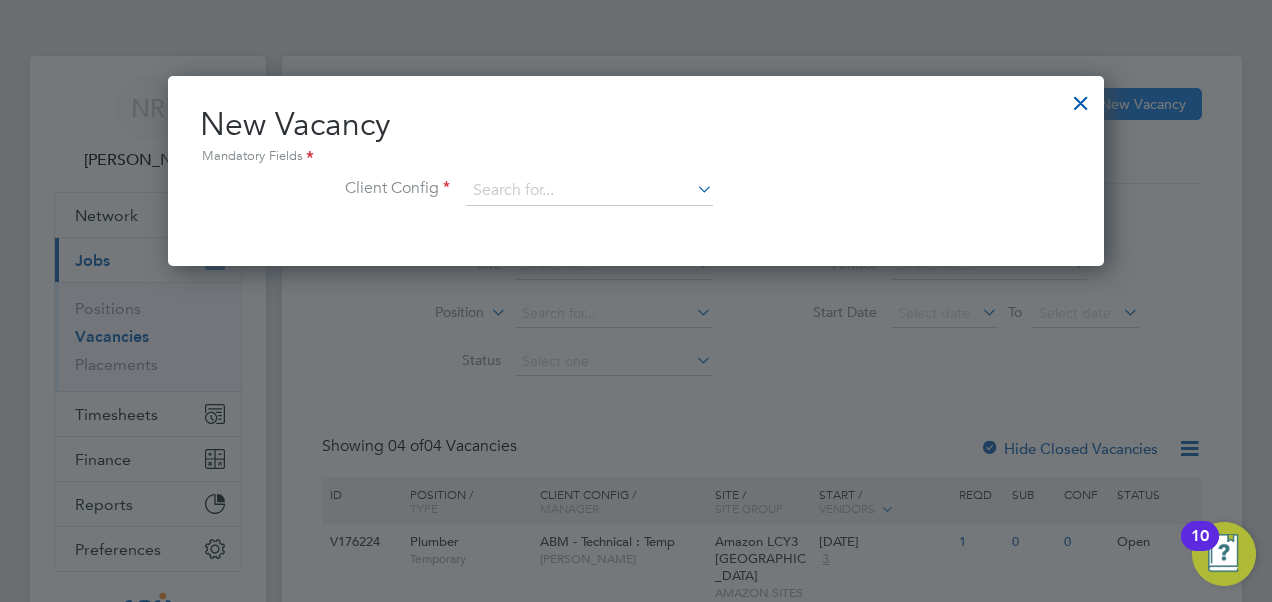 scroll, scrollTop: 10, scrollLeft: 10, axis: both 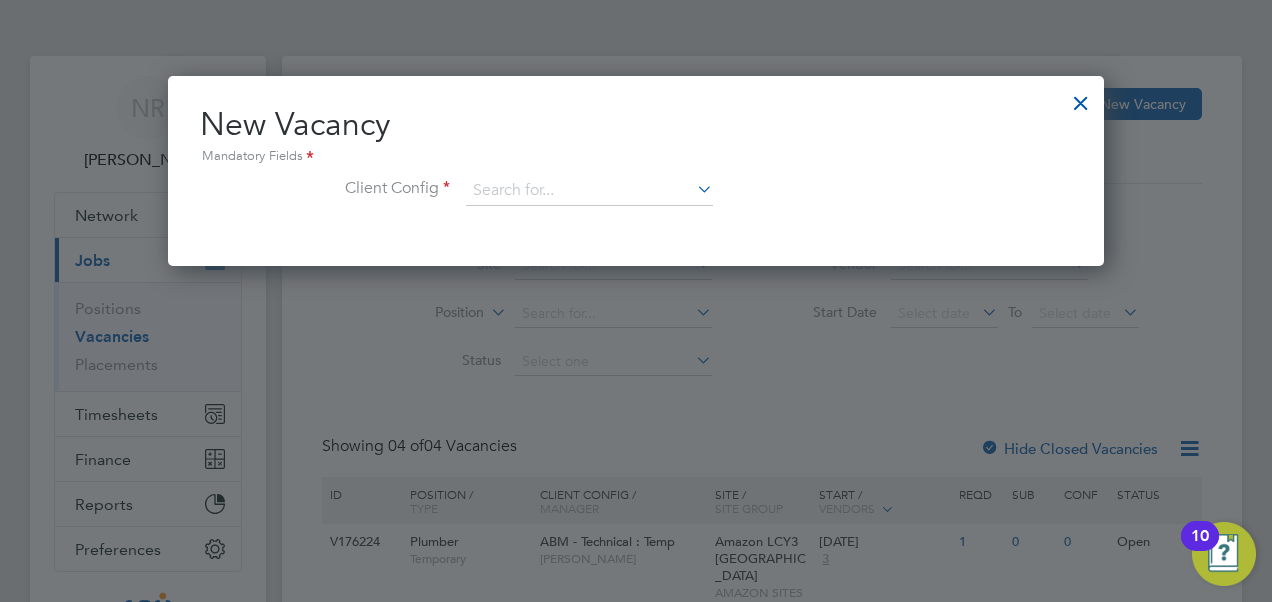 click at bounding box center (693, 189) 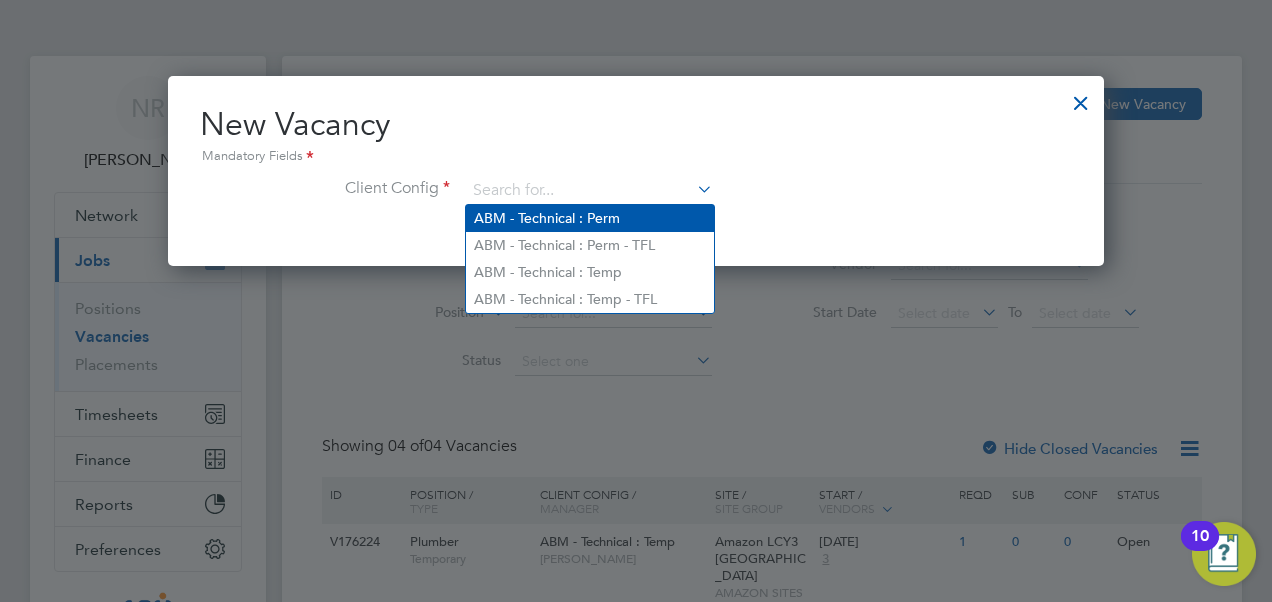 click on "ABM - Technical : Perm" 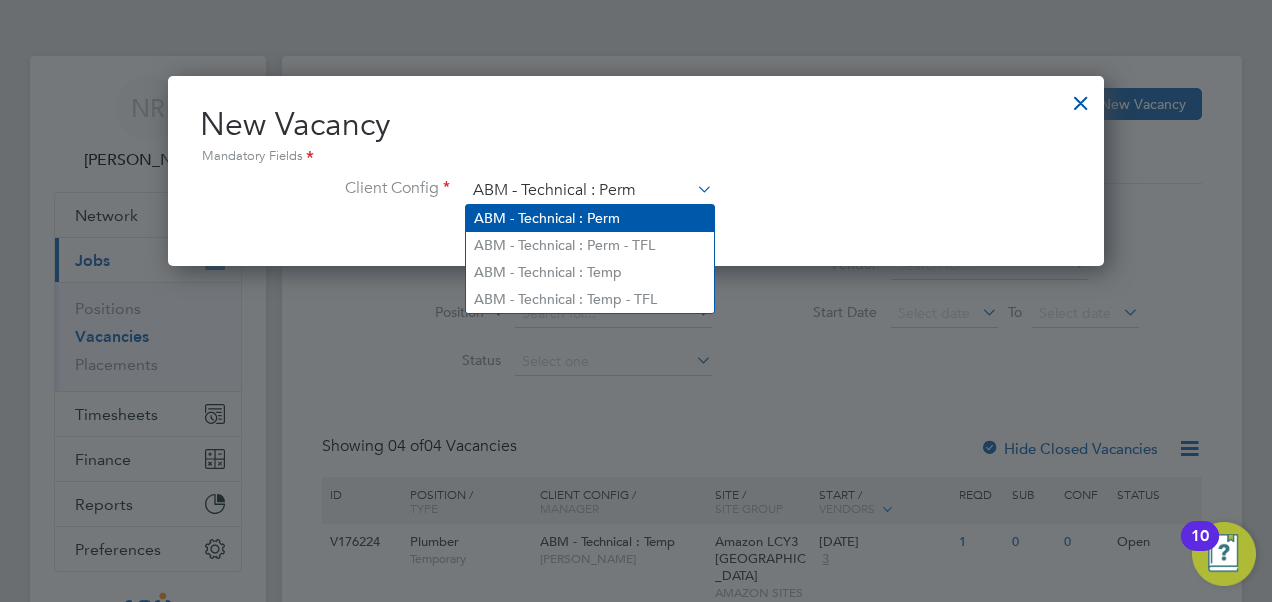 scroll, scrollTop: 10, scrollLeft: 10, axis: both 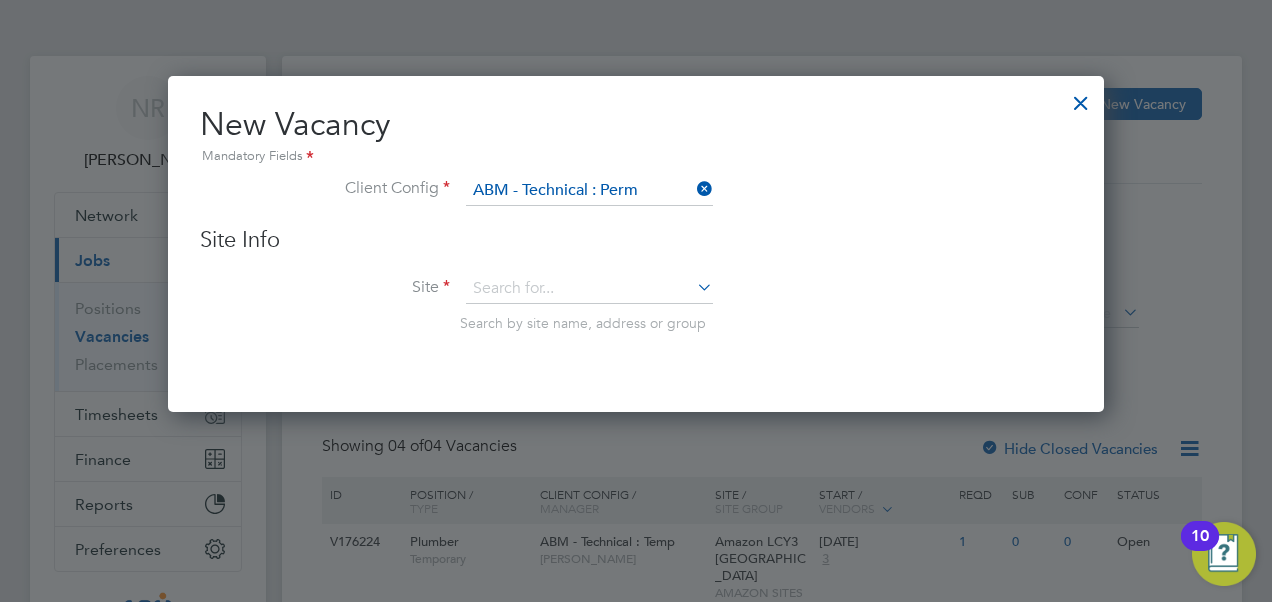 click at bounding box center [693, 287] 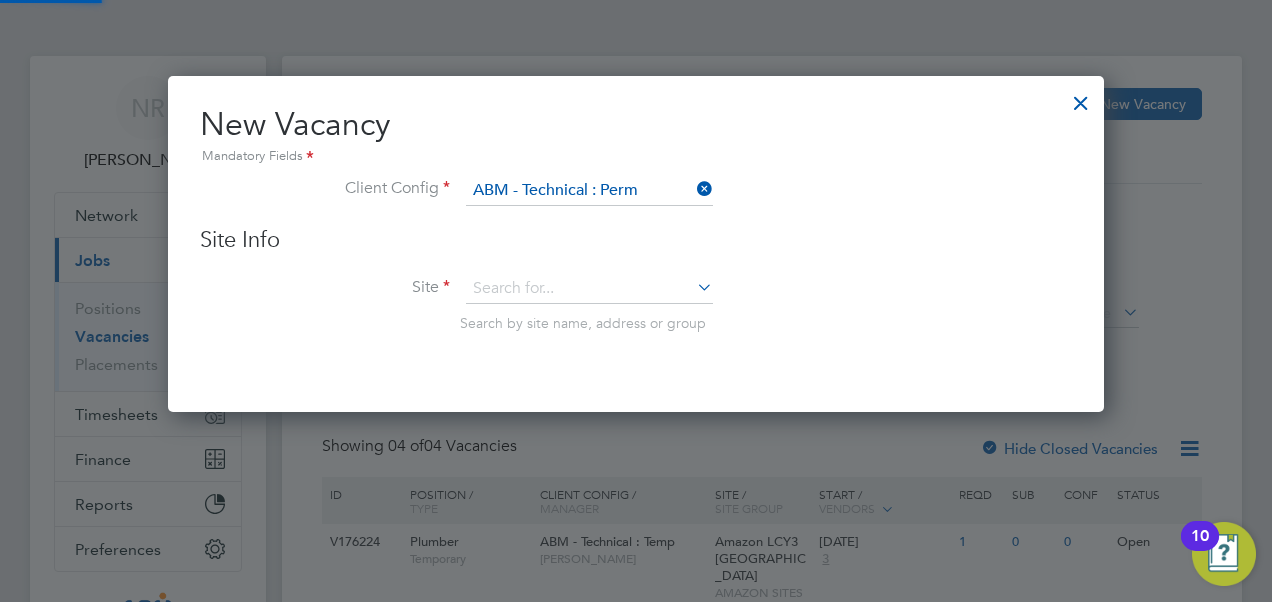 type on "14 Pier Walk" 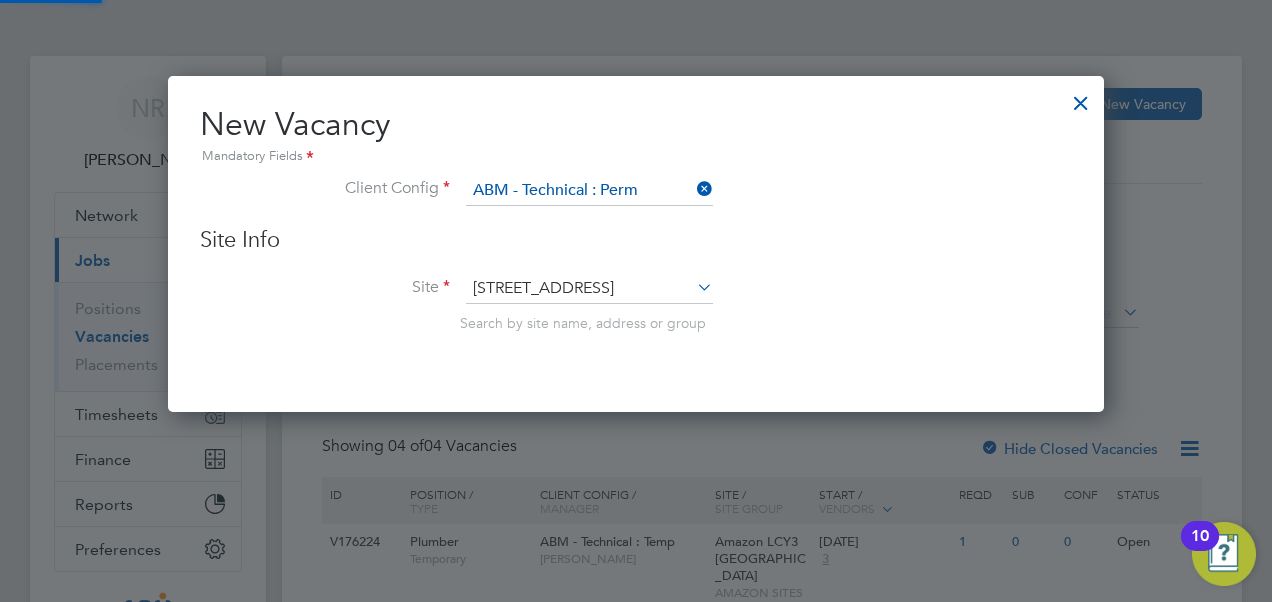 scroll, scrollTop: 10, scrollLeft: 10, axis: both 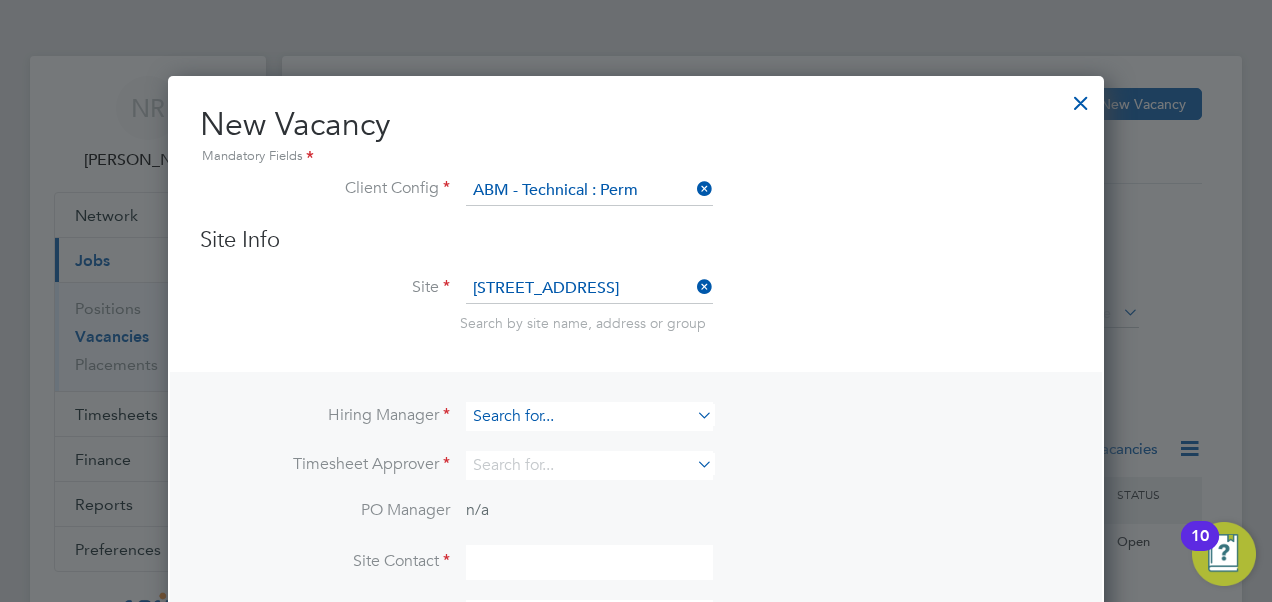 click at bounding box center [589, 416] 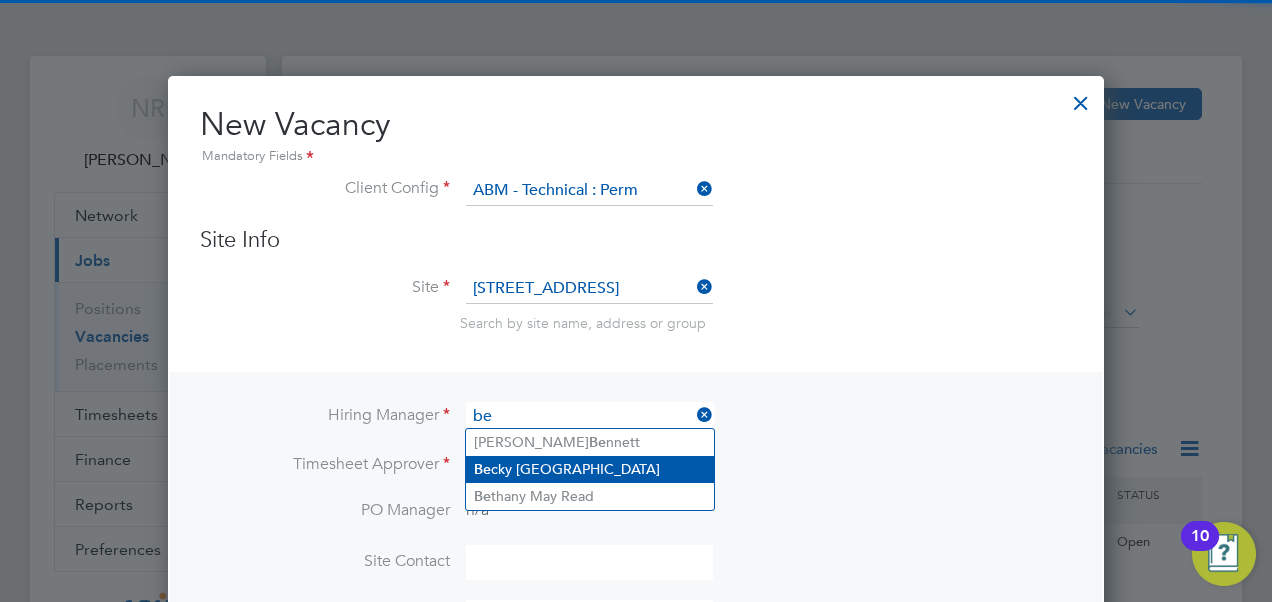 click on "Be cky Essex" 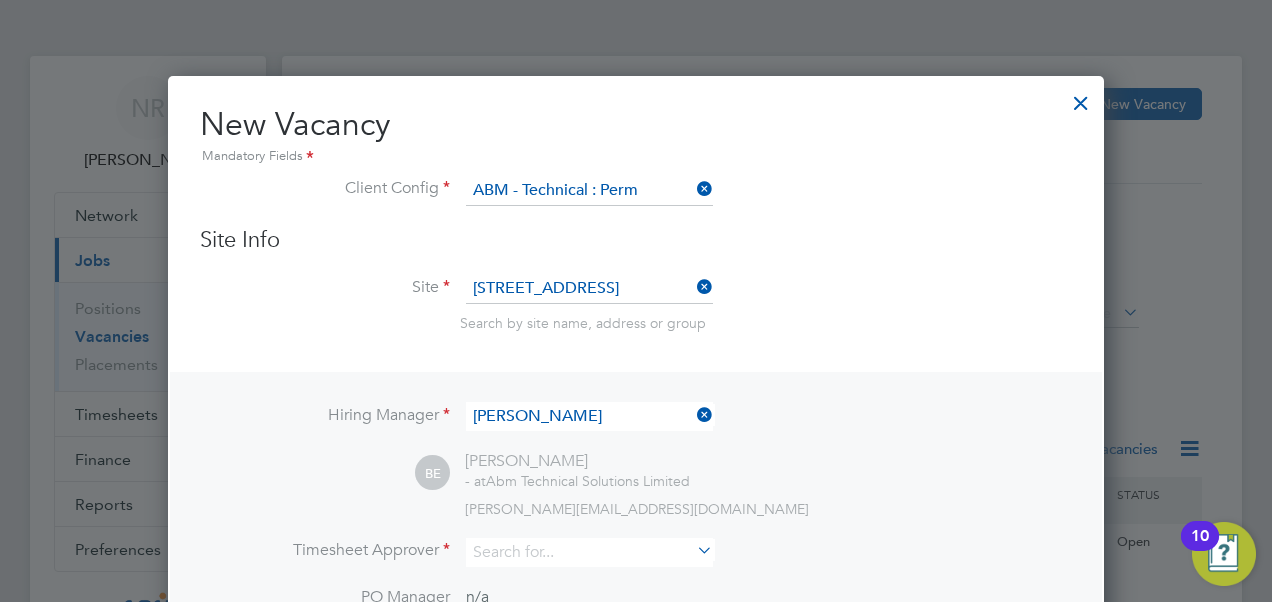 scroll, scrollTop: 10, scrollLeft: 10, axis: both 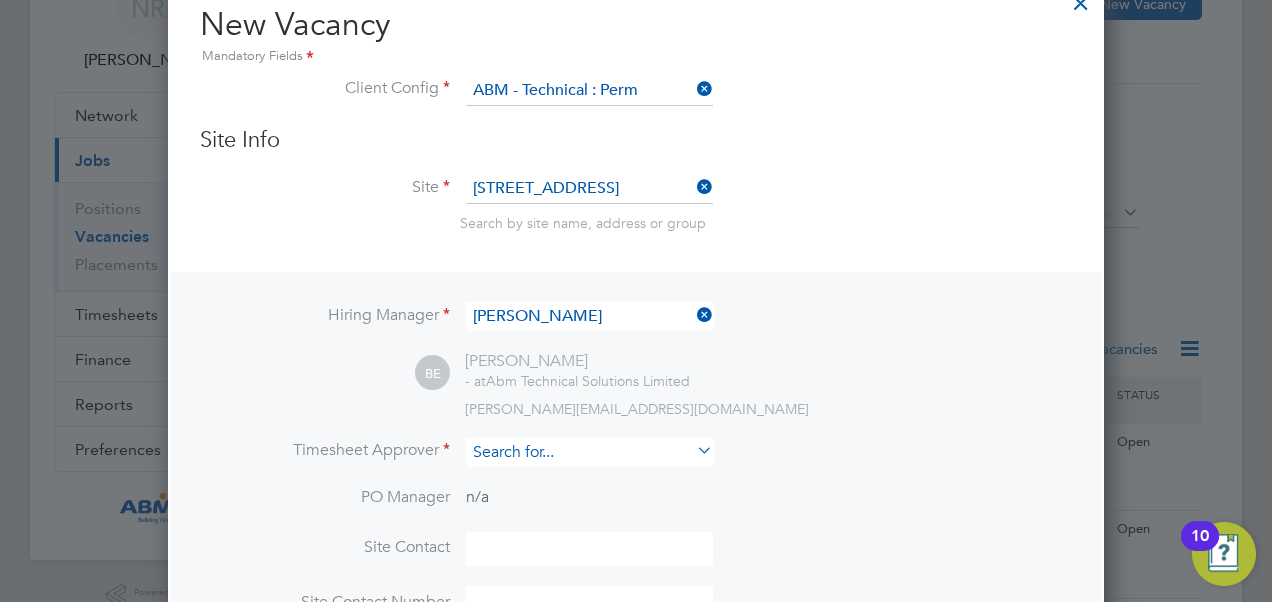 click at bounding box center [589, 452] 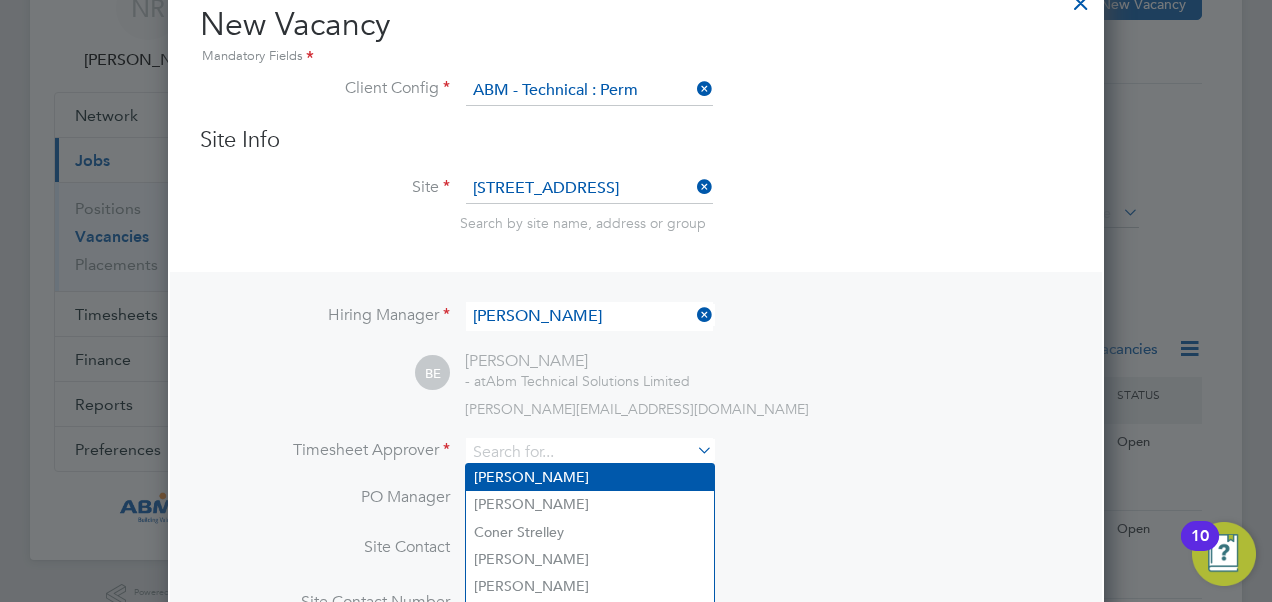 click on "Adam Townsend" 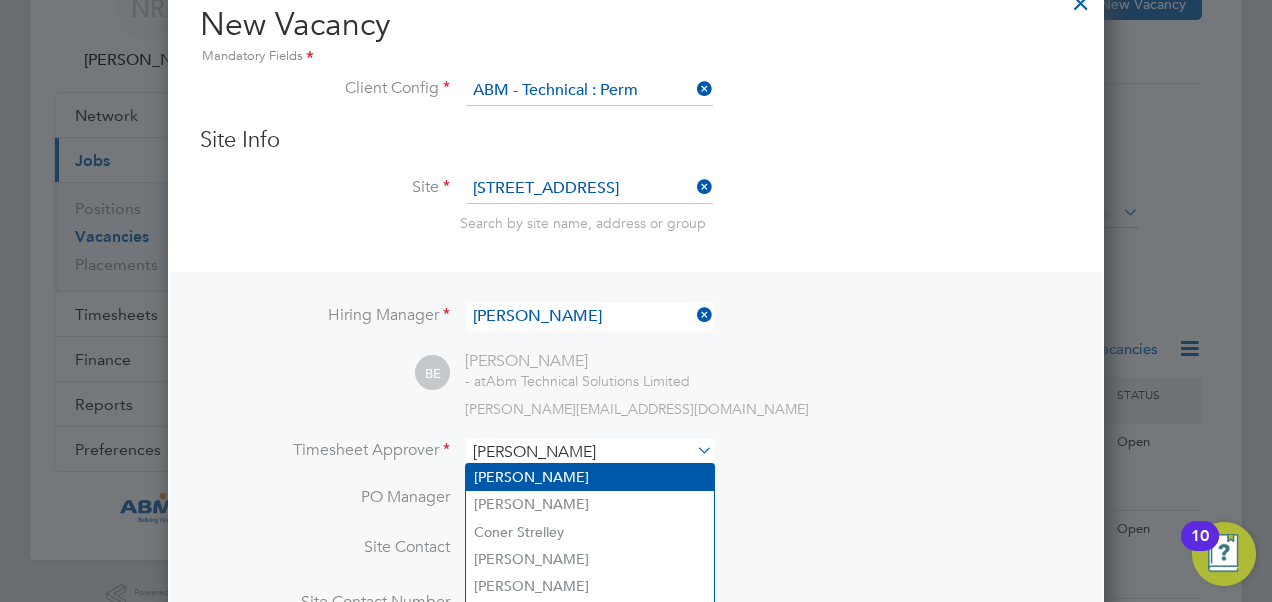 scroll, scrollTop: 10, scrollLeft: 10, axis: both 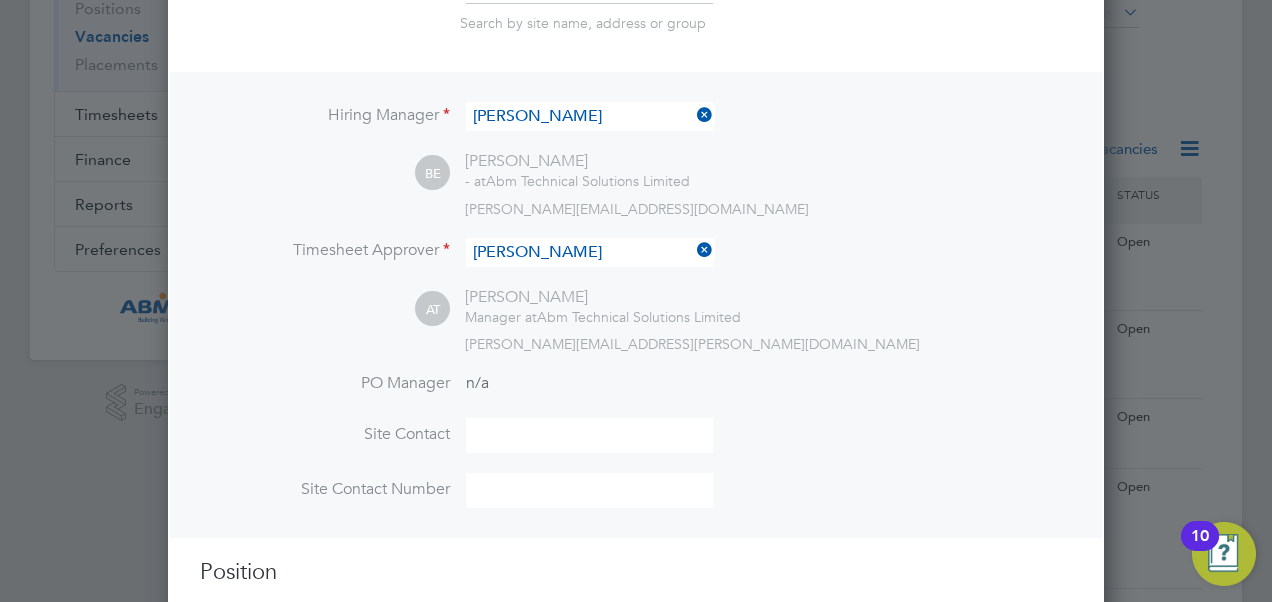 click at bounding box center (589, 435) 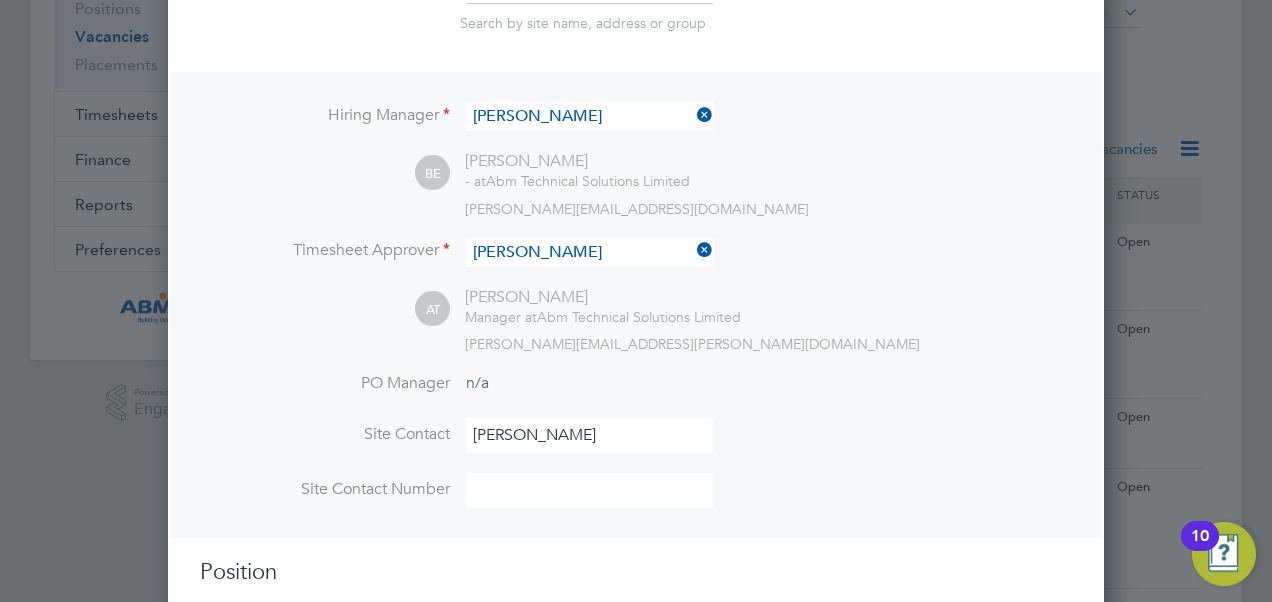 click at bounding box center [589, 490] 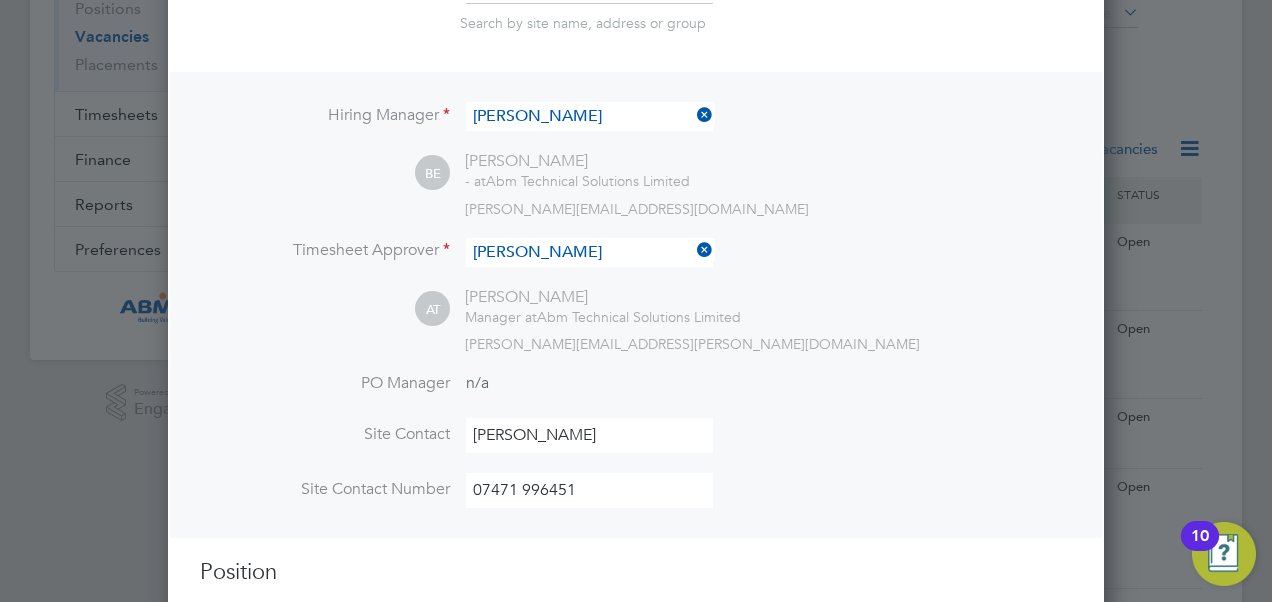 type on "Mult" 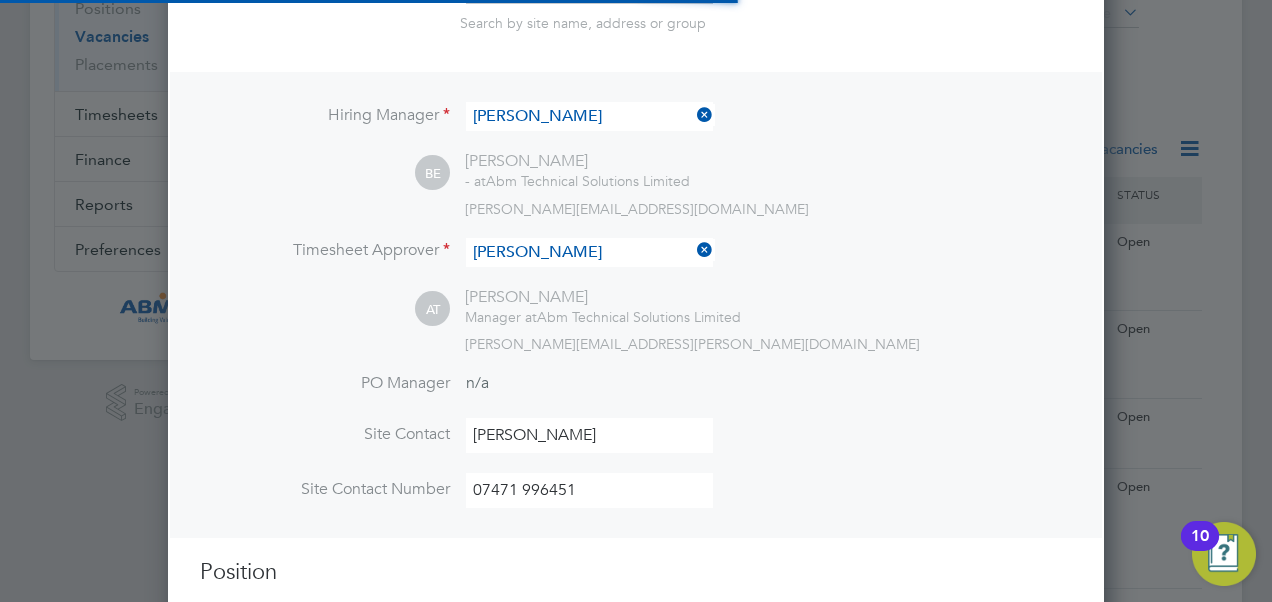 scroll, scrollTop: 10, scrollLeft: 10, axis: both 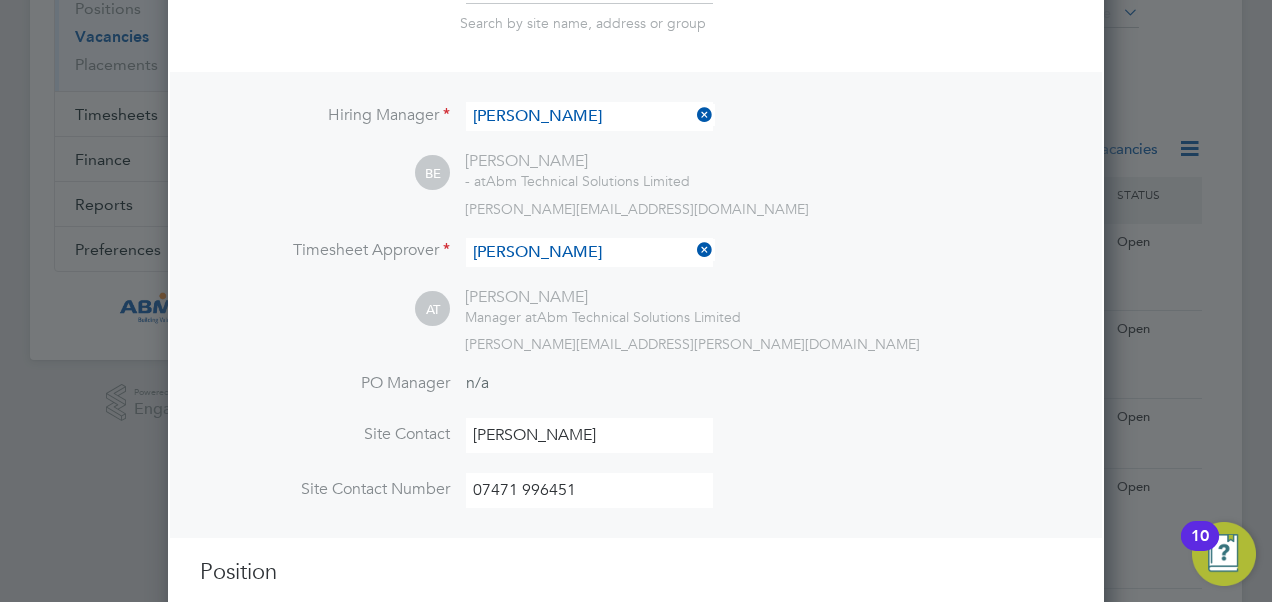 click on "Hiring Manager   Becky Essex BE Becky Essex - at  Abm Technical Solutions Limited   becky.essex@abm.com Timesheet Approver   Adam Townsend AT Adam Townsend Manager at  Abm Technical Solutions Limited   adam.townsend@abm.com PO Manager   n/a Site Contact   Becky Essex Site Contact Number   07471 996451" at bounding box center (636, 304) 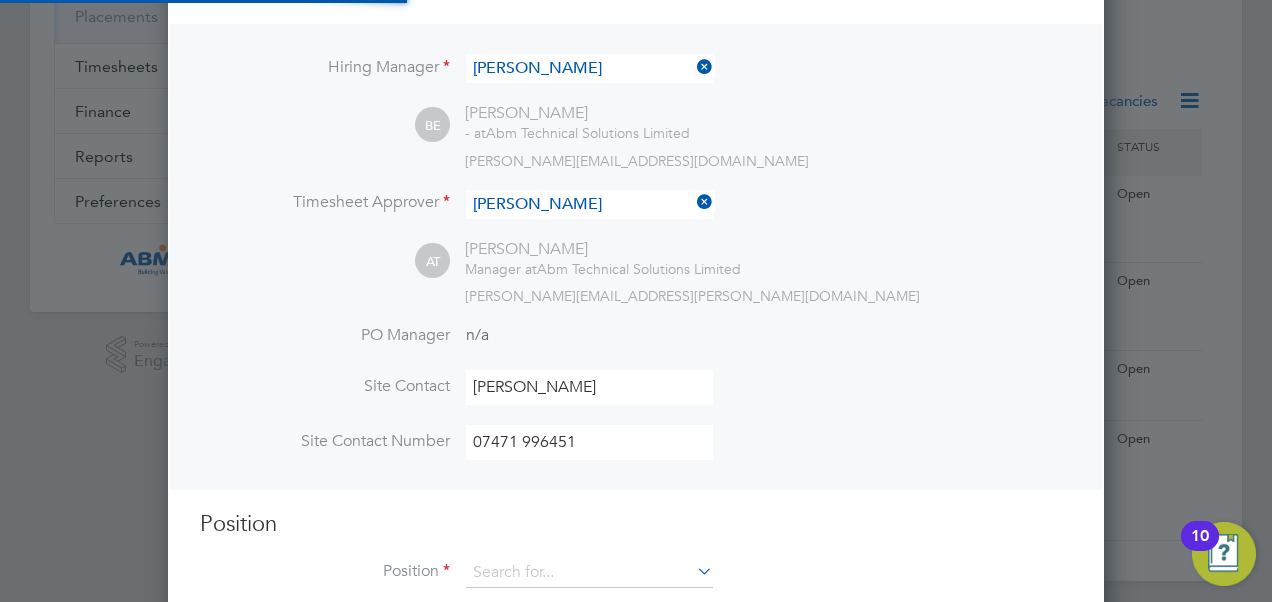 scroll, scrollTop: 391, scrollLeft: 0, axis: vertical 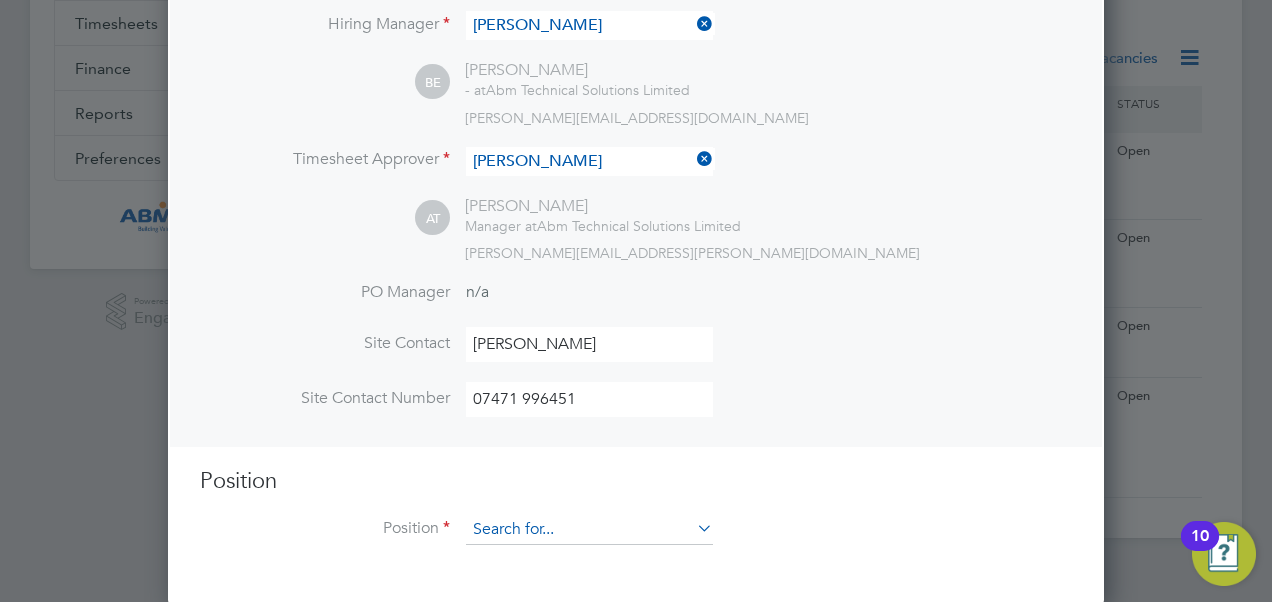 click at bounding box center [589, 530] 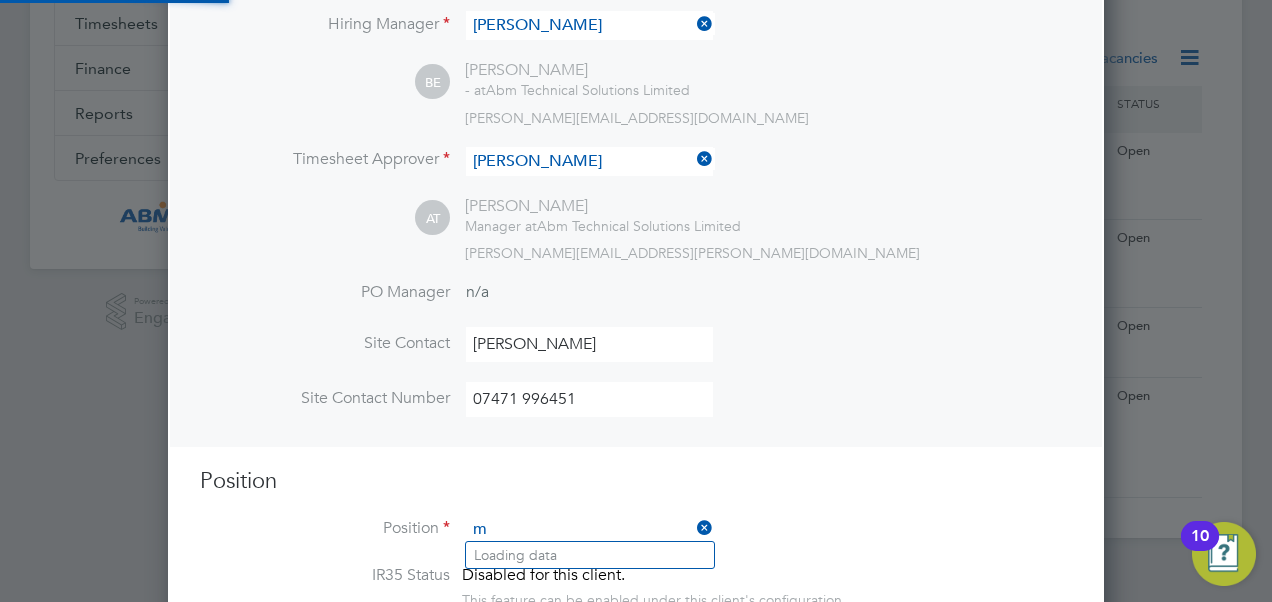 scroll, scrollTop: 10, scrollLeft: 10, axis: both 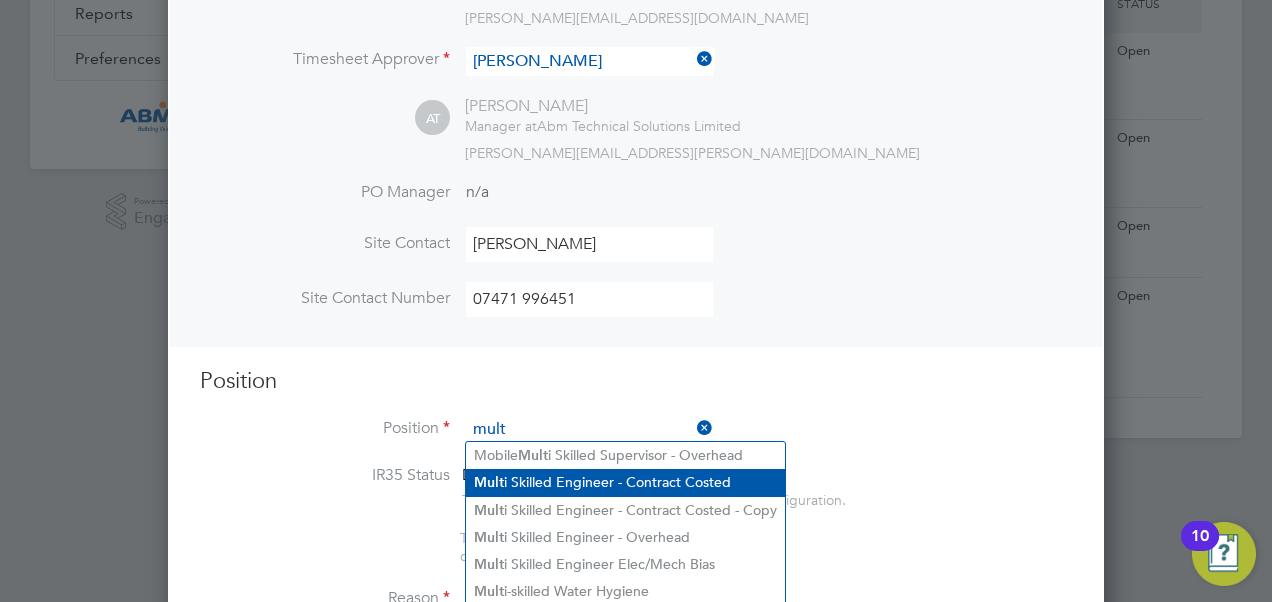 click on "Mult i Skilled Engineer - Contract Costed" 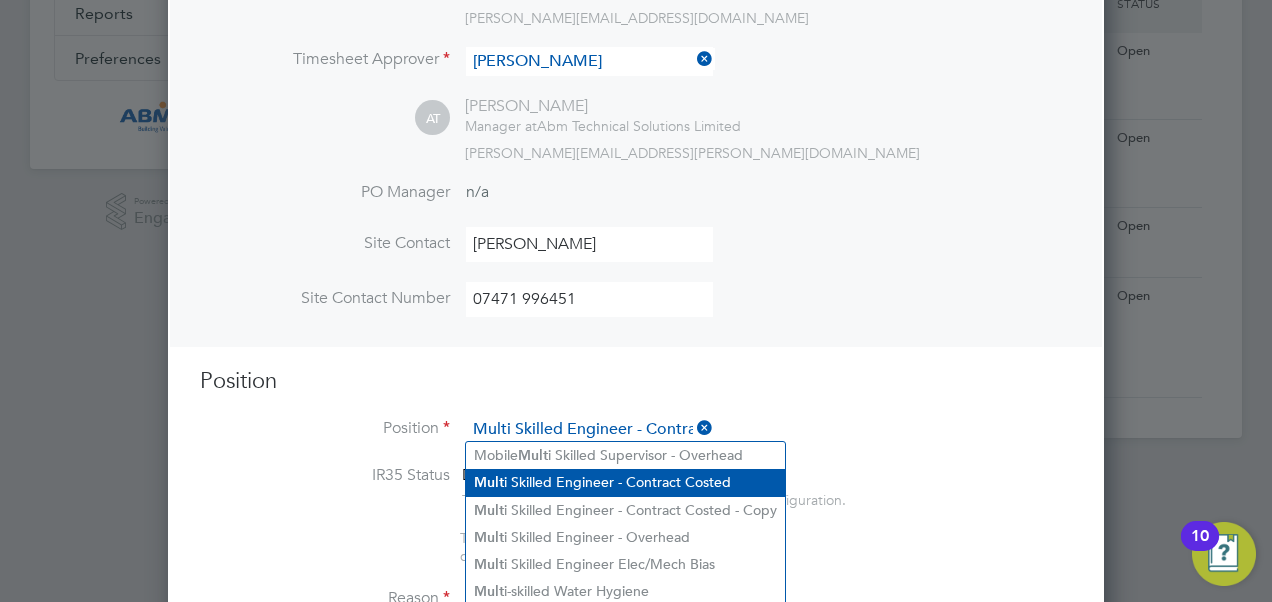 type on "• Must be qualified in either Electrical City & Guilds Level 3 and 17th Edition OR City & Guilds level 2 in Mechanical Engineering
• The candidate MUST also have a strong background in ALL aspects of Building Services Engineering
• Must have own basic hand tools and PPE
• Must be clean and presentable at all times
• Excellent customer service skills
• Able to work on own initiative
• Must quickly become familiar with ABM procedures and paperwork including PPM planning, permits etc" 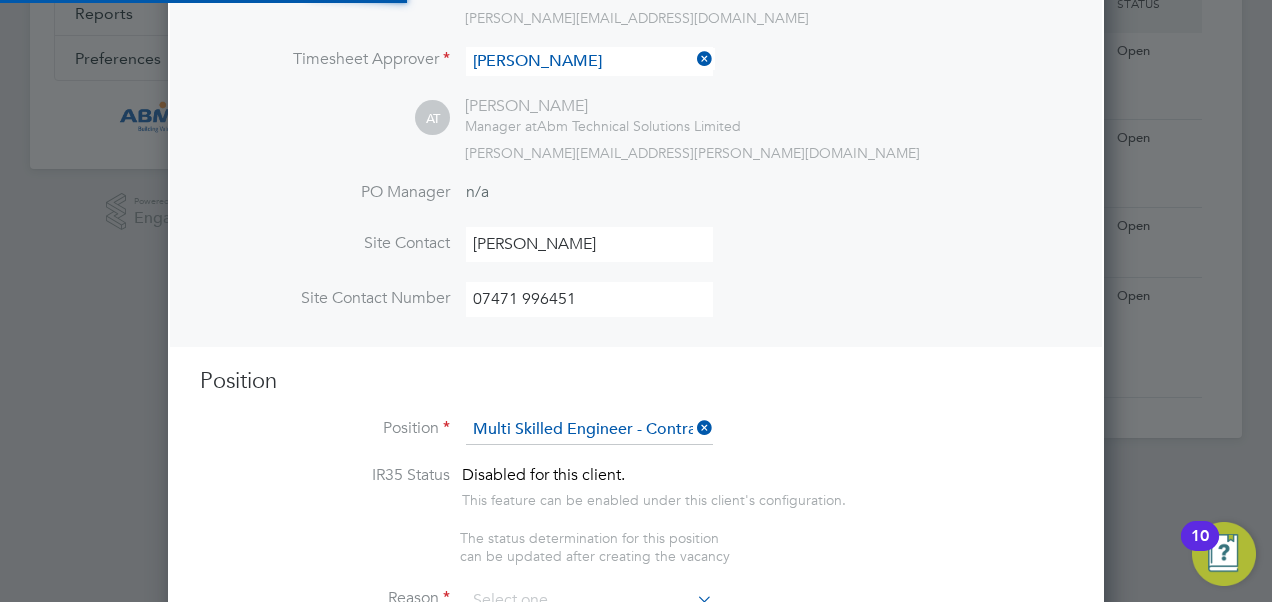 scroll, scrollTop: 10, scrollLeft: 10, axis: both 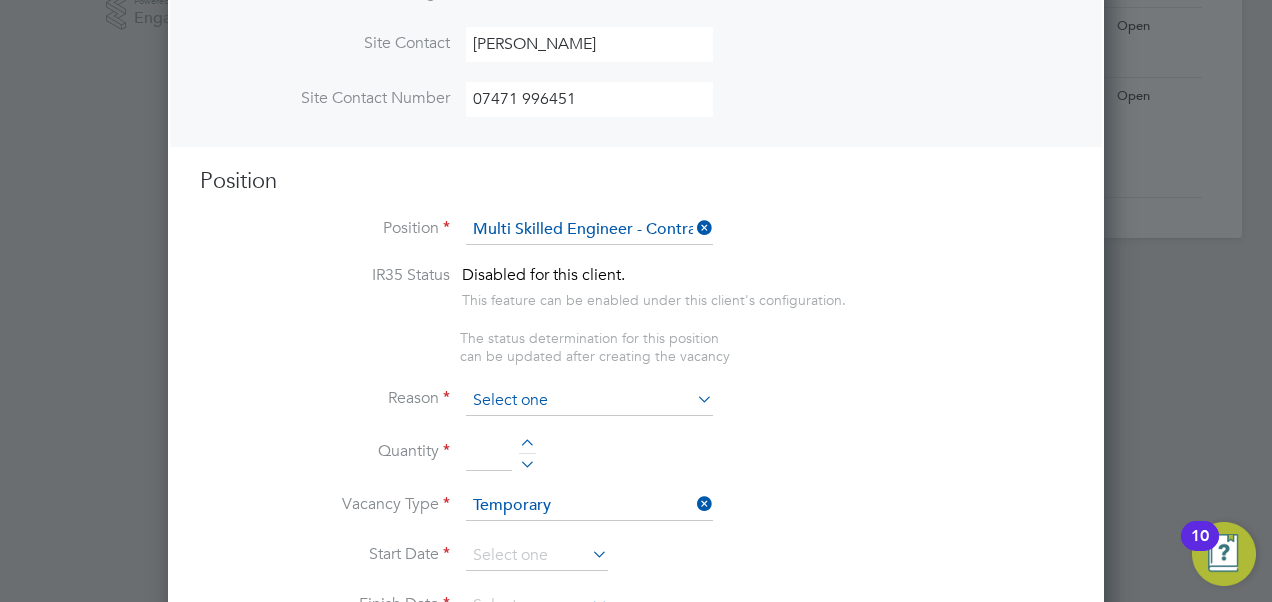 click at bounding box center (589, 401) 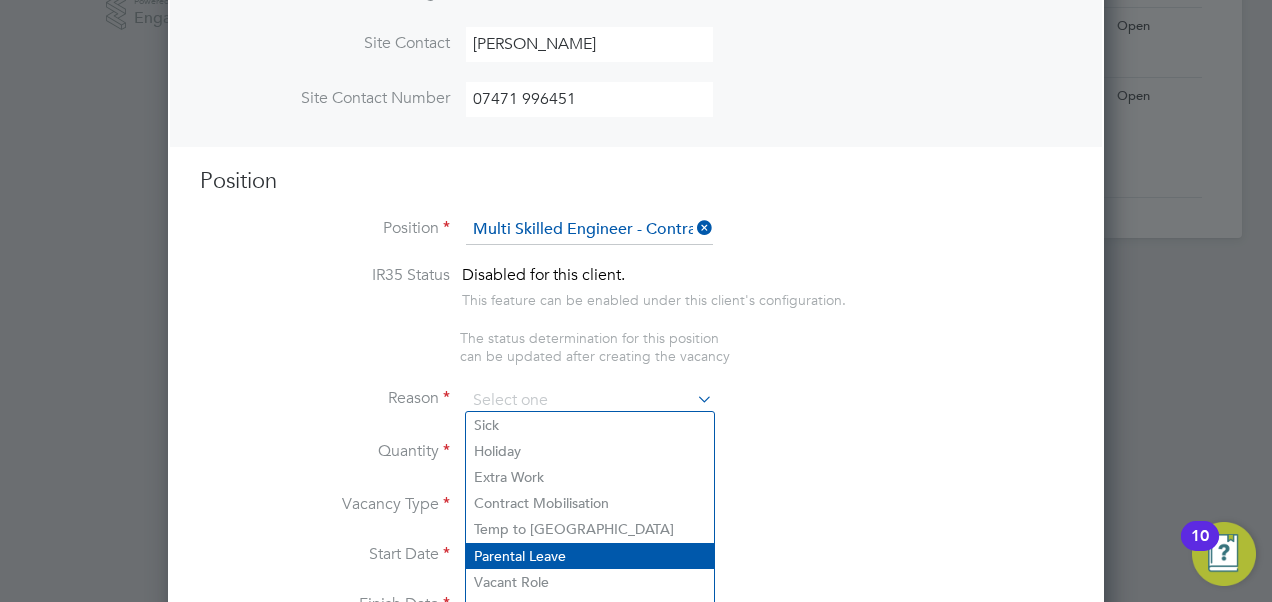 scroll, scrollTop: 891, scrollLeft: 0, axis: vertical 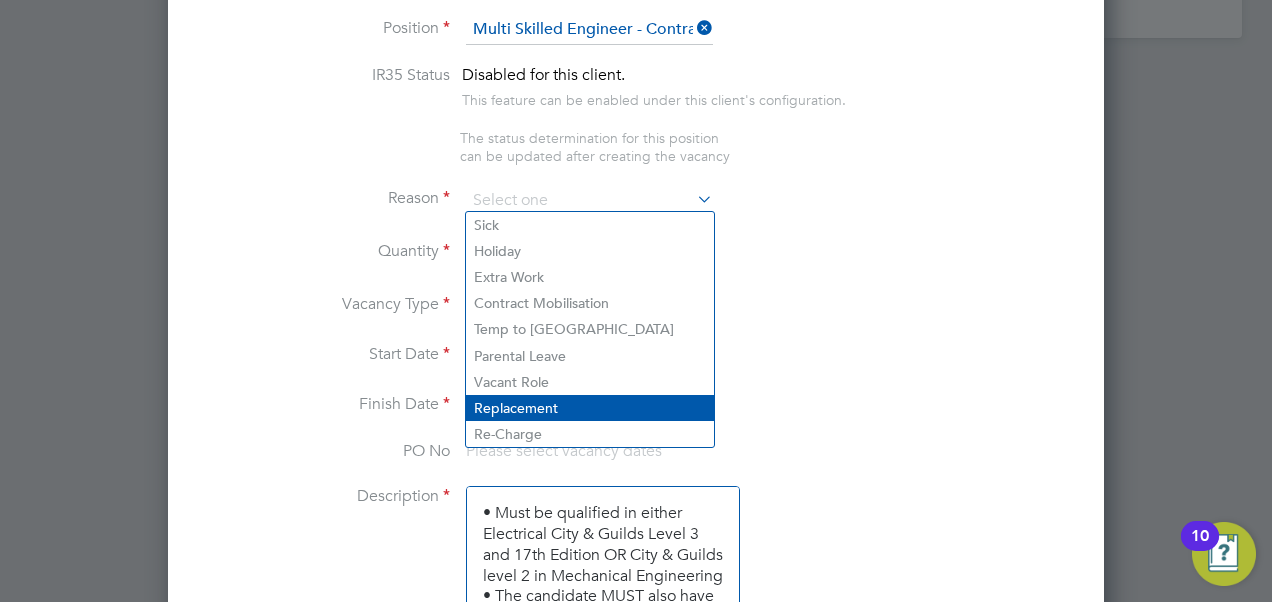 click on "Replacement" 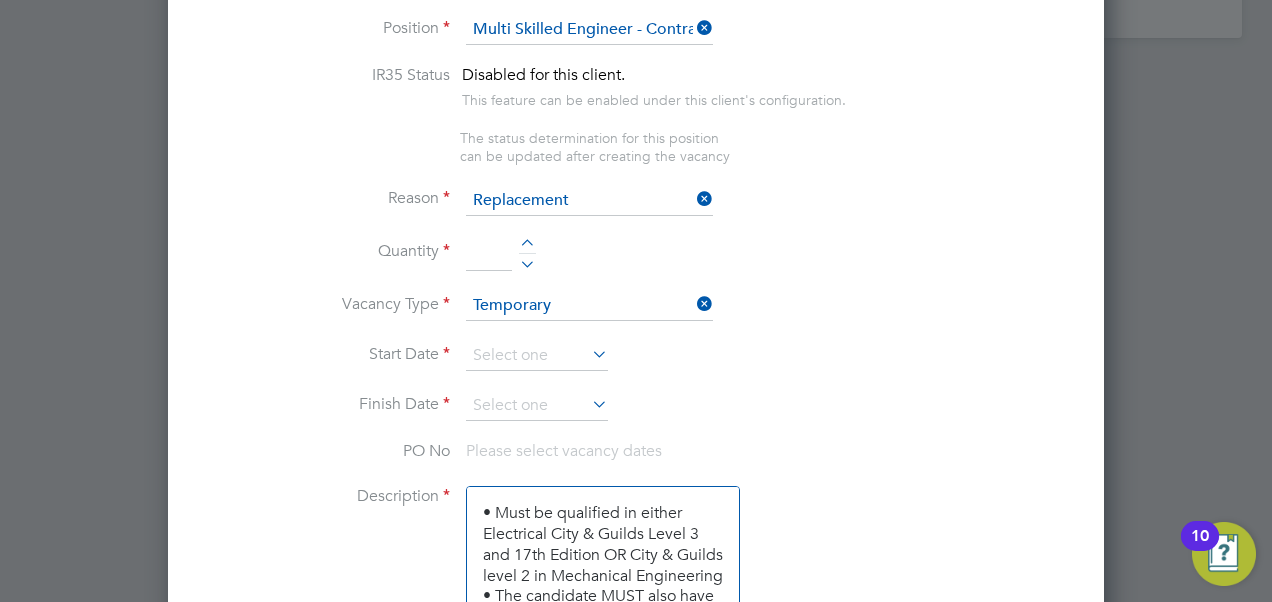 click on "Quantity" at bounding box center (636, 264) 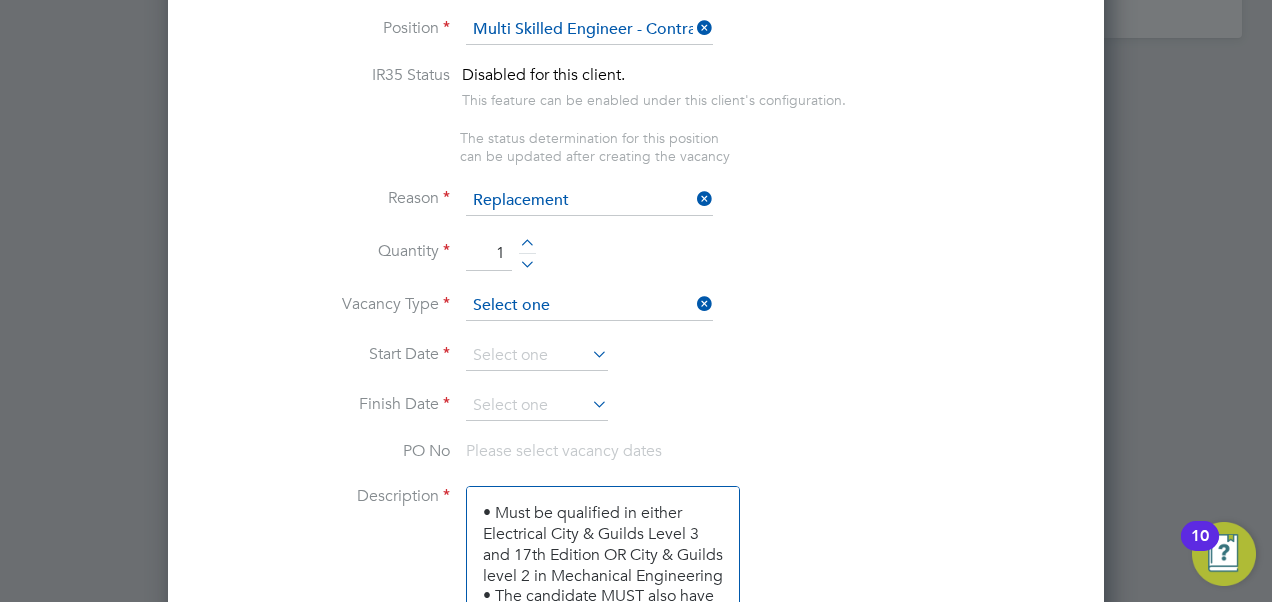 click at bounding box center (589, 306) 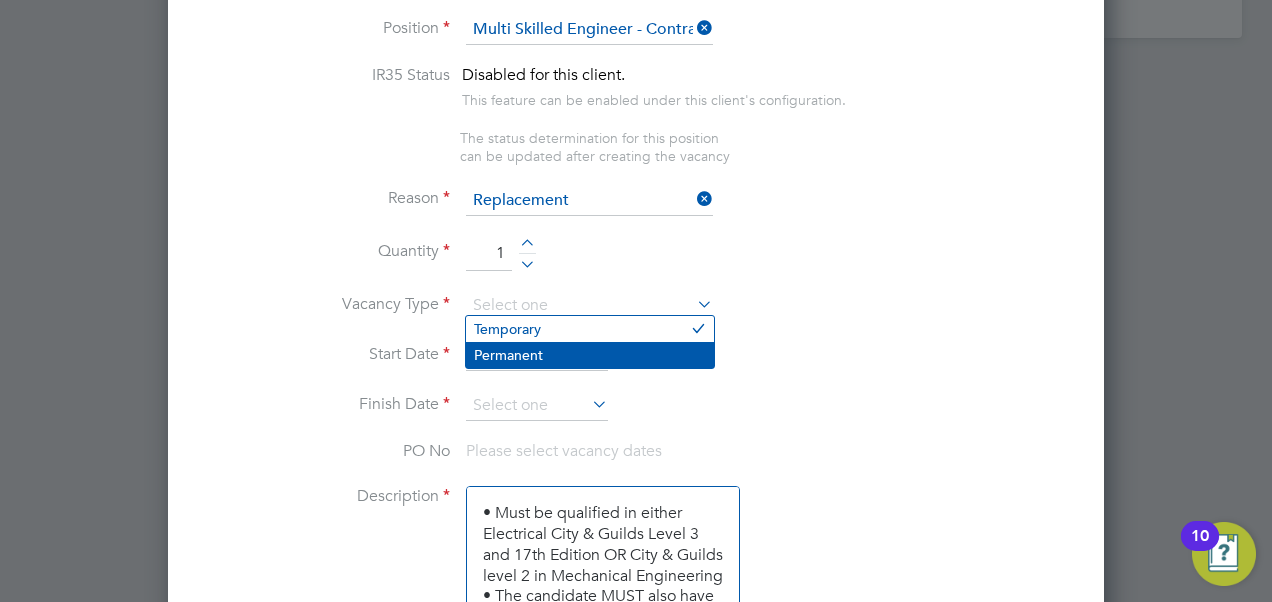 click on "Permanent" 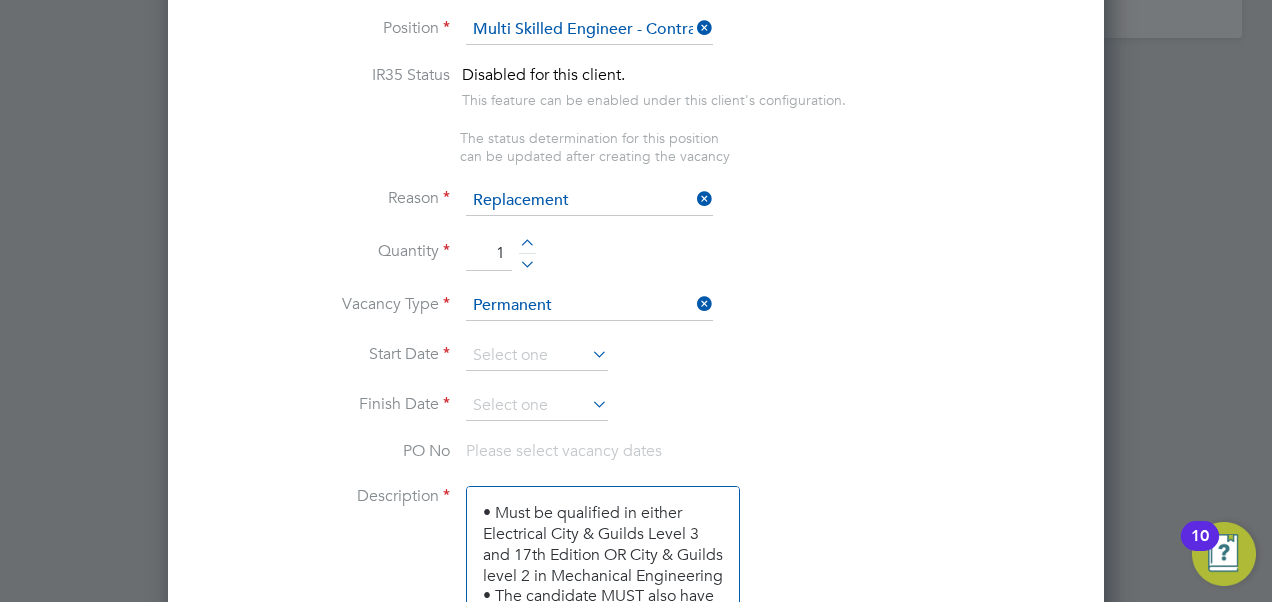 click at bounding box center (588, 354) 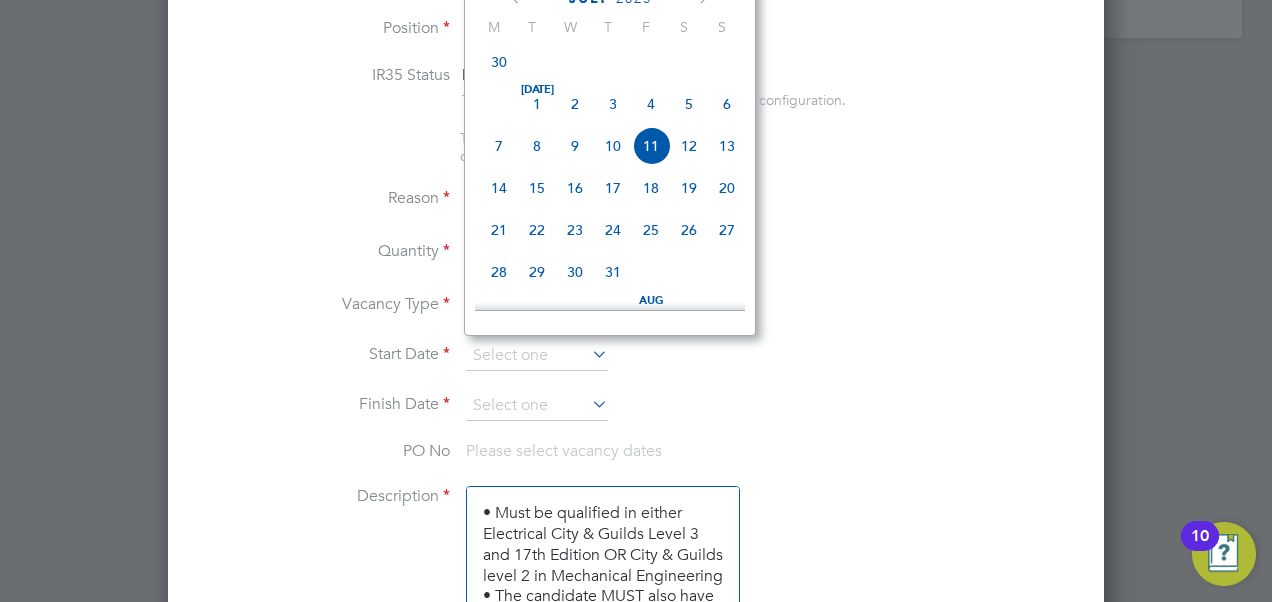 click on "28" 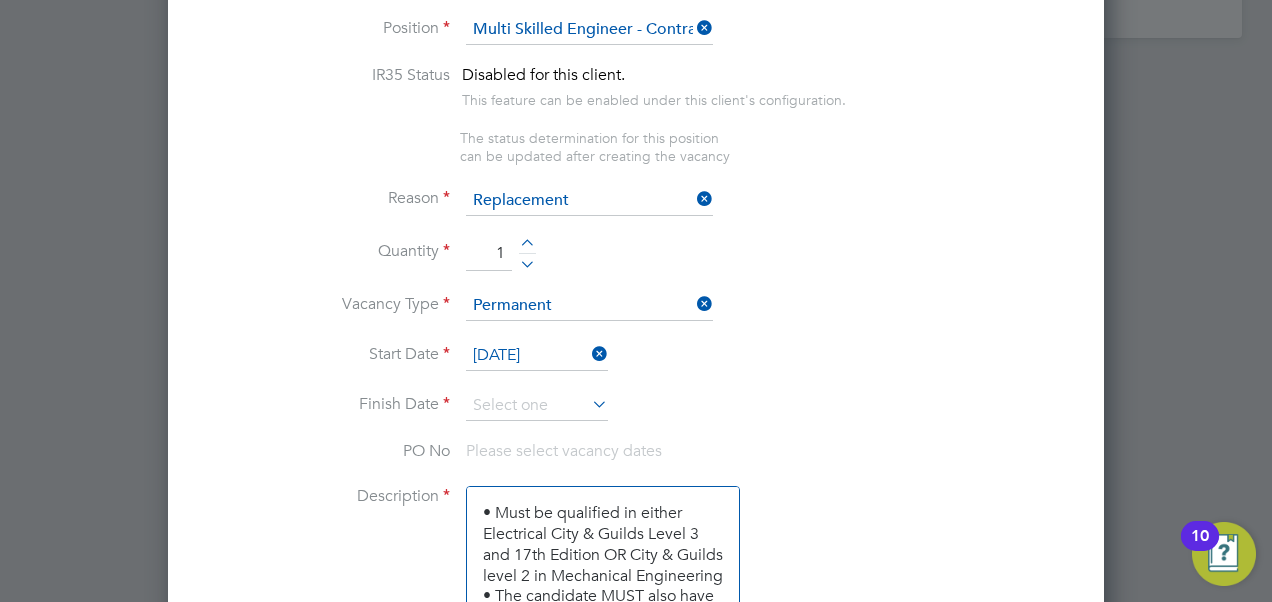 click at bounding box center (588, 404) 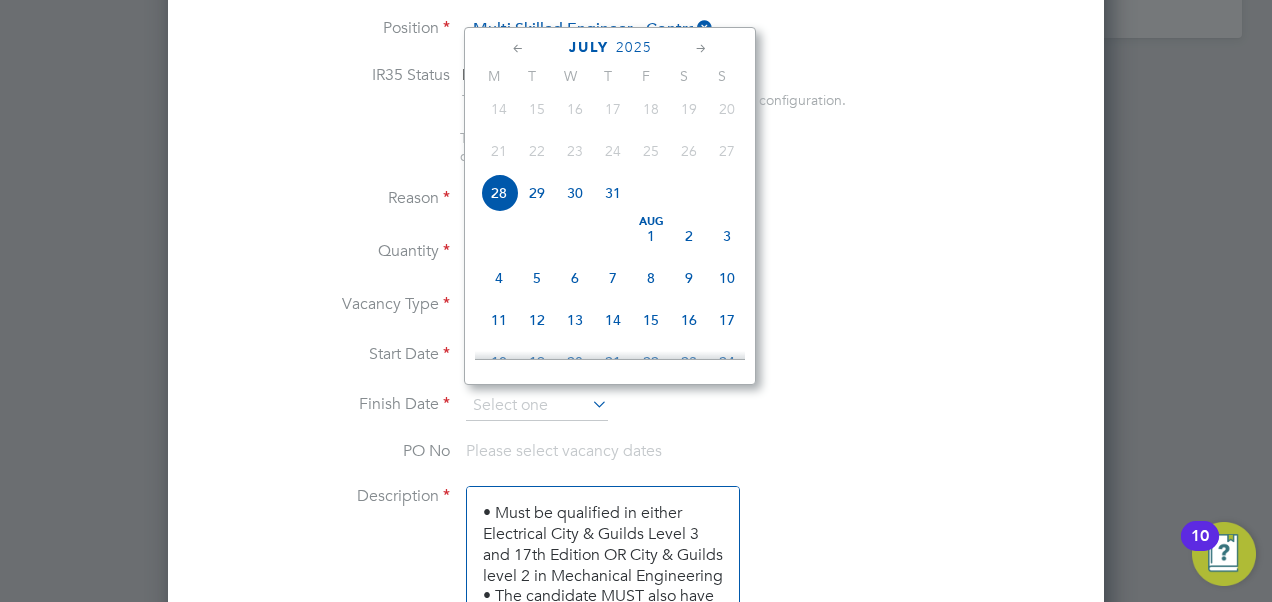 click 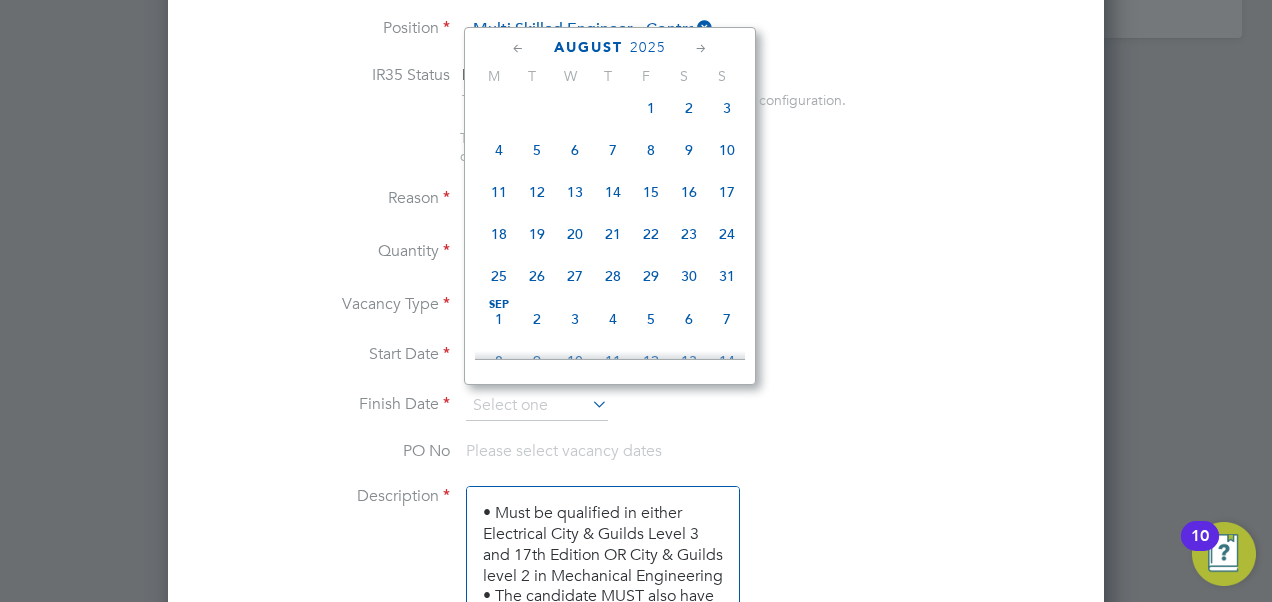 click 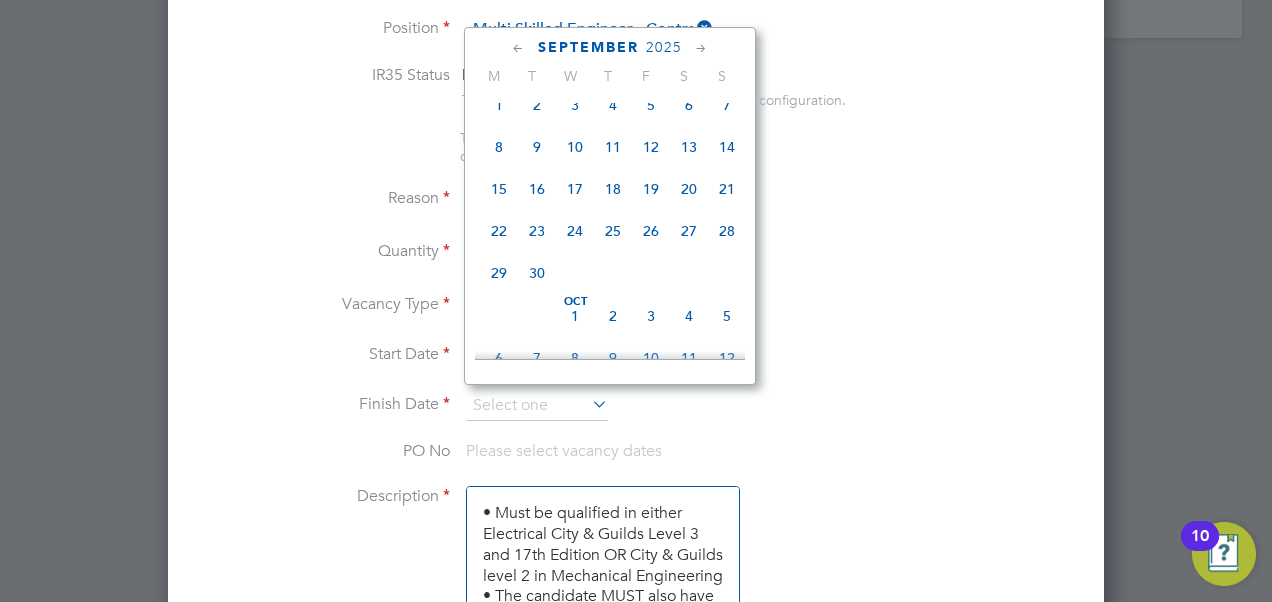 click 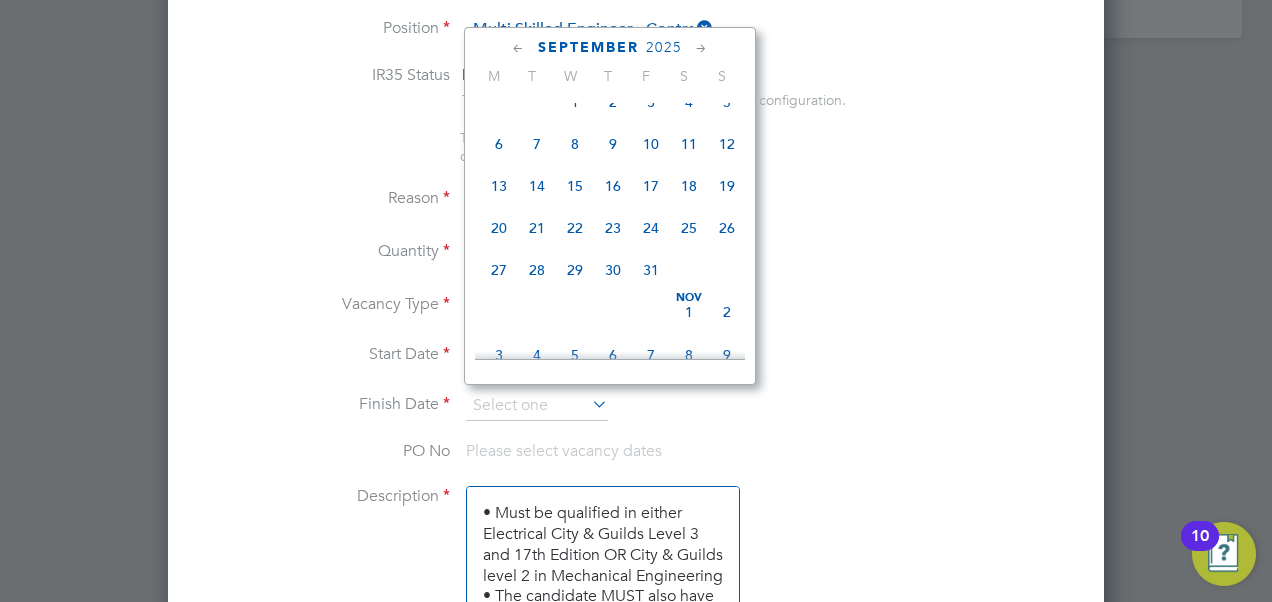 click 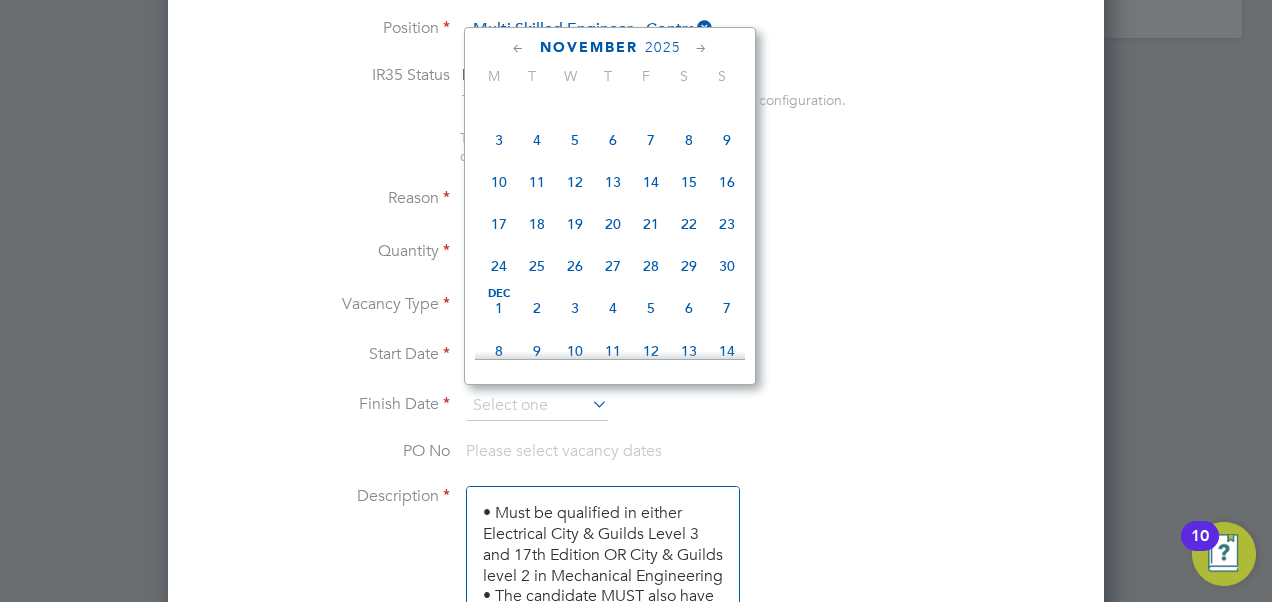 click 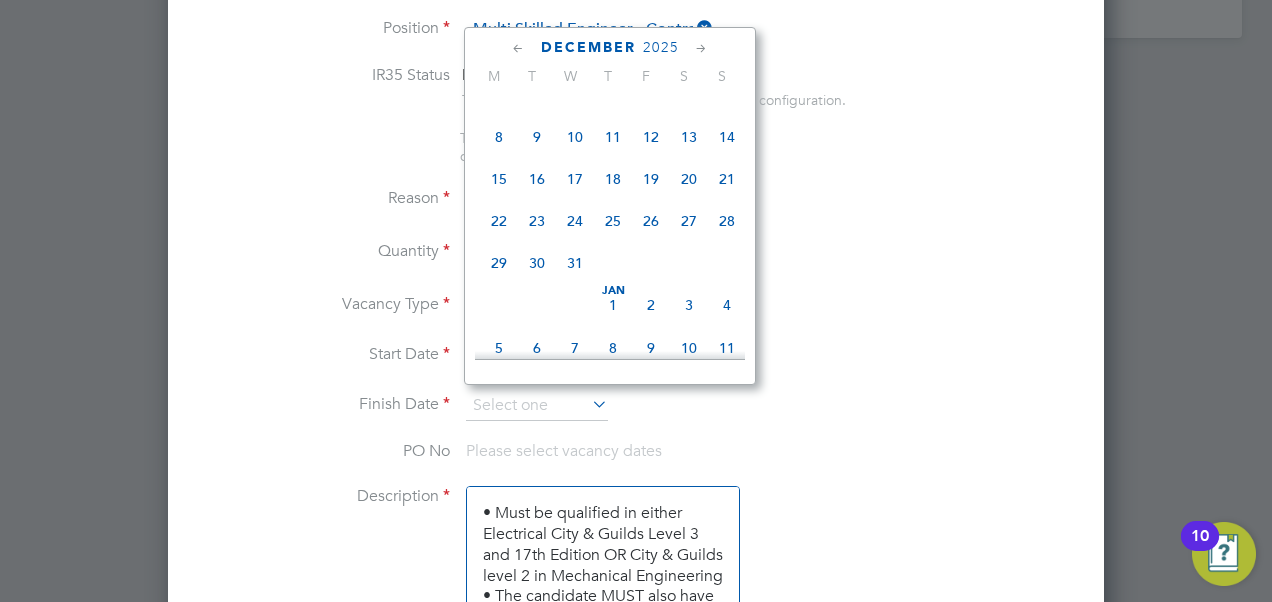 click 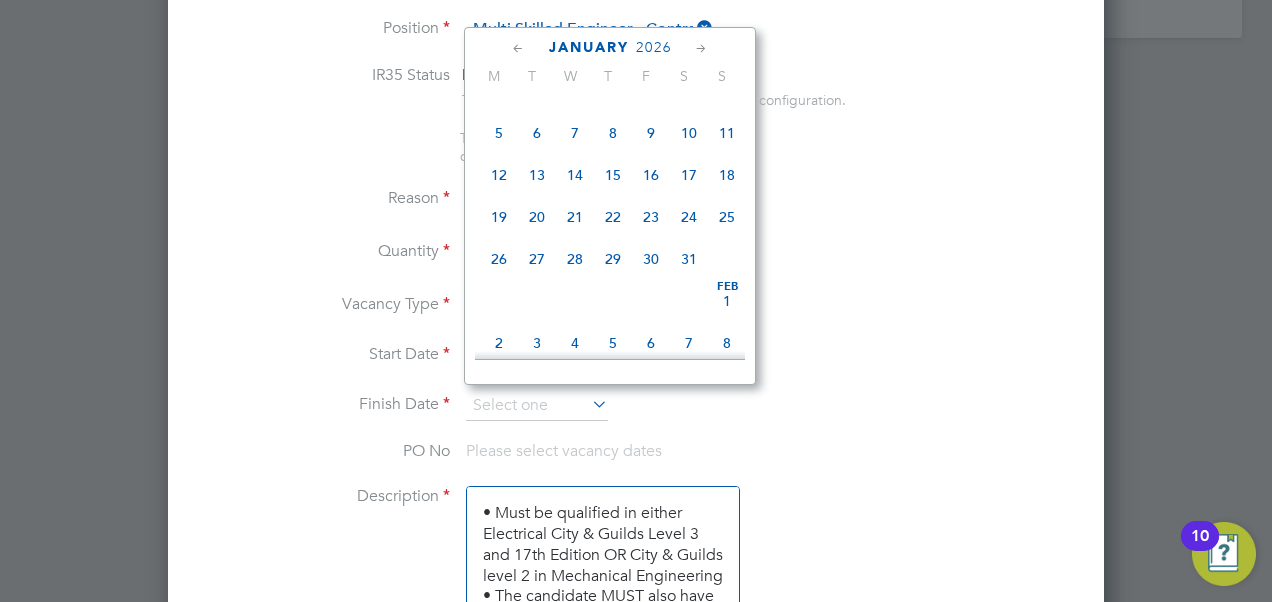 click on "Jan 1" 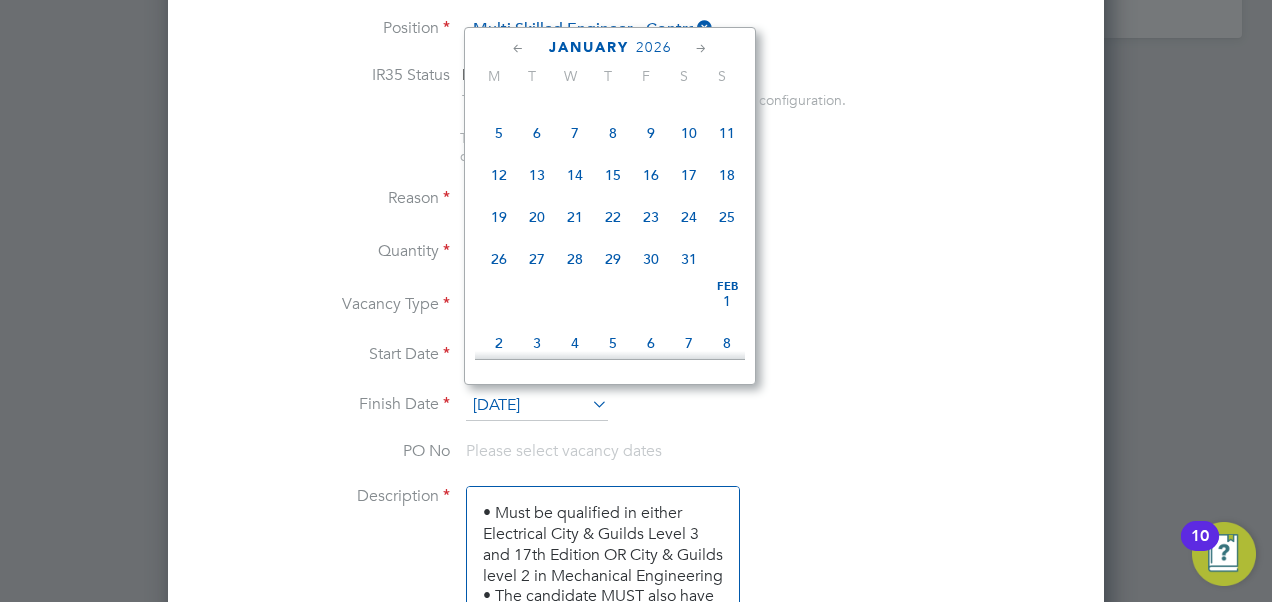 scroll, scrollTop: 10, scrollLeft: 10, axis: both 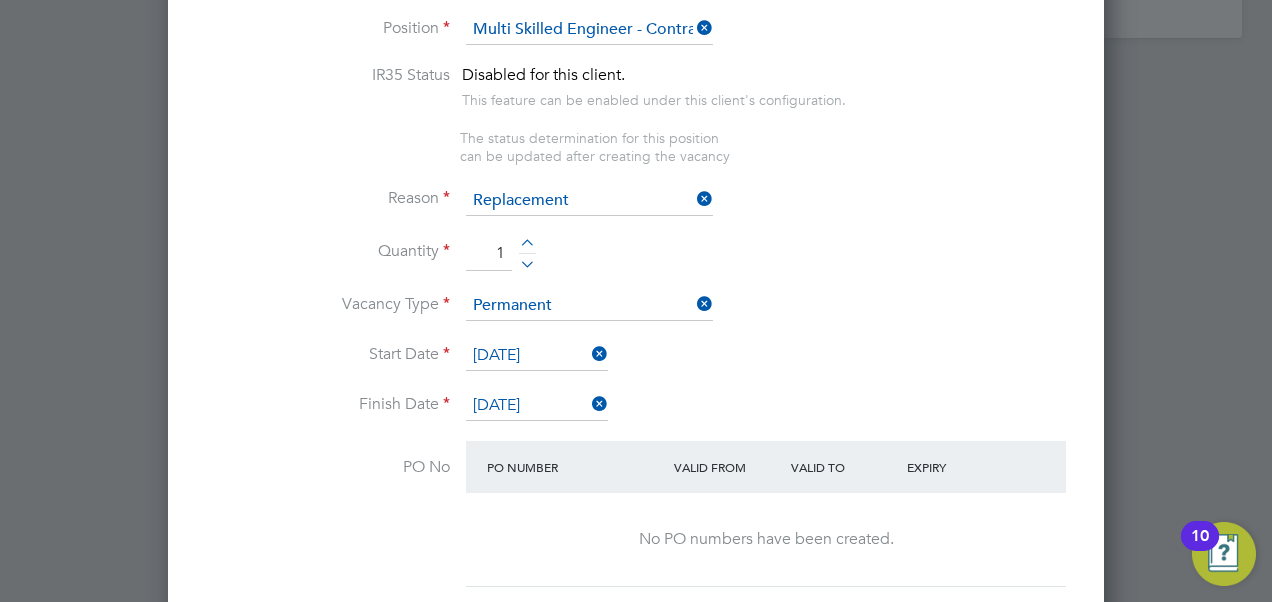 click at bounding box center (588, 404) 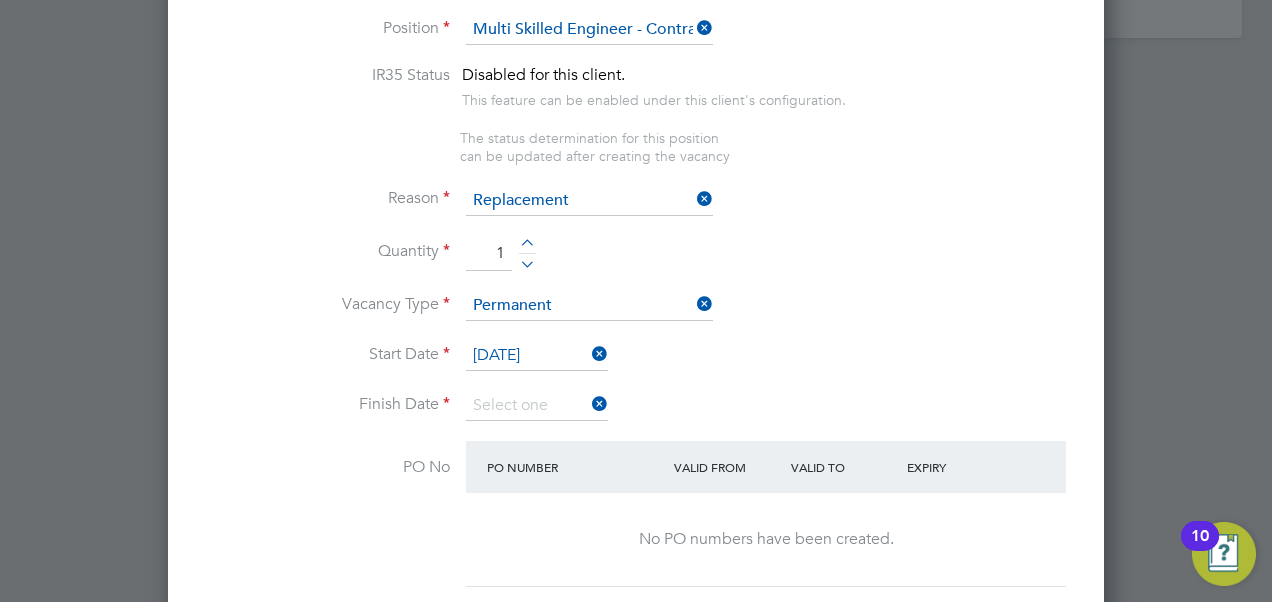 scroll 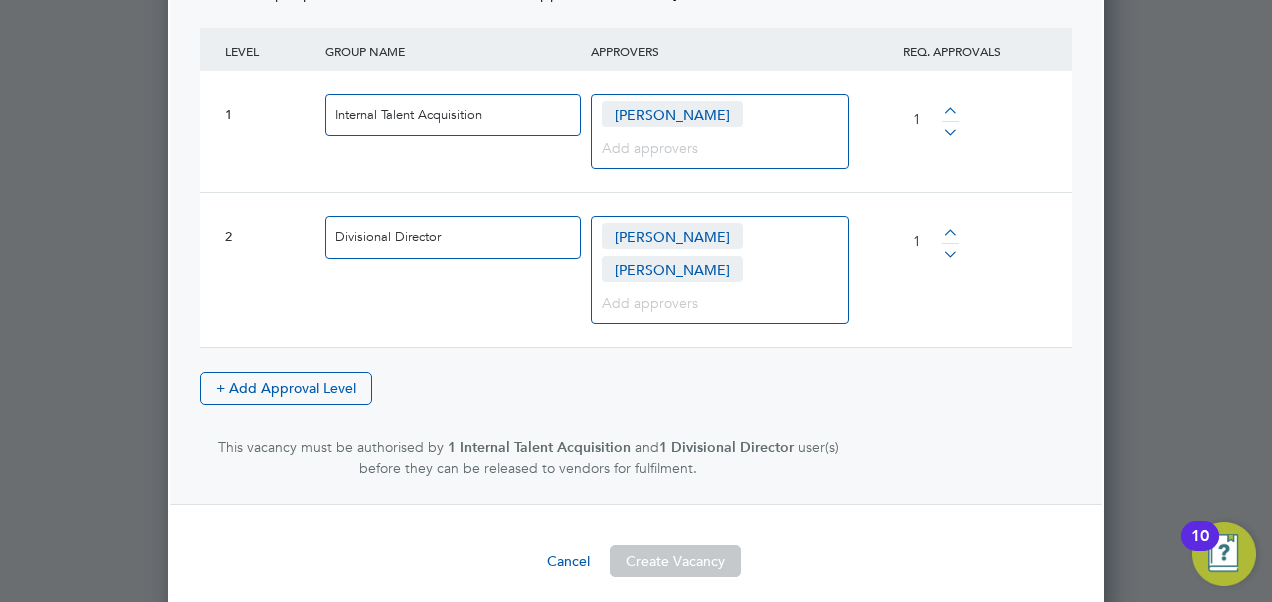 click on "Create Vacancy" at bounding box center (675, 561) 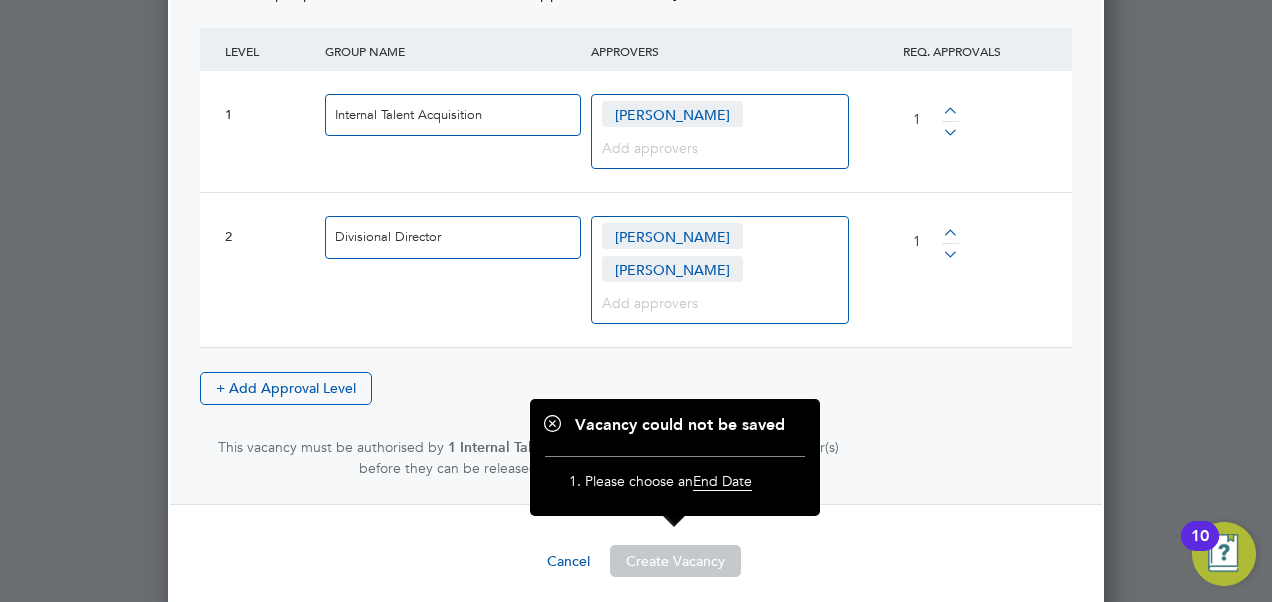 click on "Cancel   Create Vacancy" at bounding box center [636, 561] 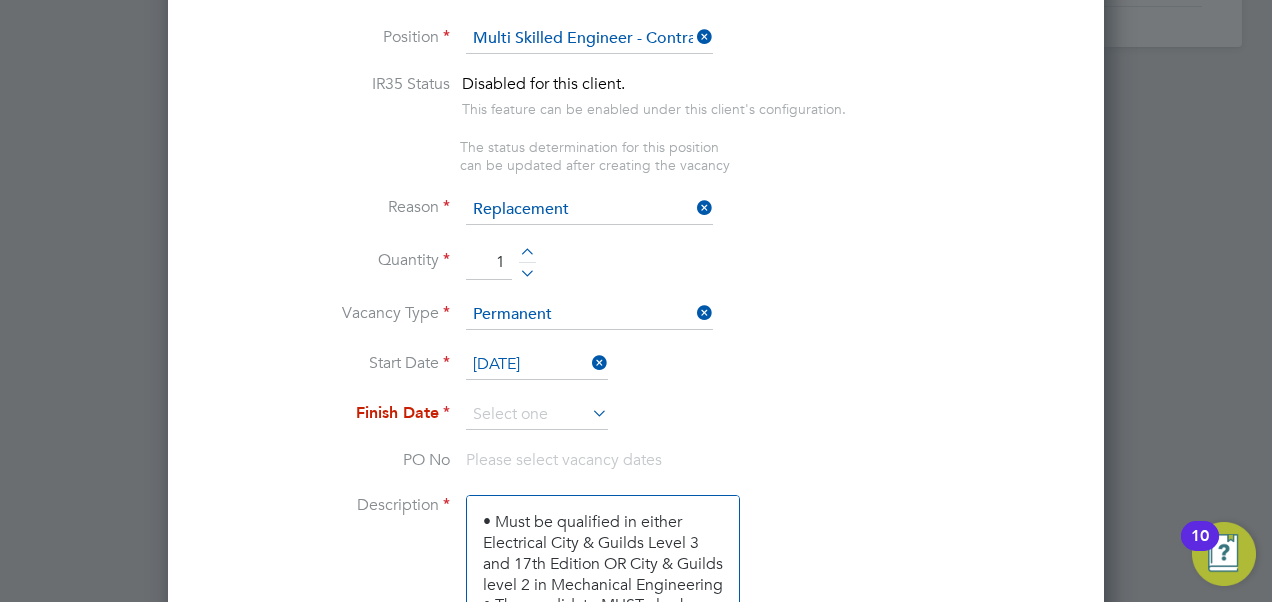 scroll, scrollTop: 857, scrollLeft: 0, axis: vertical 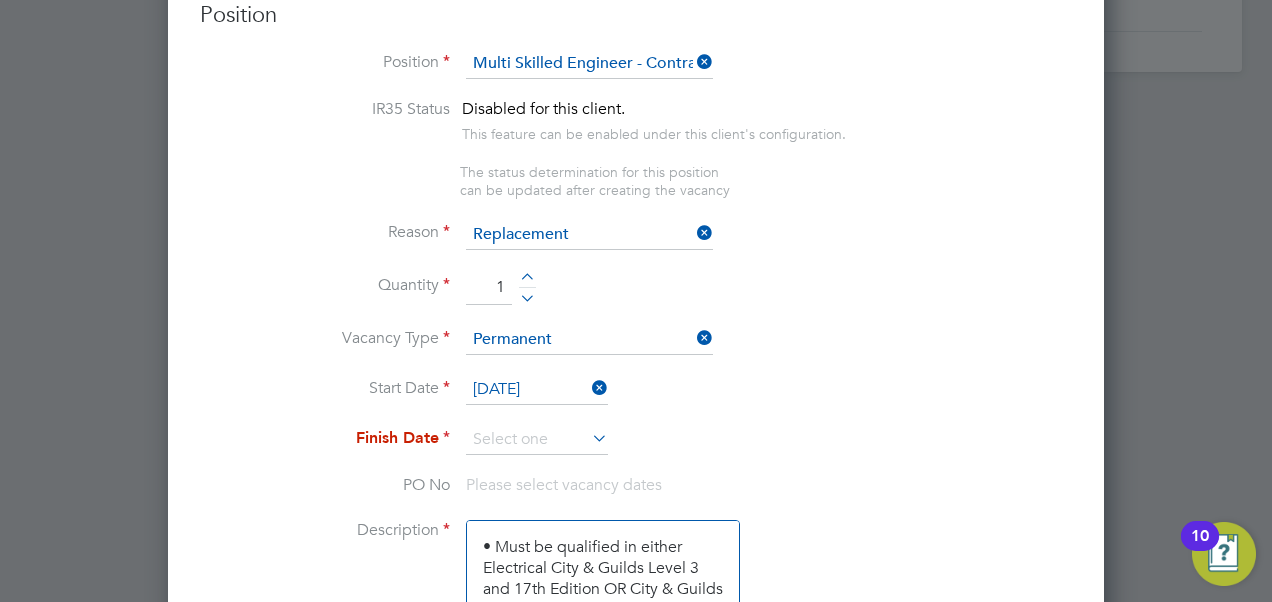 click at bounding box center (588, 438) 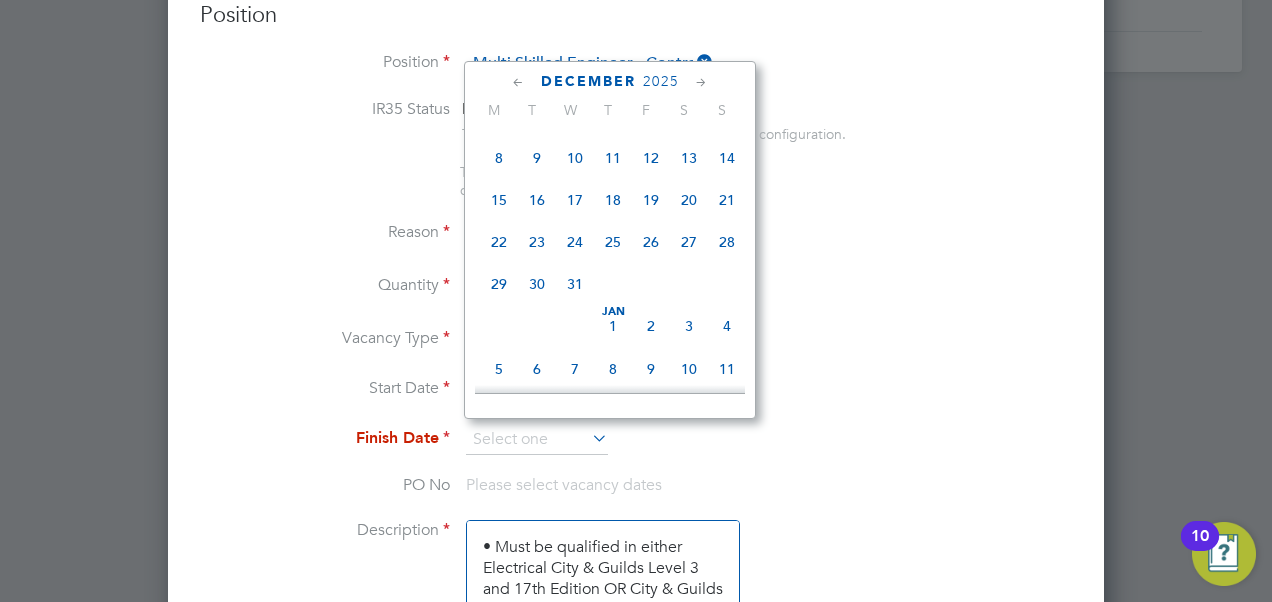 scroll, scrollTop: 1772, scrollLeft: 0, axis: vertical 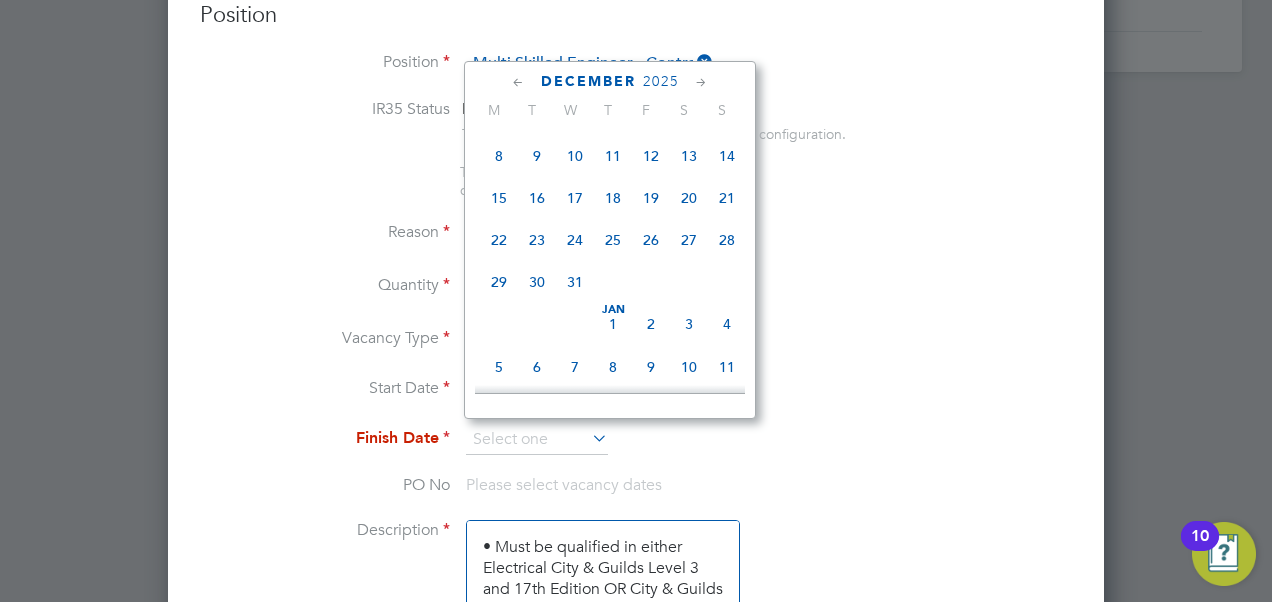 click on "31" 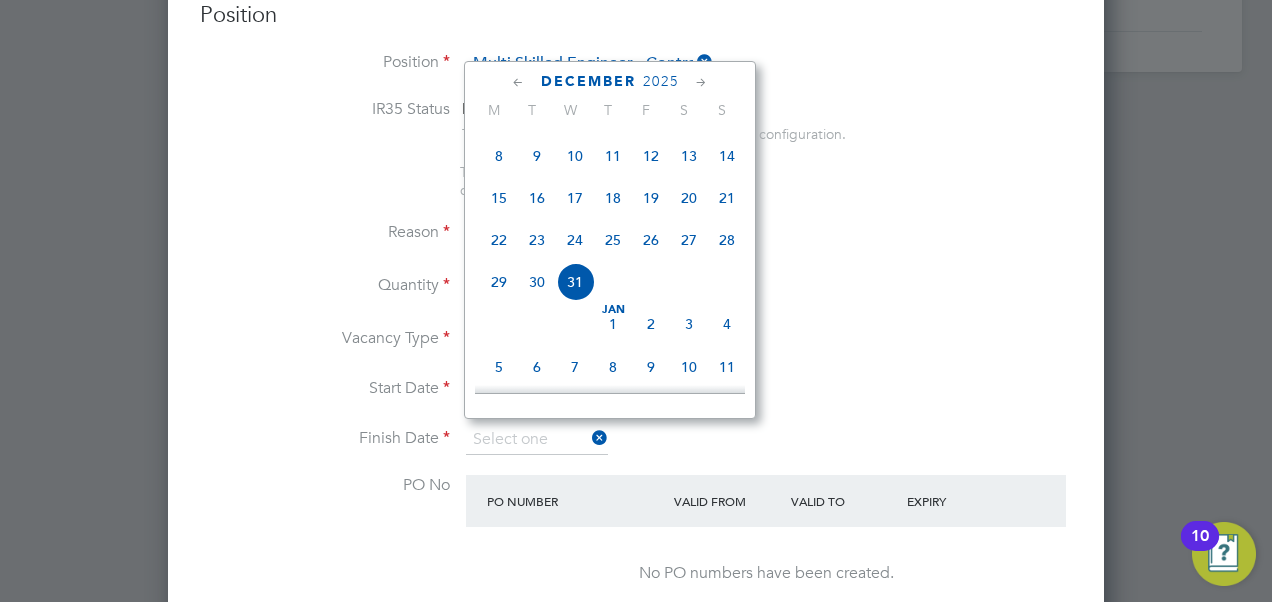 type on "[DATE]" 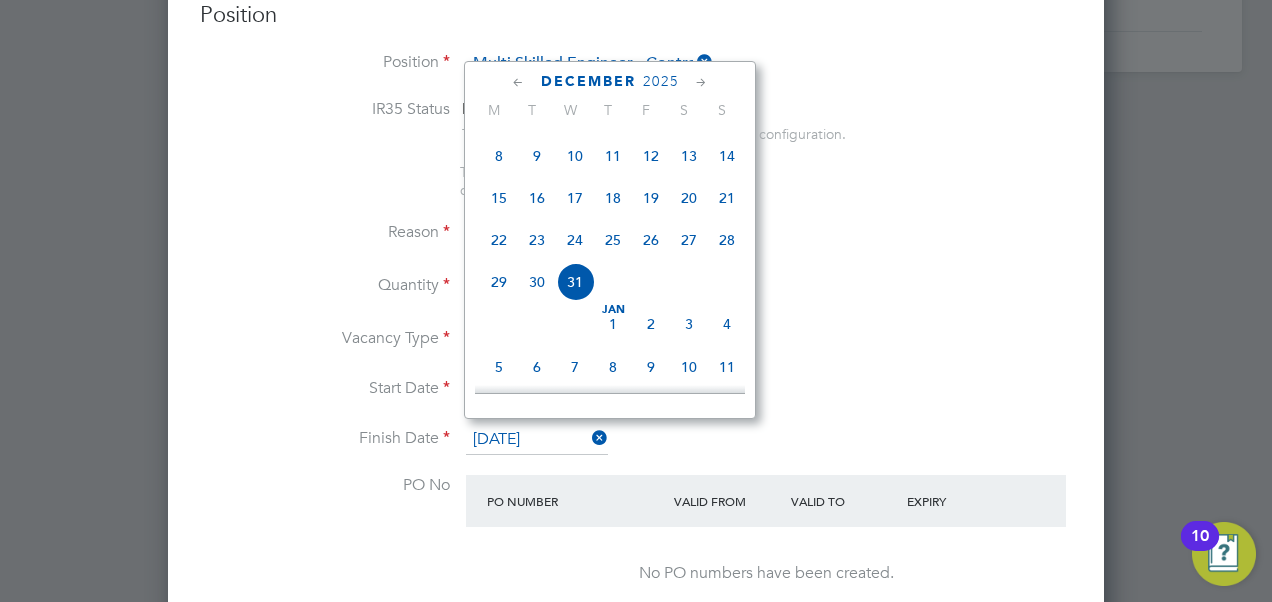 scroll, scrollTop: 10, scrollLeft: 10, axis: both 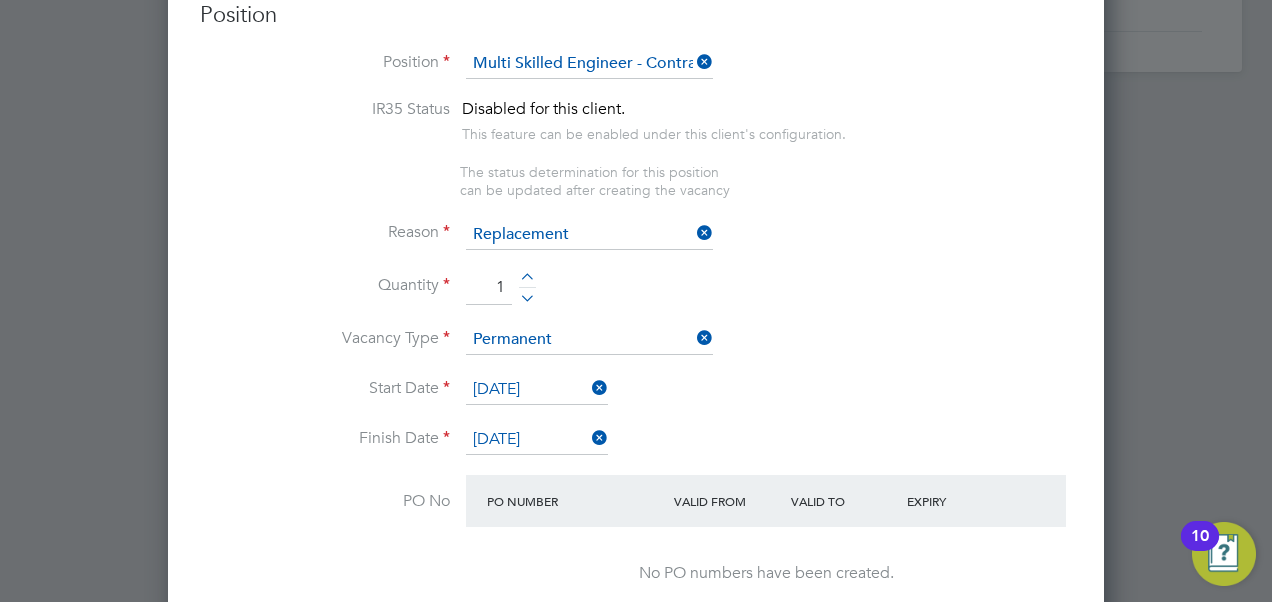 click on "Vacancy Type   Permanent" at bounding box center (636, 350) 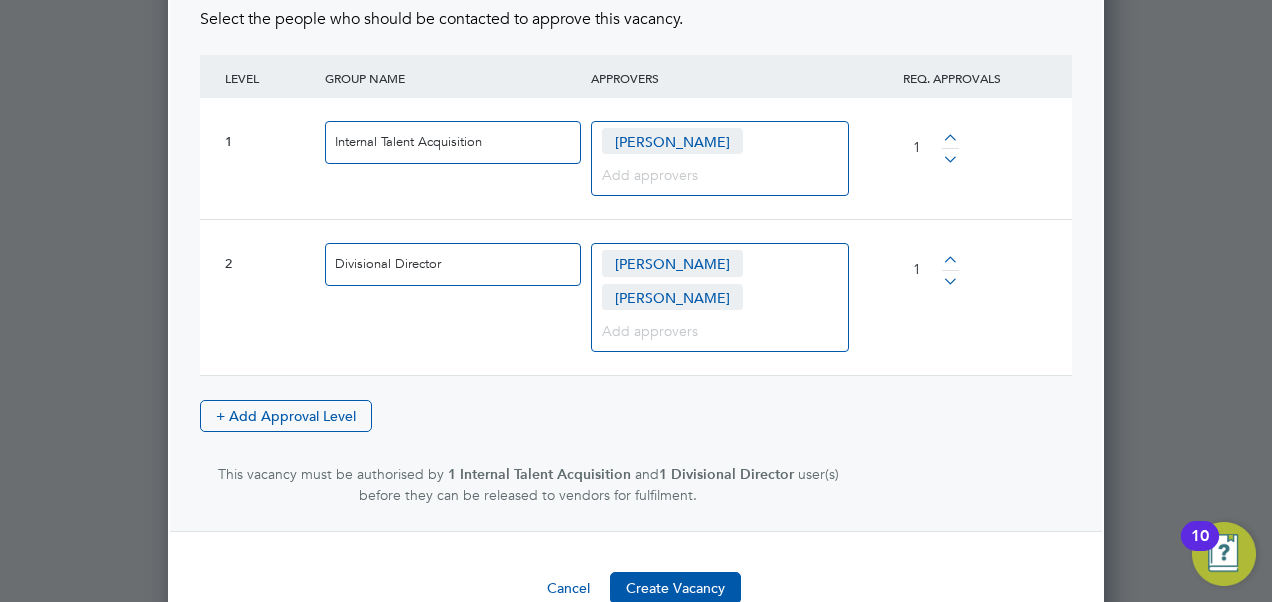 scroll, scrollTop: 2726, scrollLeft: 0, axis: vertical 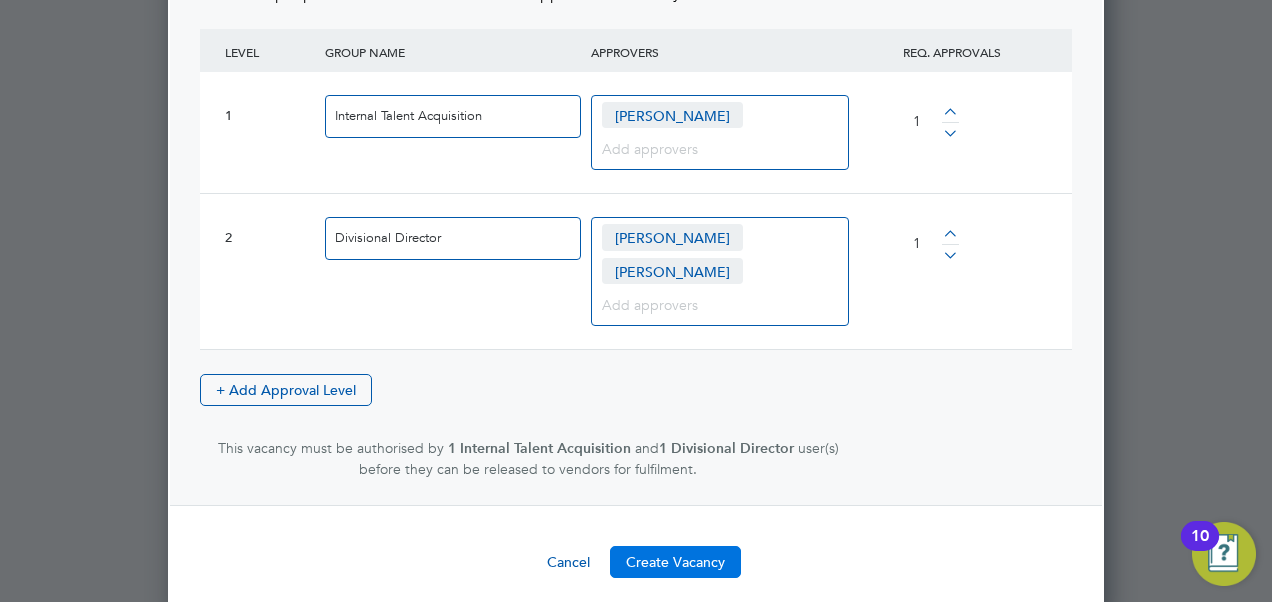 click on "Create Vacancy" at bounding box center (675, 562) 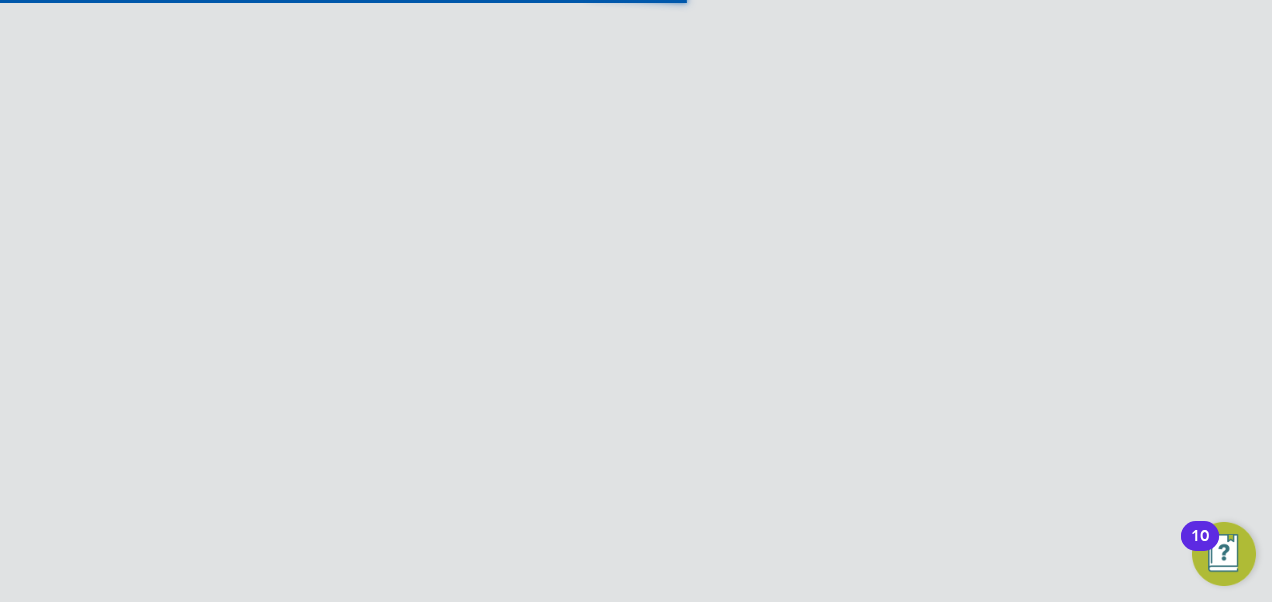 scroll, scrollTop: 1124, scrollLeft: 0, axis: vertical 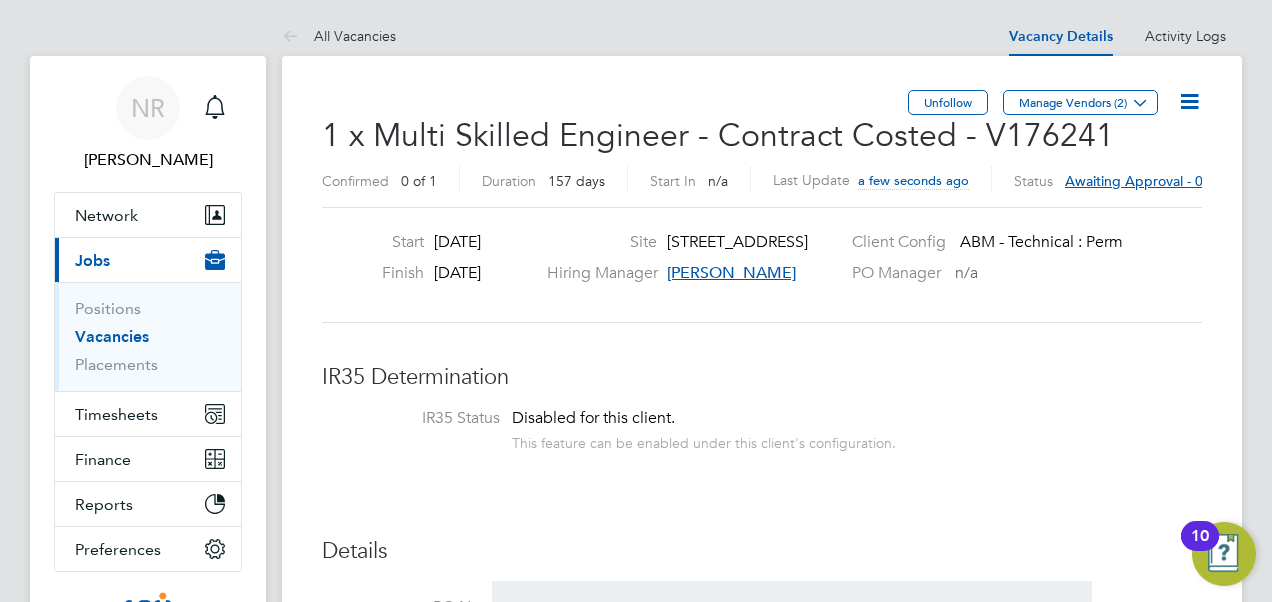 click 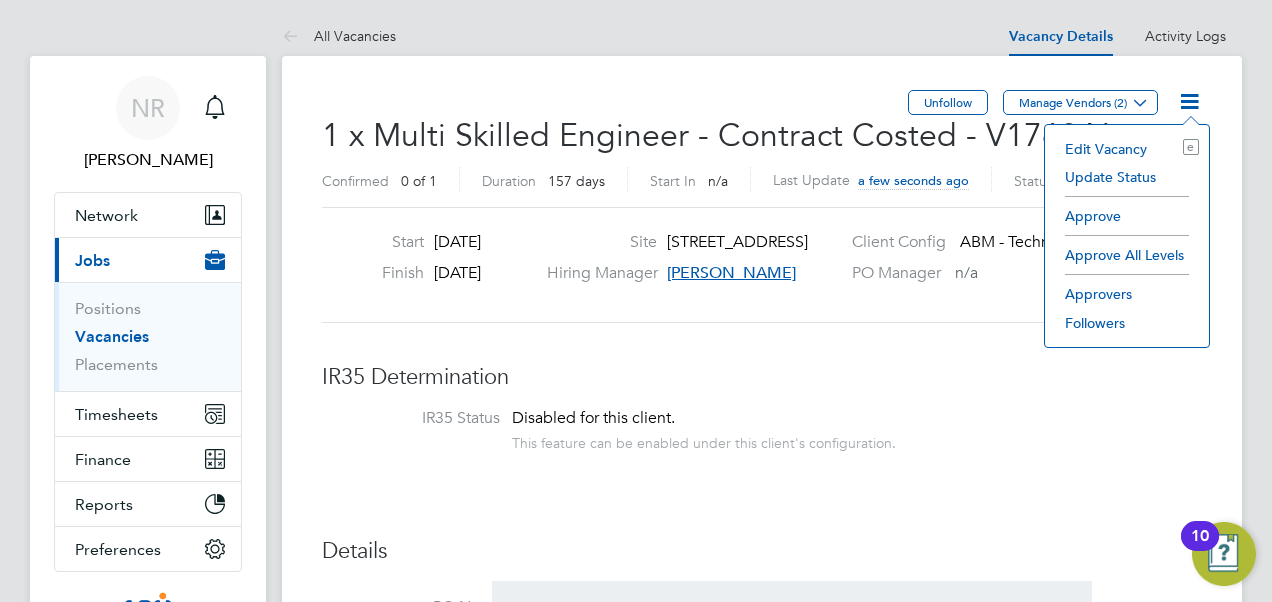 click on "Approve All Levels" 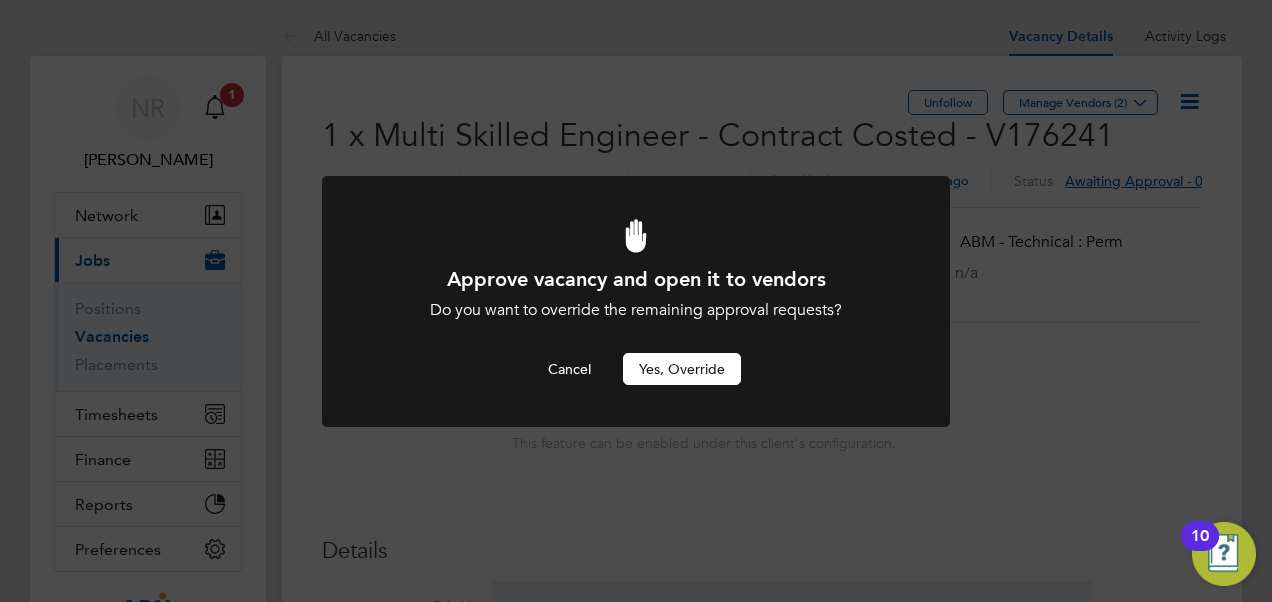 click on "Yes, Override" at bounding box center (682, 369) 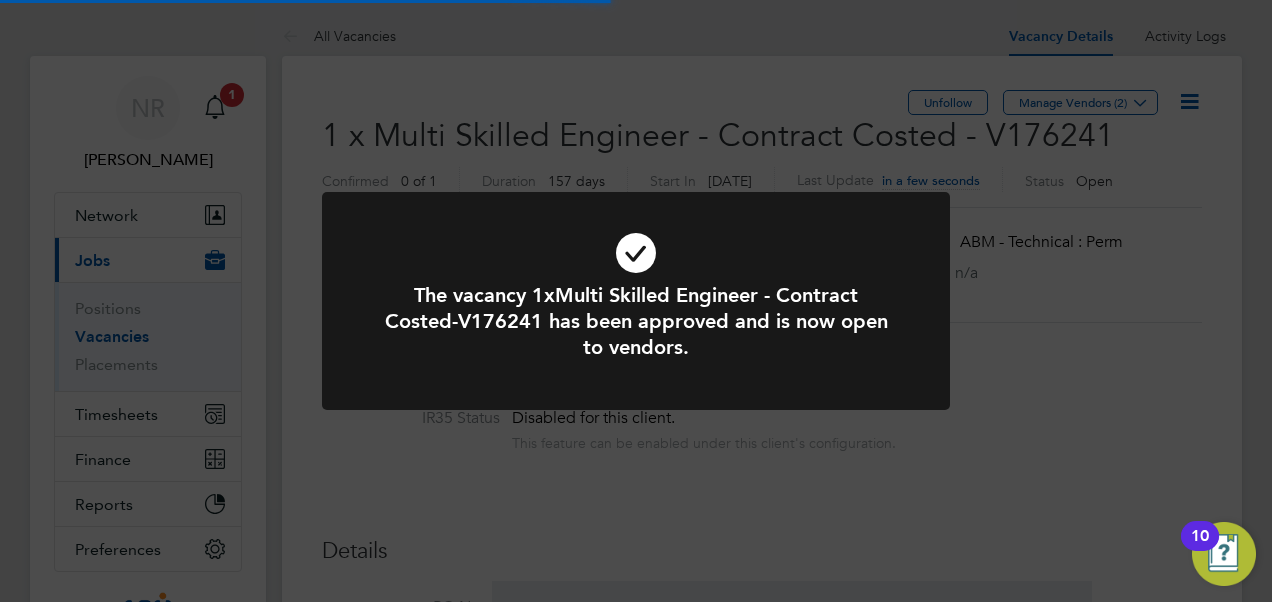 scroll, scrollTop: 10, scrollLeft: 10, axis: both 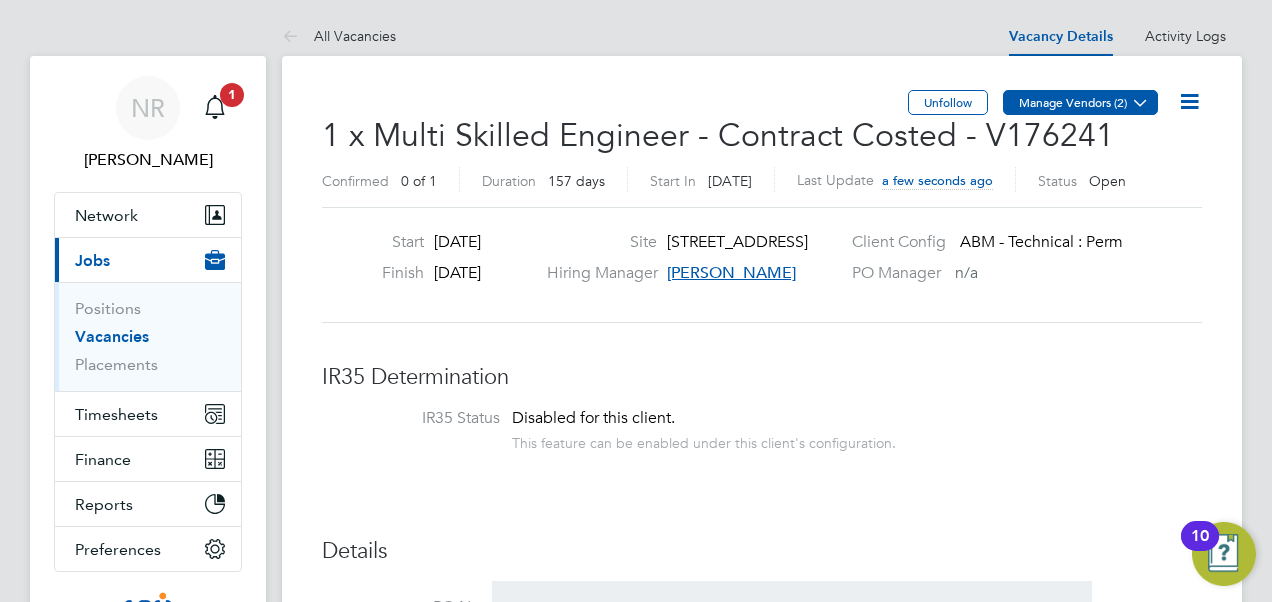 click on "Manage Vendors (2)" 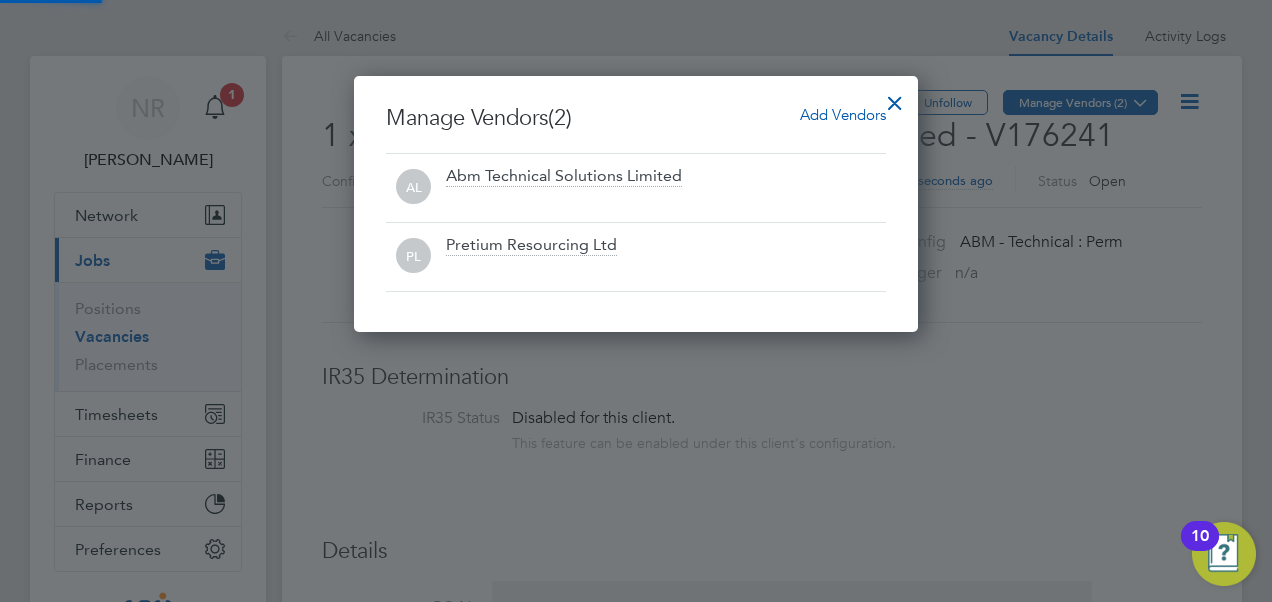 scroll, scrollTop: 10, scrollLeft: 10, axis: both 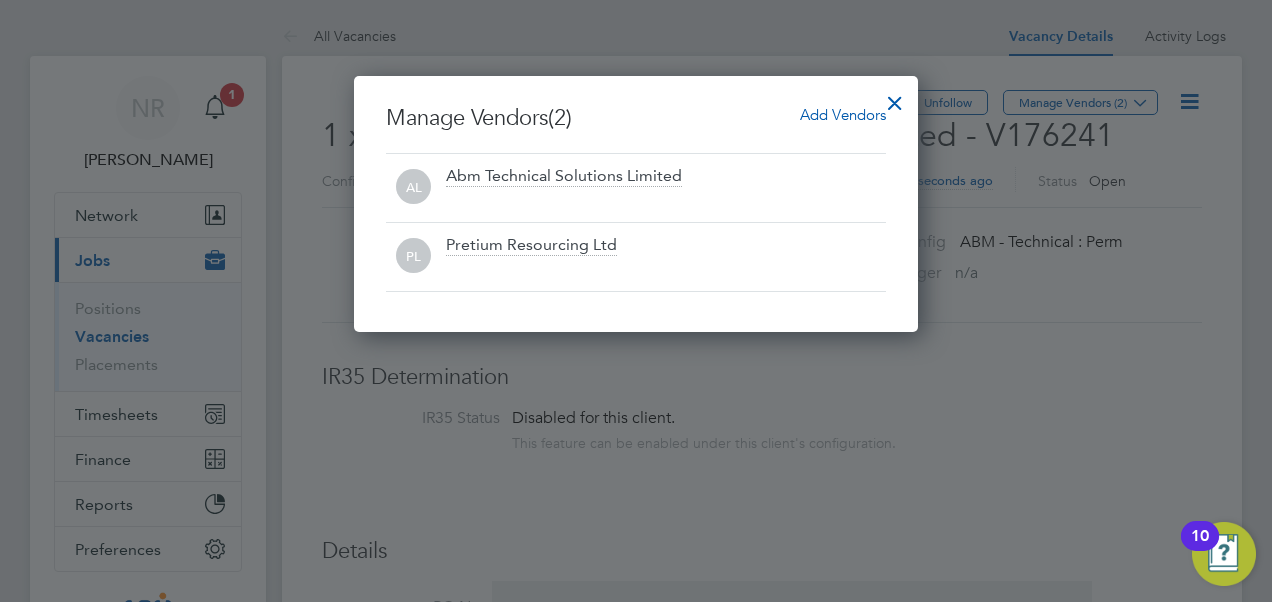 click on "Add Vendors" at bounding box center [843, 114] 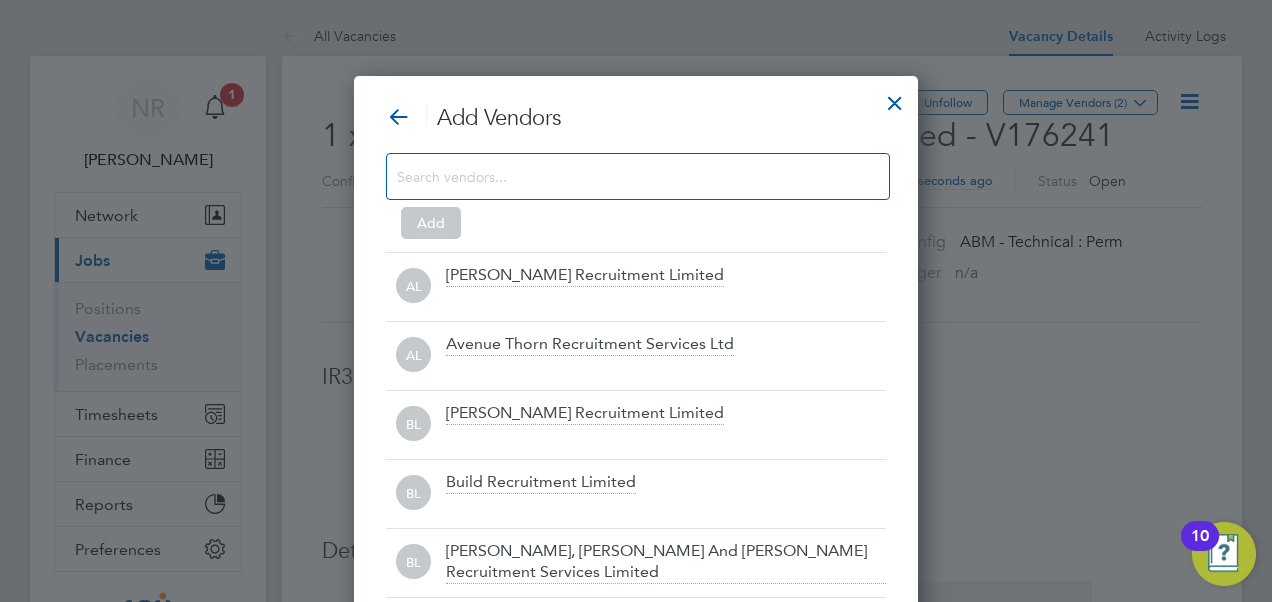 click at bounding box center [638, 176] 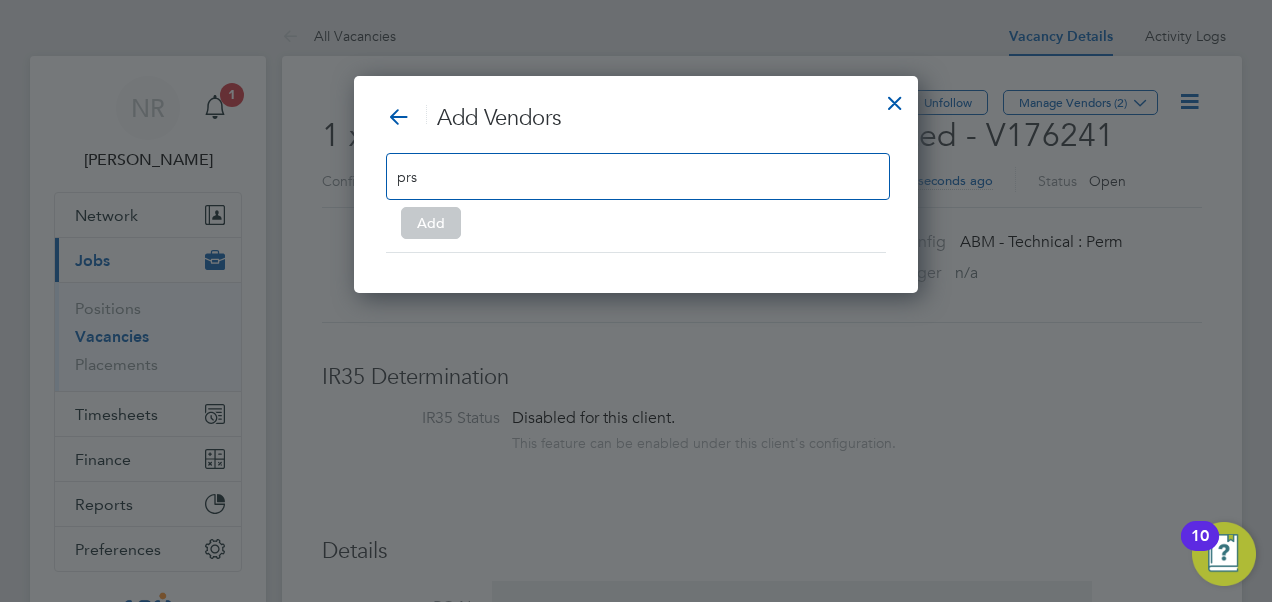 scroll, scrollTop: 216, scrollLeft: 564, axis: both 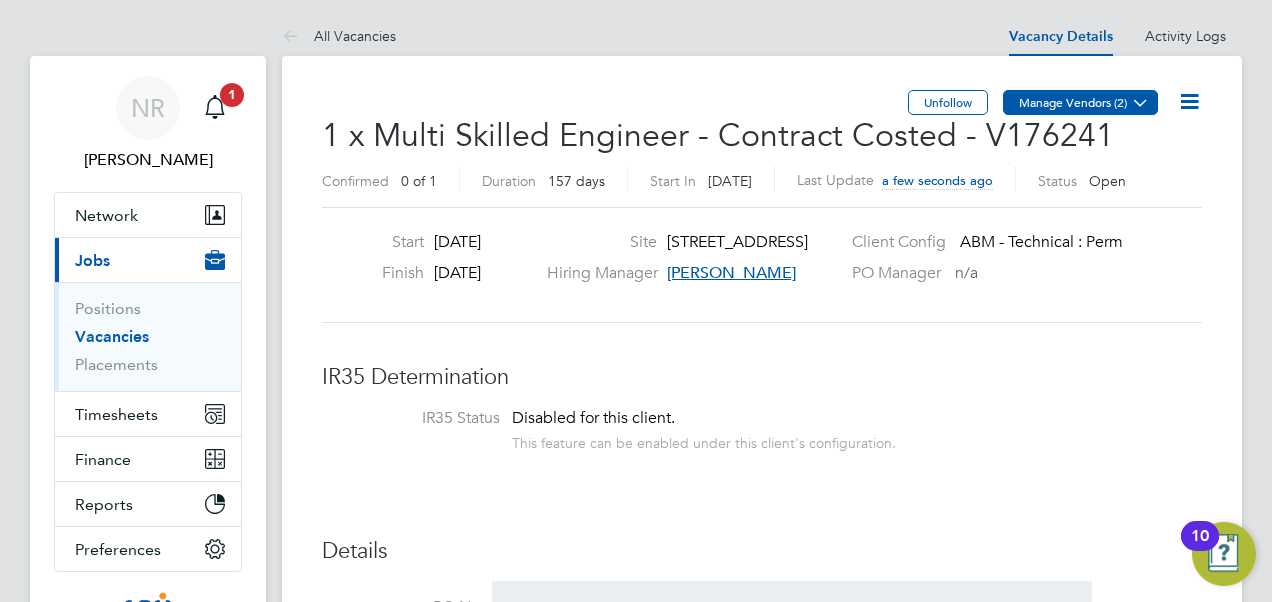 click on "Manage Vendors (2)" 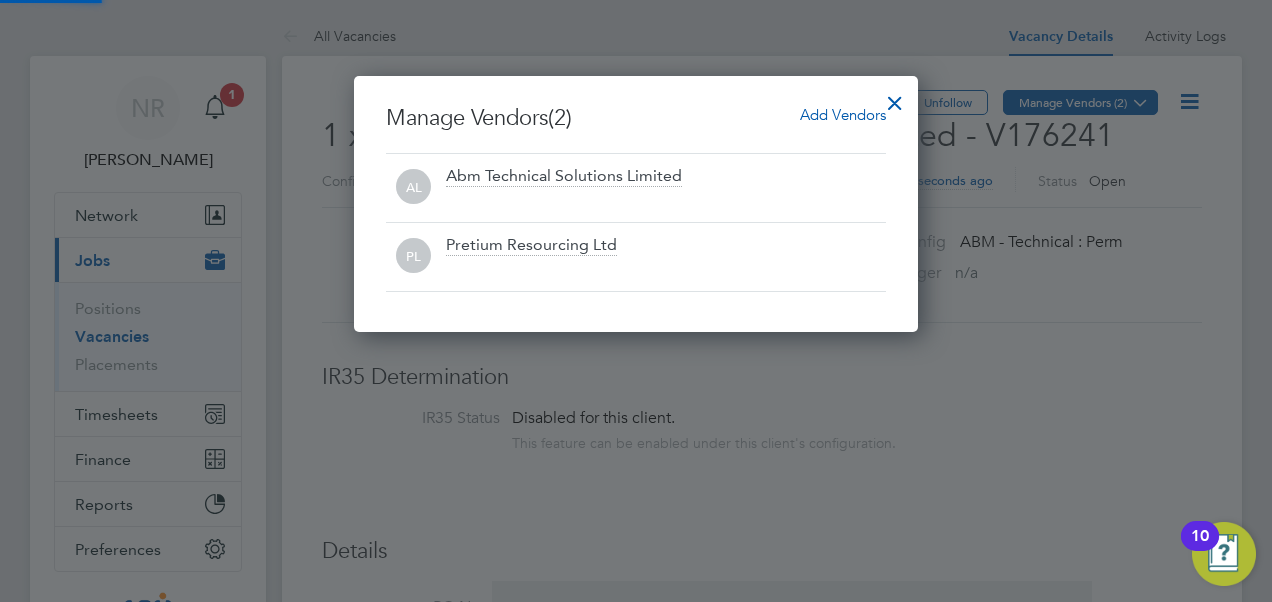 scroll, scrollTop: 10, scrollLeft: 10, axis: both 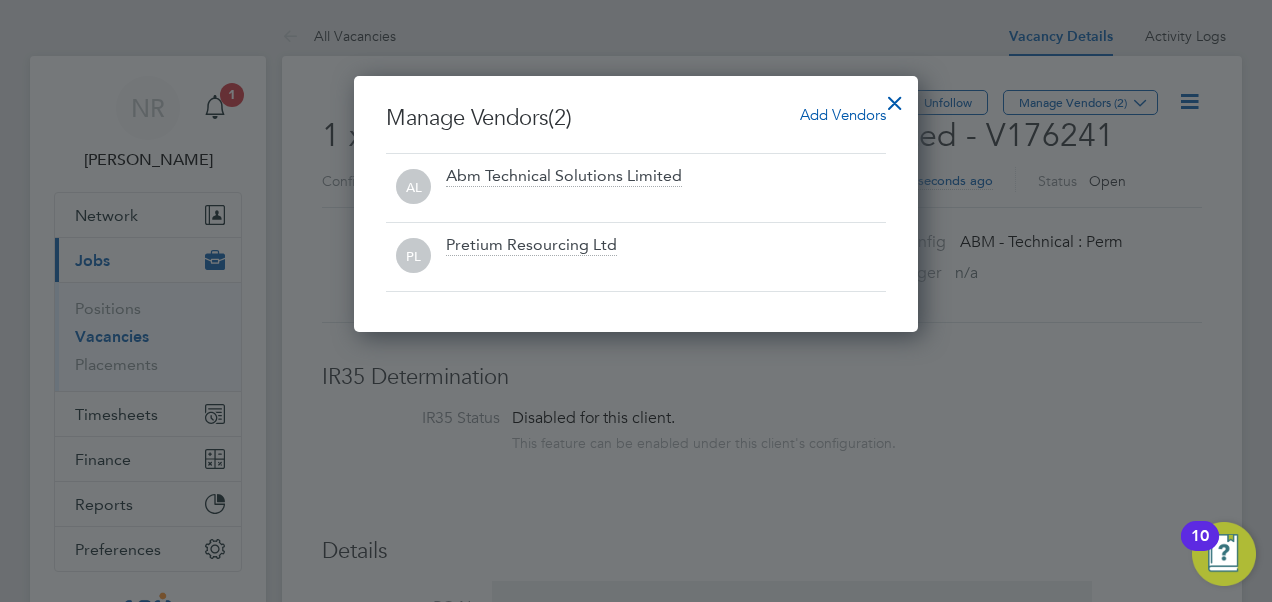 click on "Add Vendors" at bounding box center (843, 114) 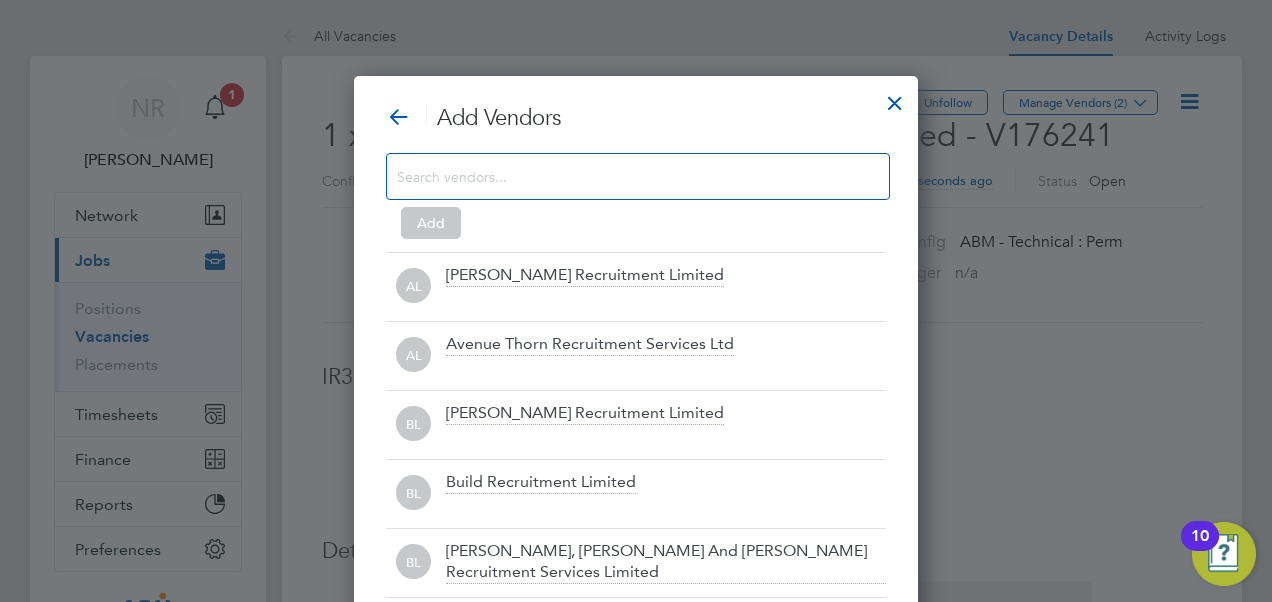 scroll, scrollTop: 10, scrollLeft: 10, axis: both 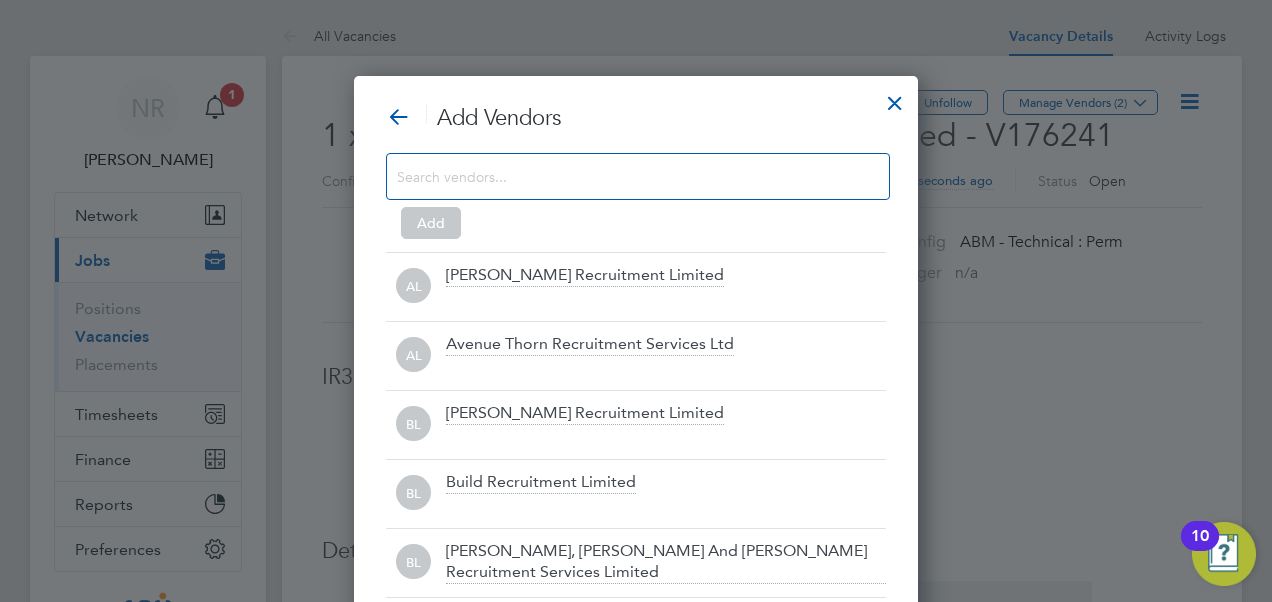 click at bounding box center (638, 176) 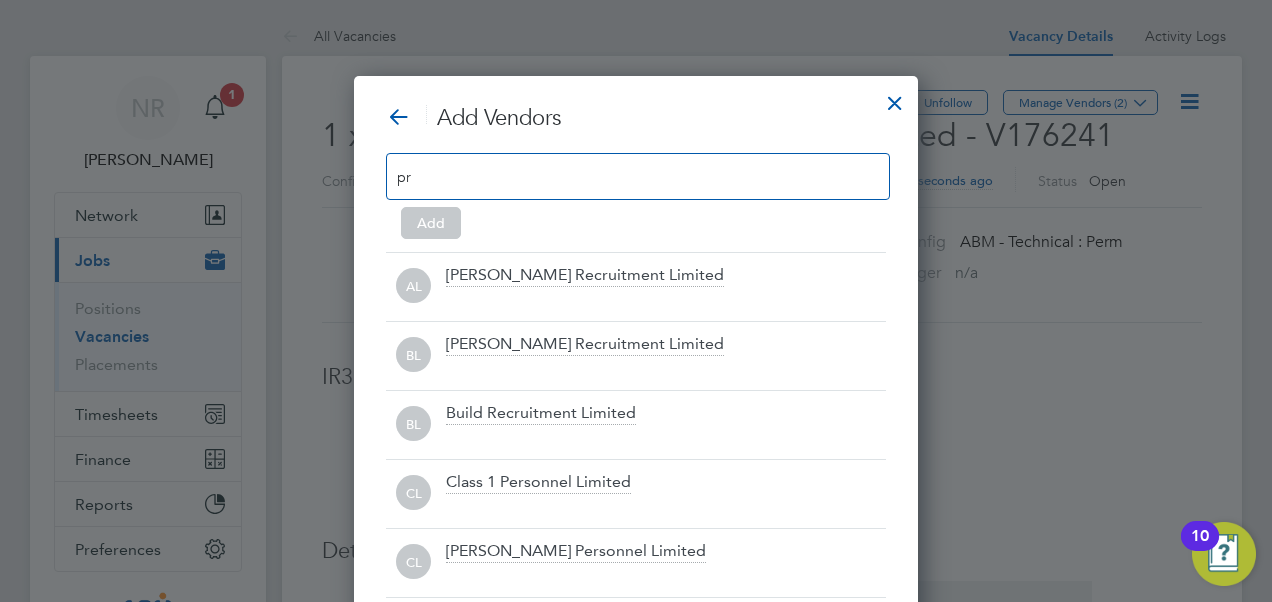 scroll, scrollTop: 285, scrollLeft: 564, axis: both 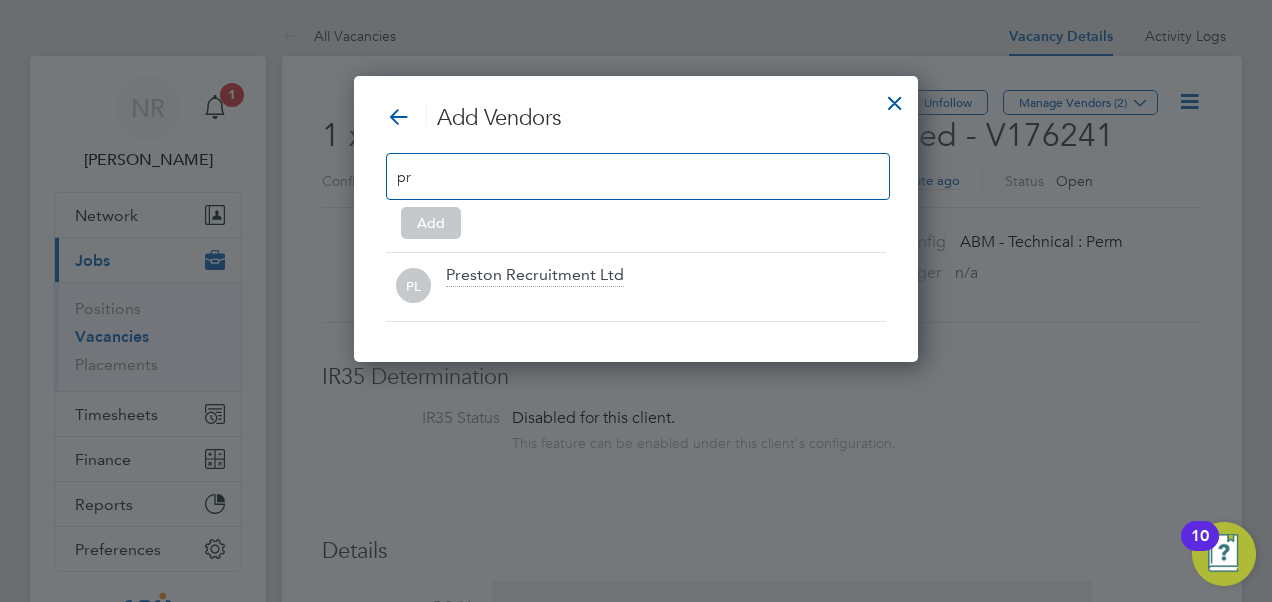 type on "pr" 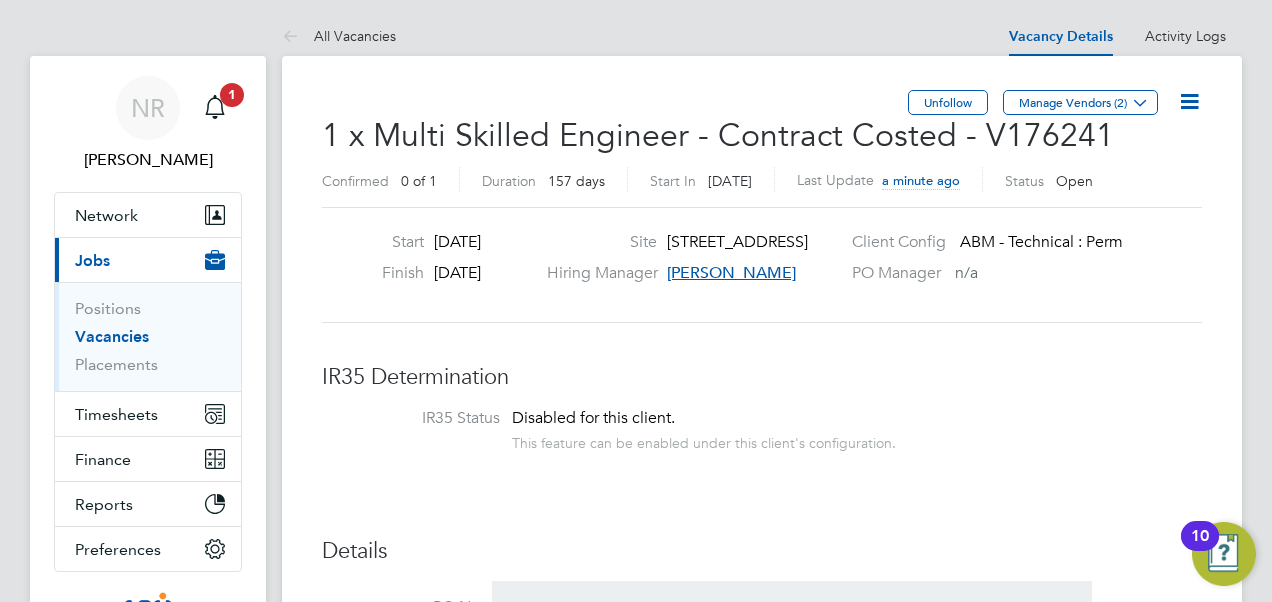 click 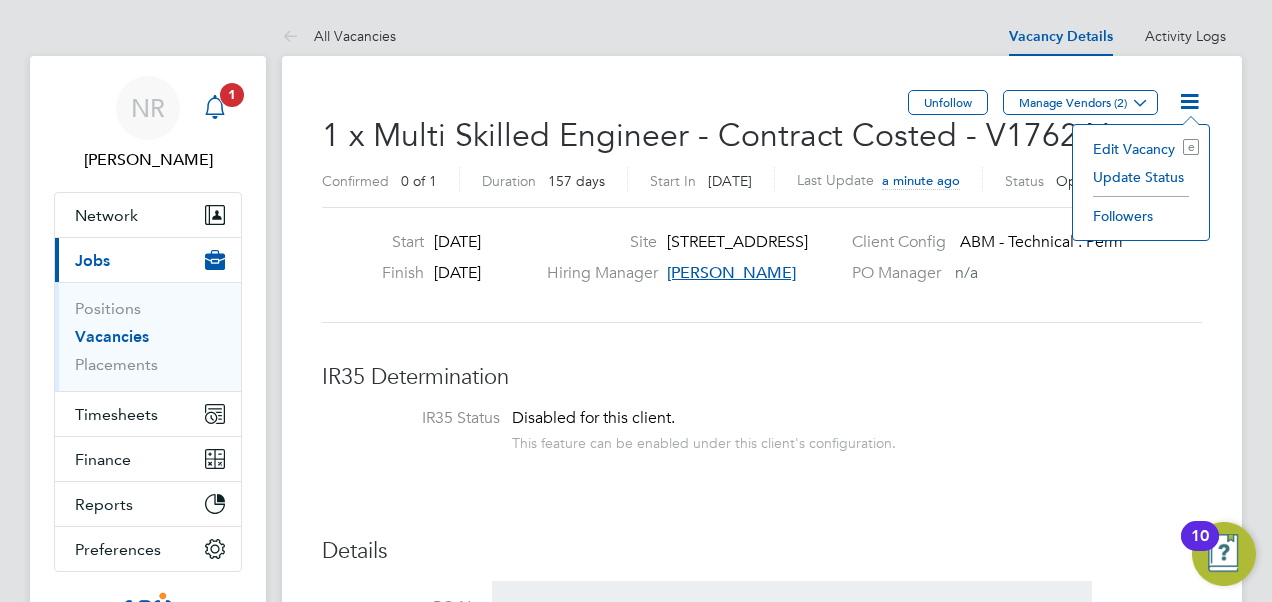 click on "1" at bounding box center (232, 95) 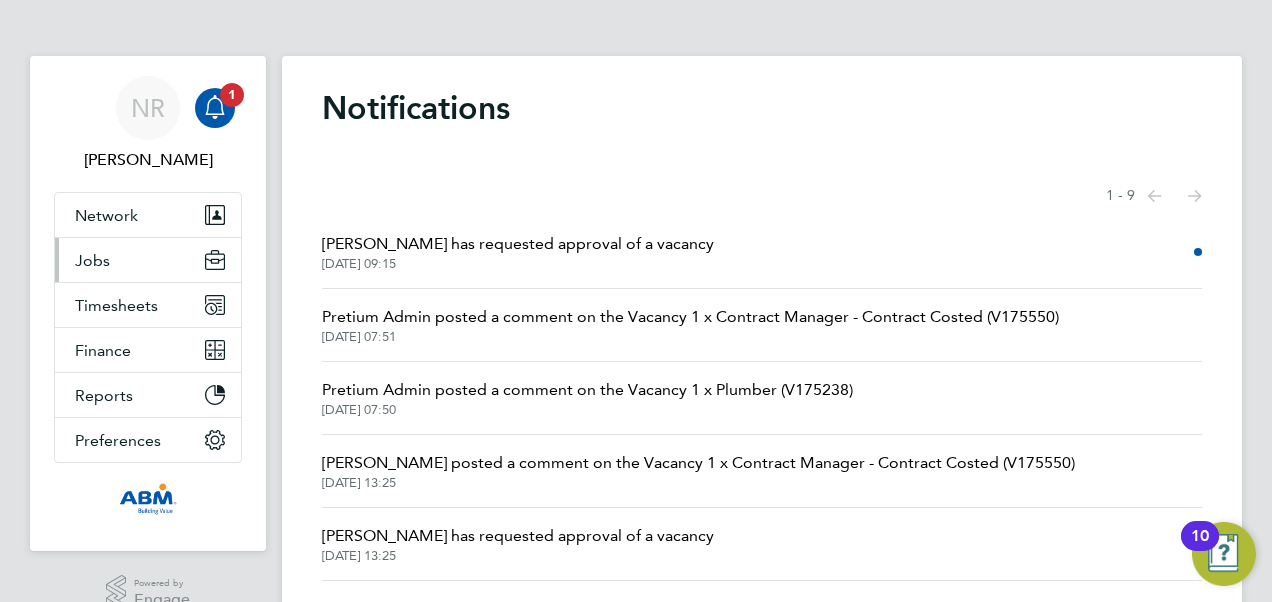 click on "Jobs" at bounding box center [92, 260] 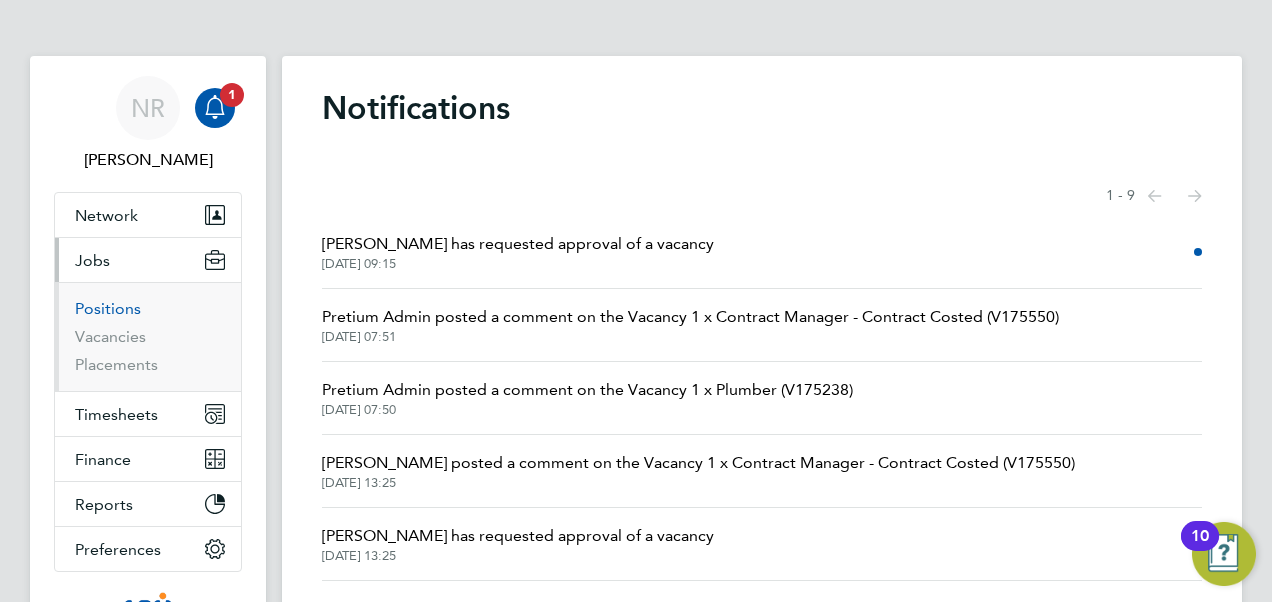 click on "Positions" at bounding box center (108, 308) 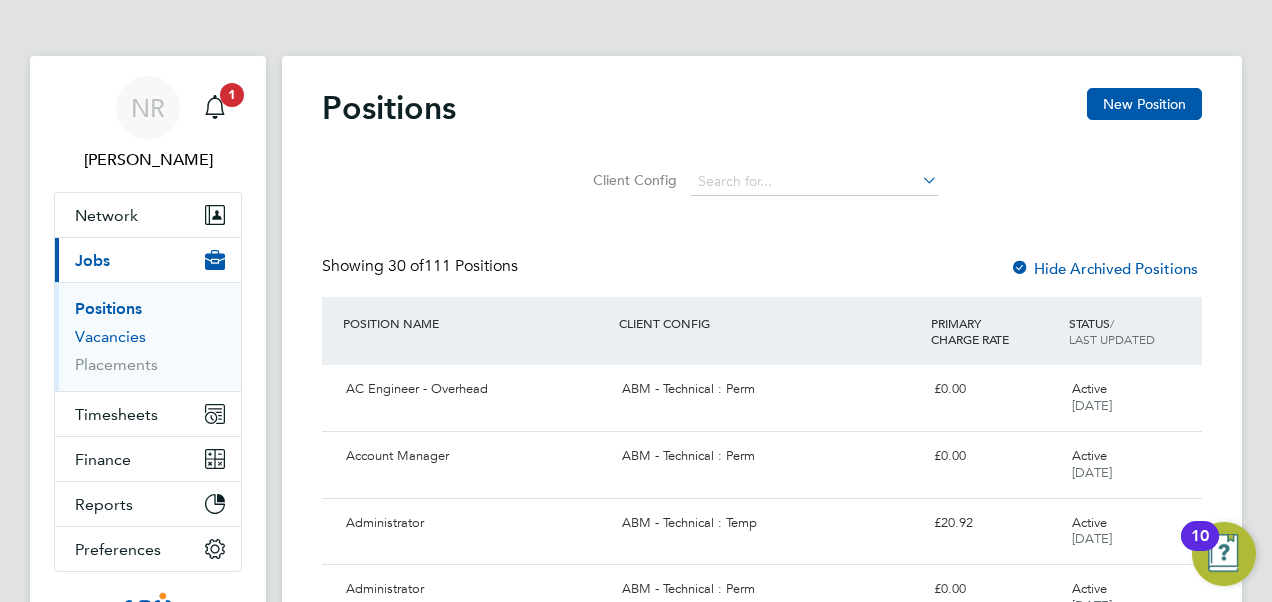 click on "Vacancies" at bounding box center [110, 336] 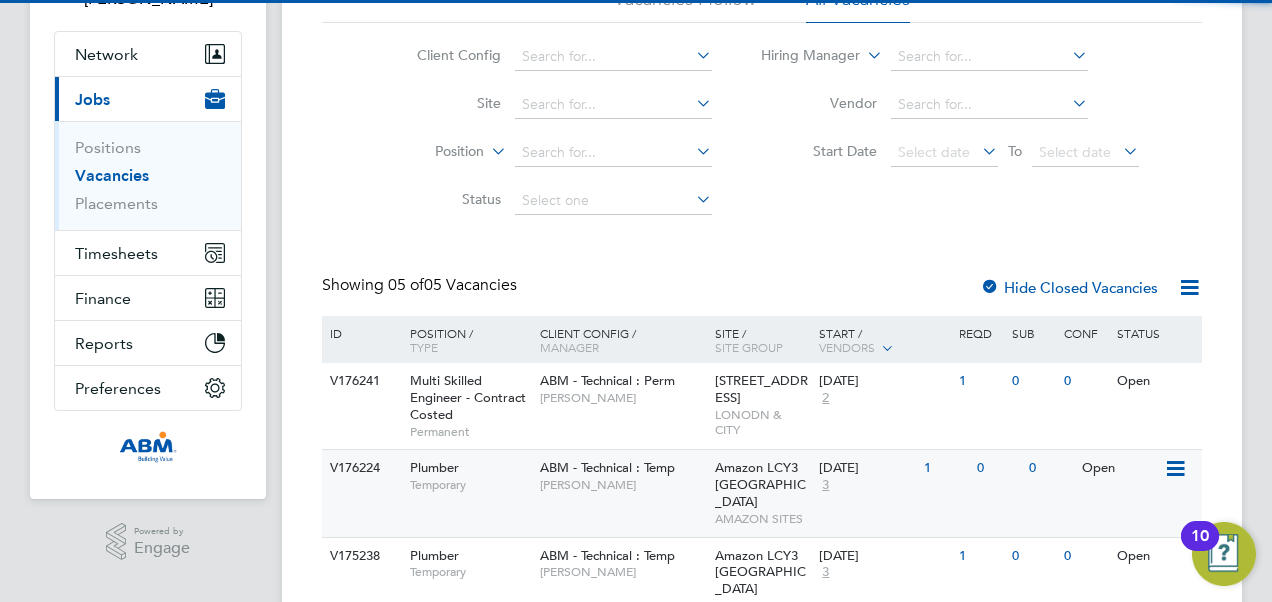 scroll, scrollTop: 300, scrollLeft: 0, axis: vertical 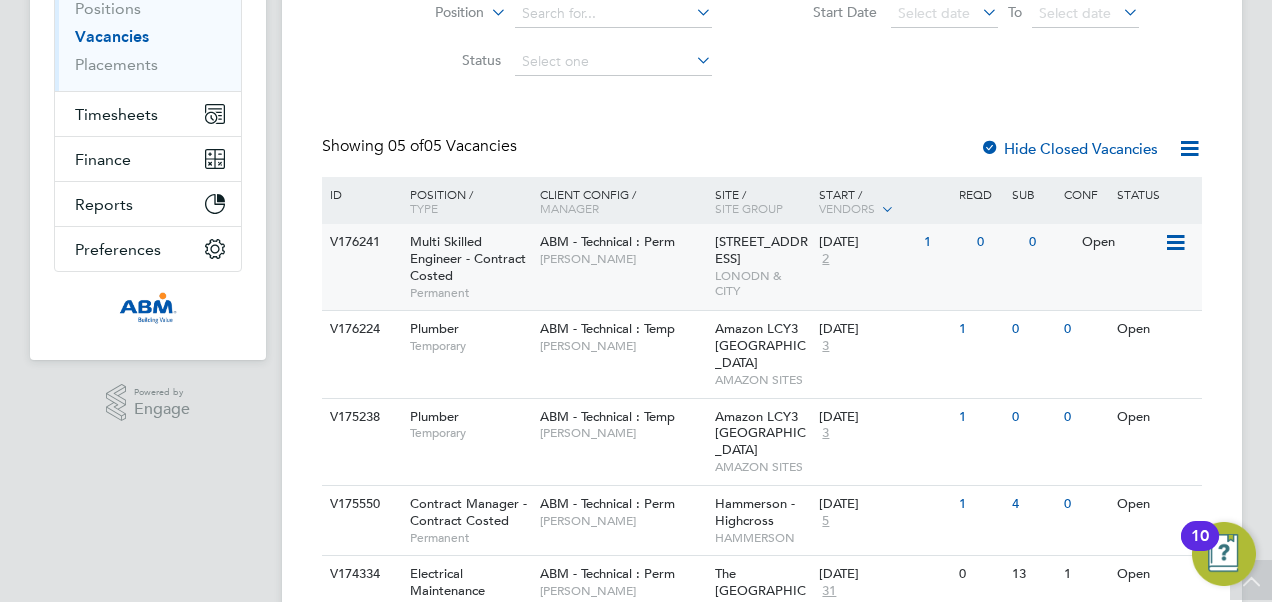 click on "Open" 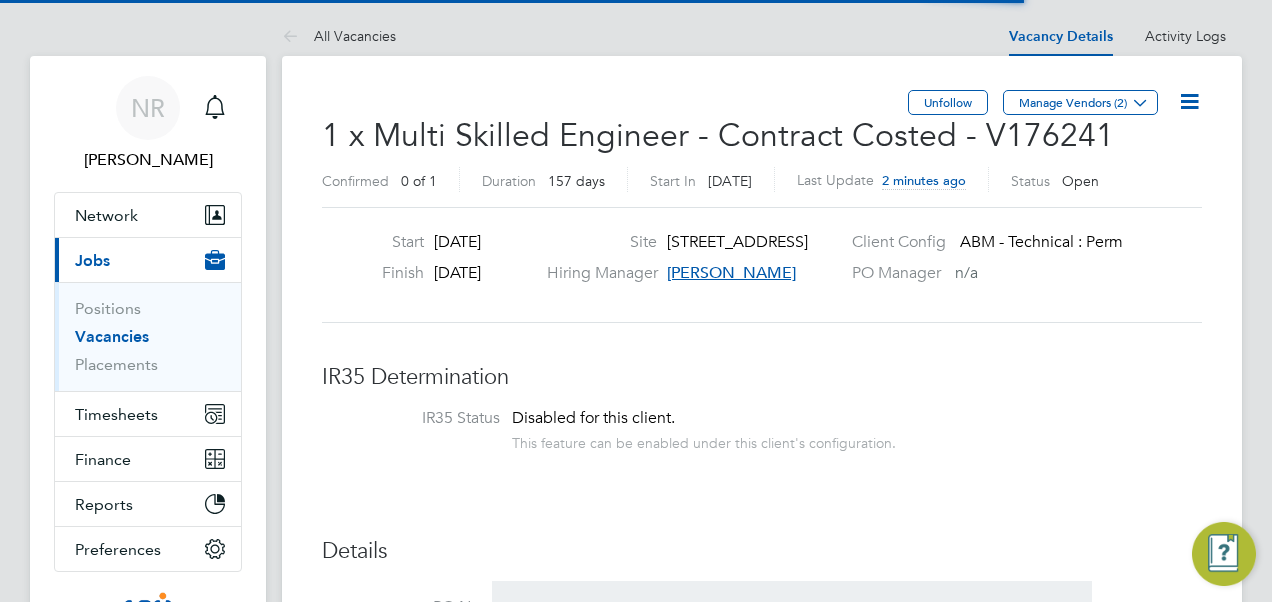 scroll, scrollTop: 0, scrollLeft: 0, axis: both 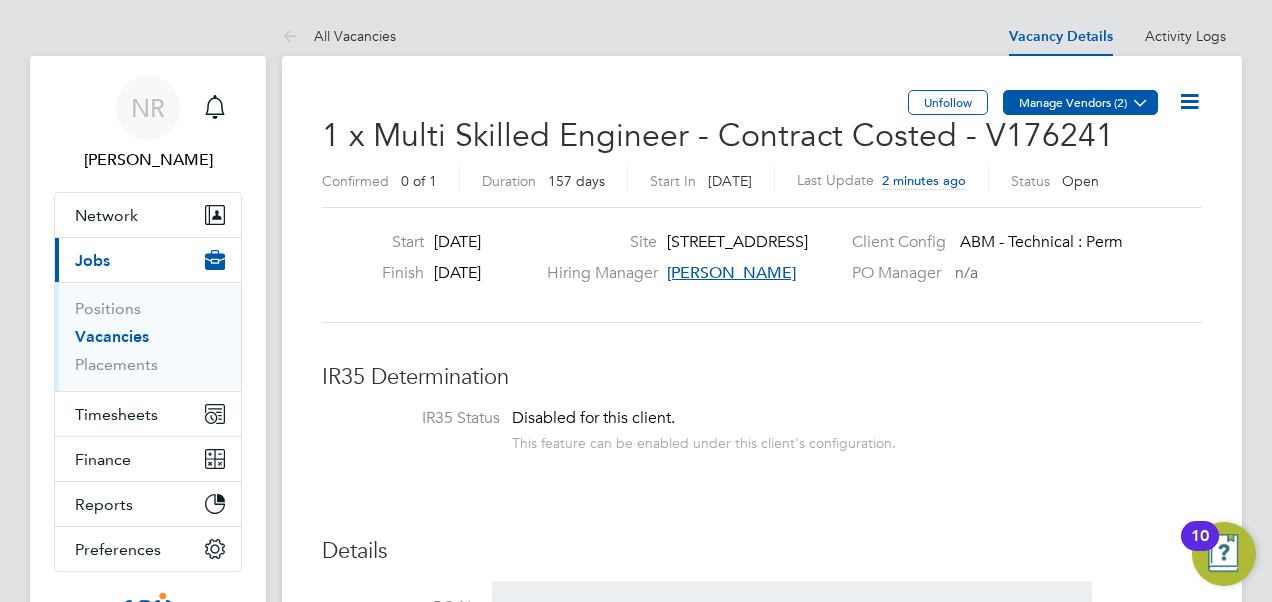 click 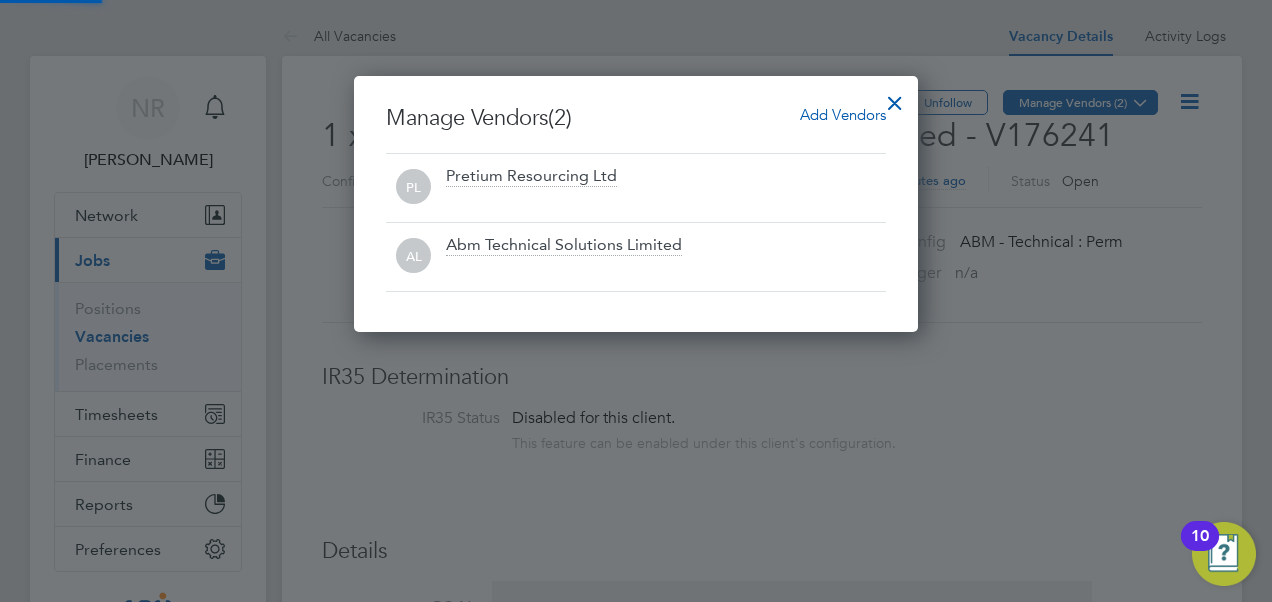 scroll, scrollTop: 10, scrollLeft: 10, axis: both 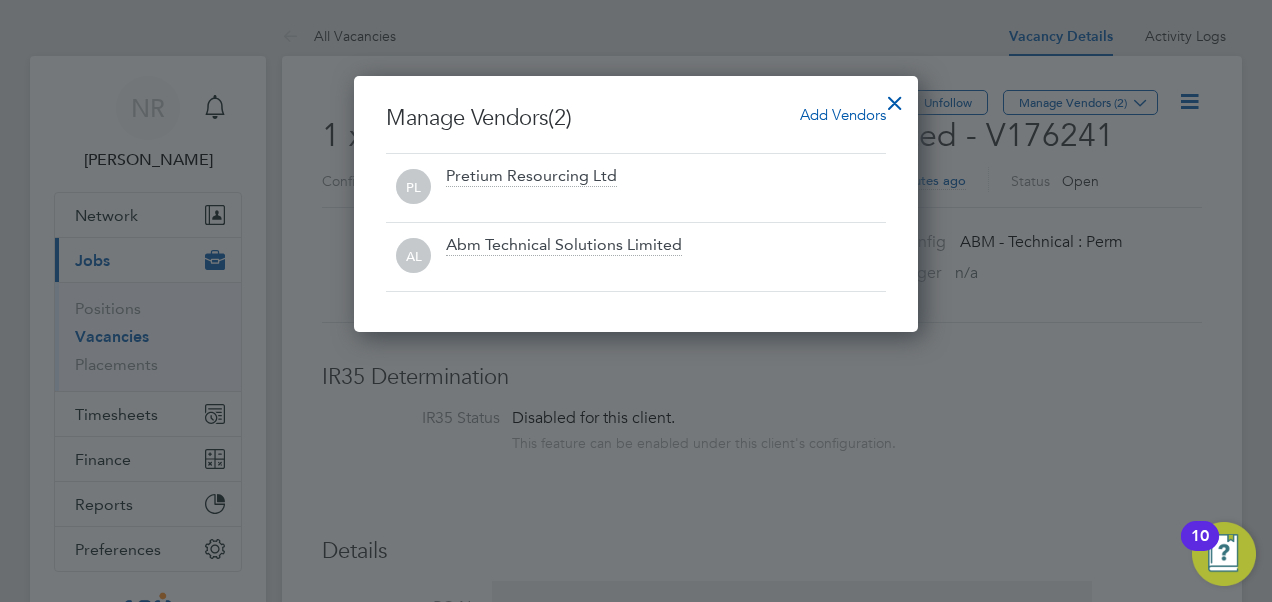 click on "Add Vendors" at bounding box center (843, 114) 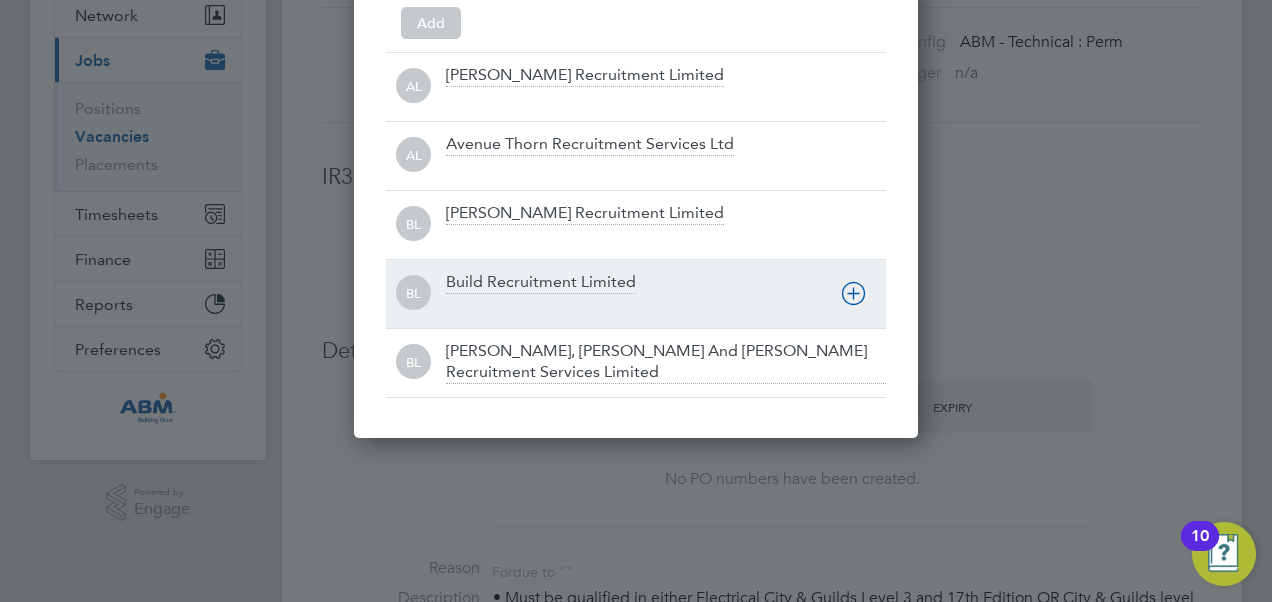 scroll, scrollTop: 0, scrollLeft: 0, axis: both 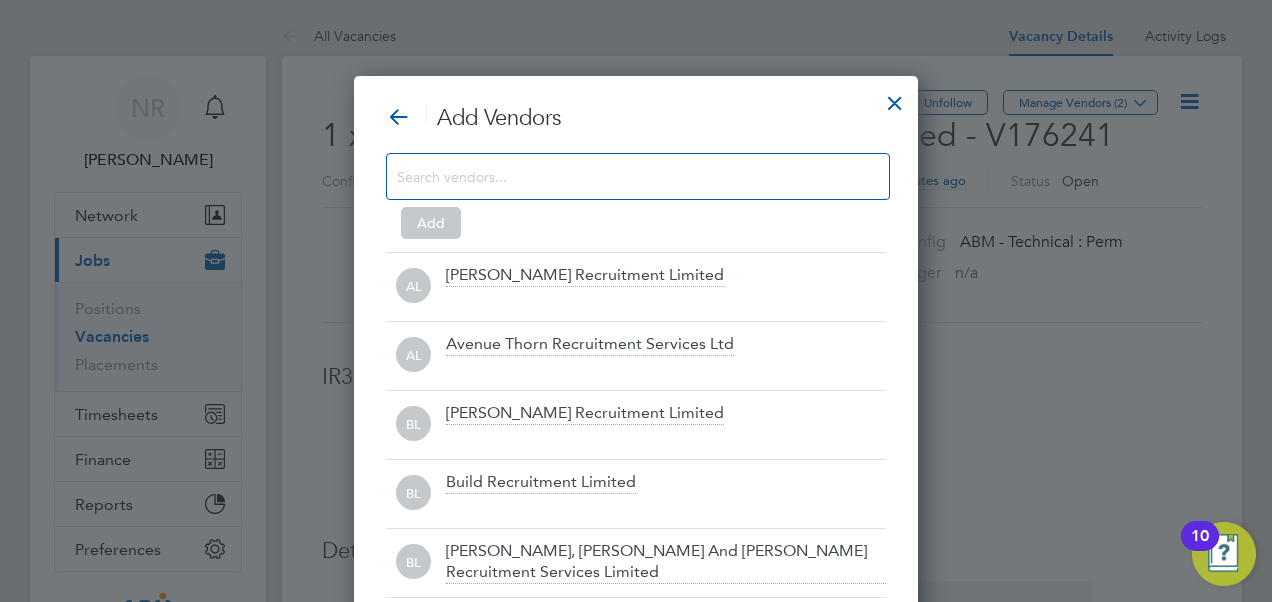 click at bounding box center [622, 176] 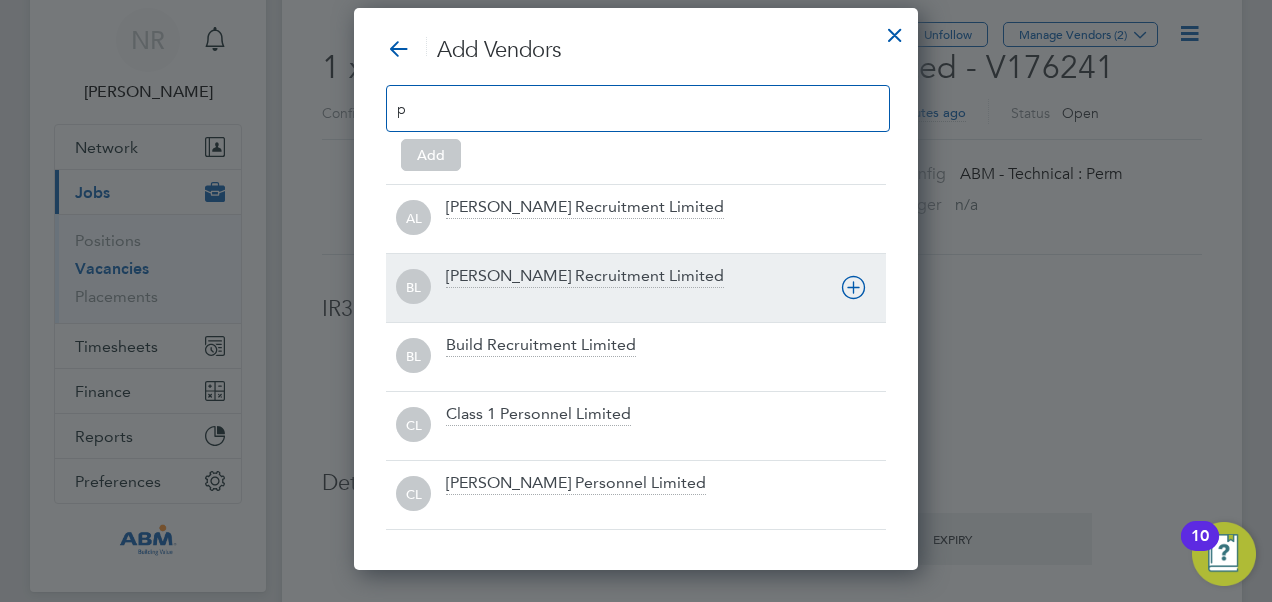 scroll, scrollTop: 100, scrollLeft: 0, axis: vertical 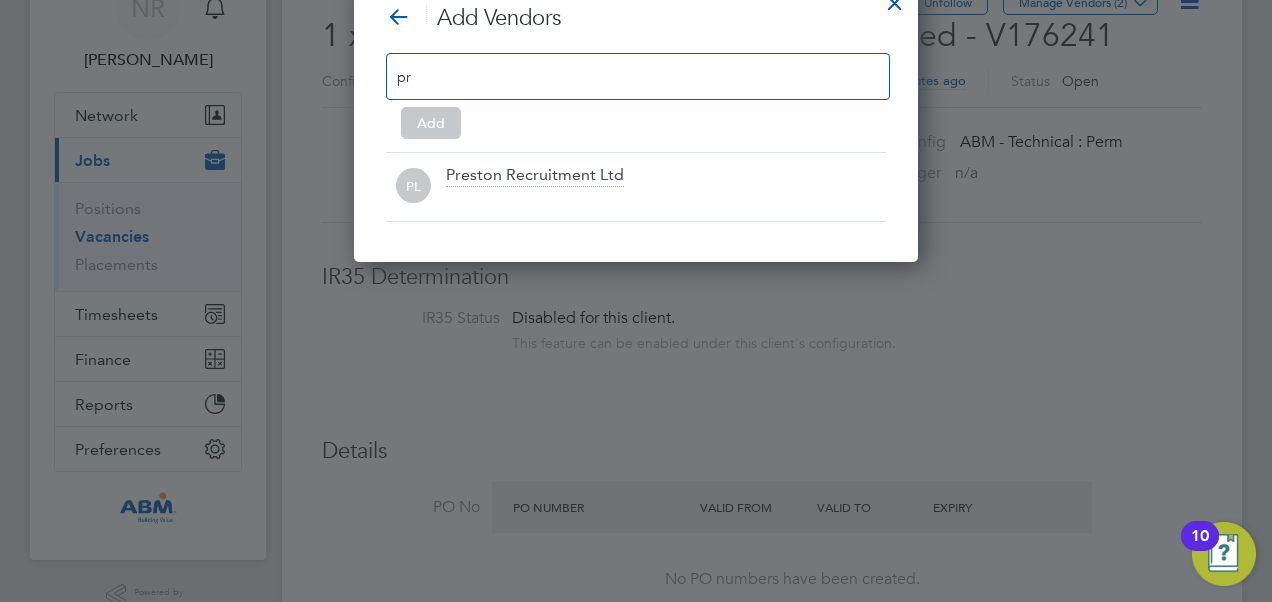 type on "pr" 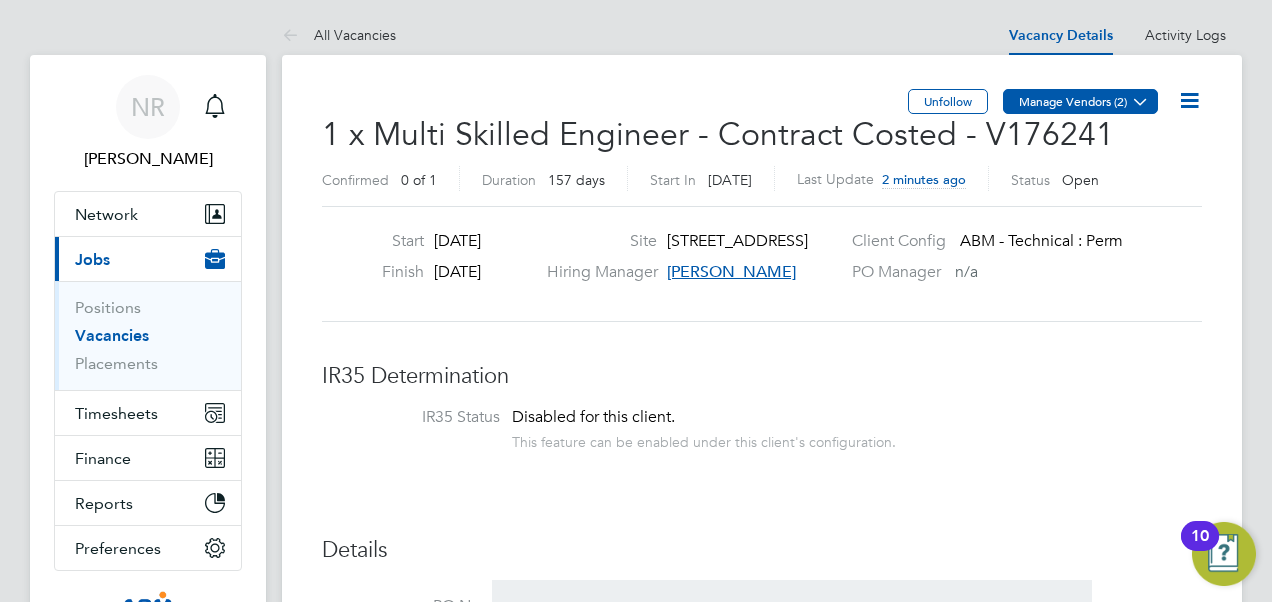 scroll, scrollTop: 0, scrollLeft: 0, axis: both 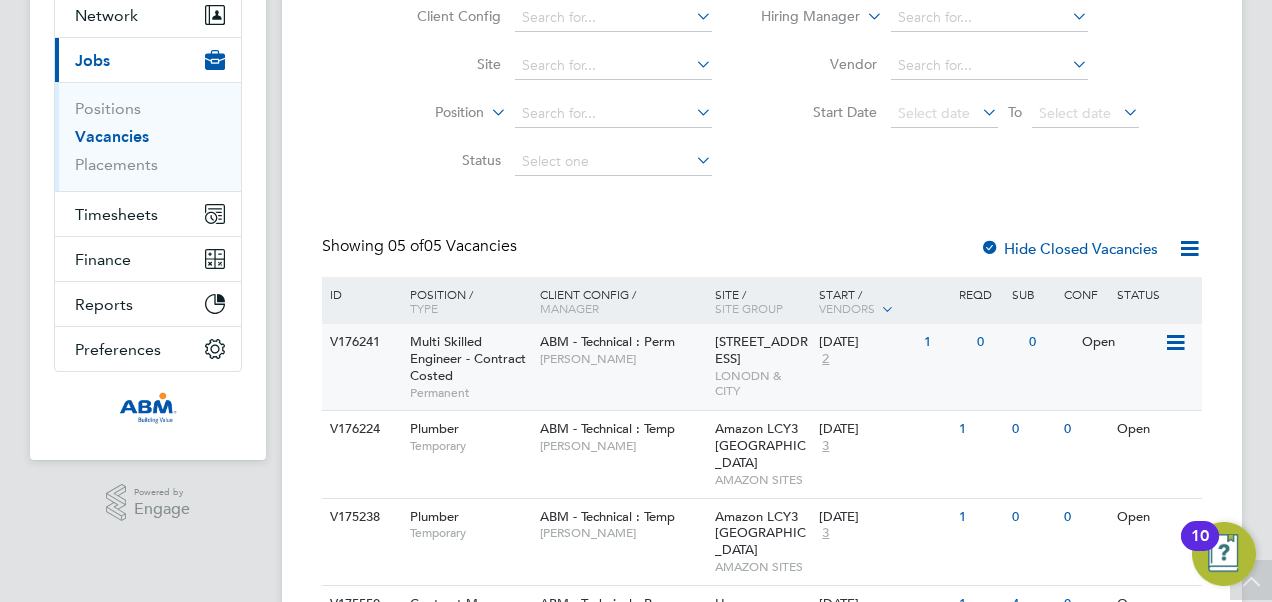 click on "V176241" 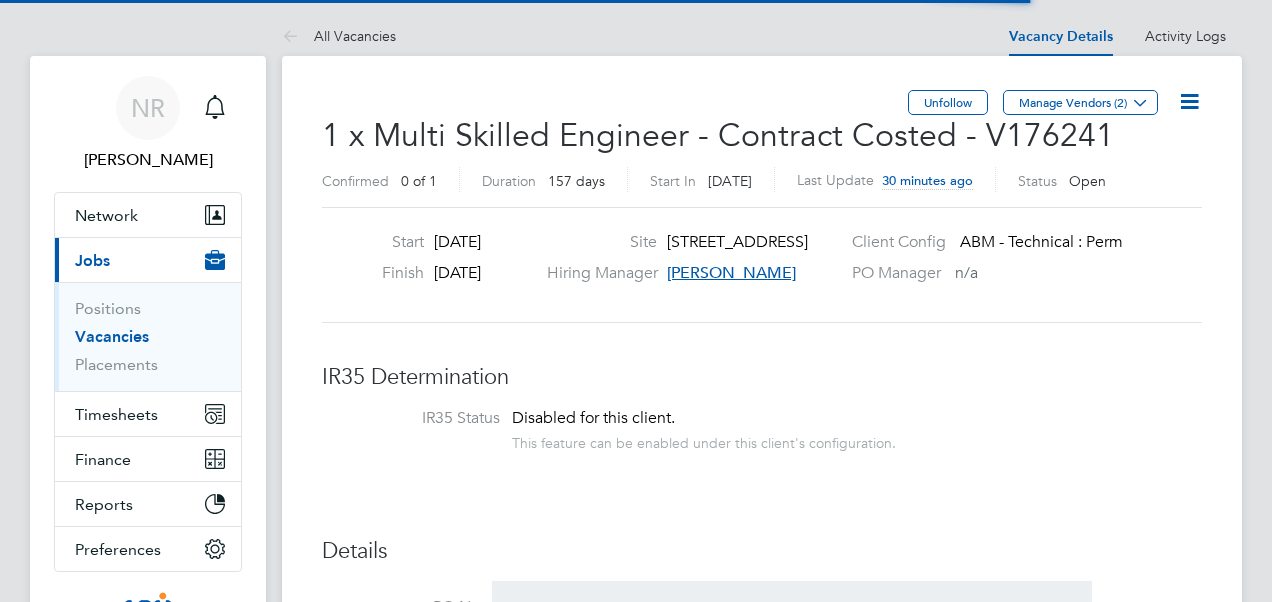 scroll, scrollTop: 0, scrollLeft: 0, axis: both 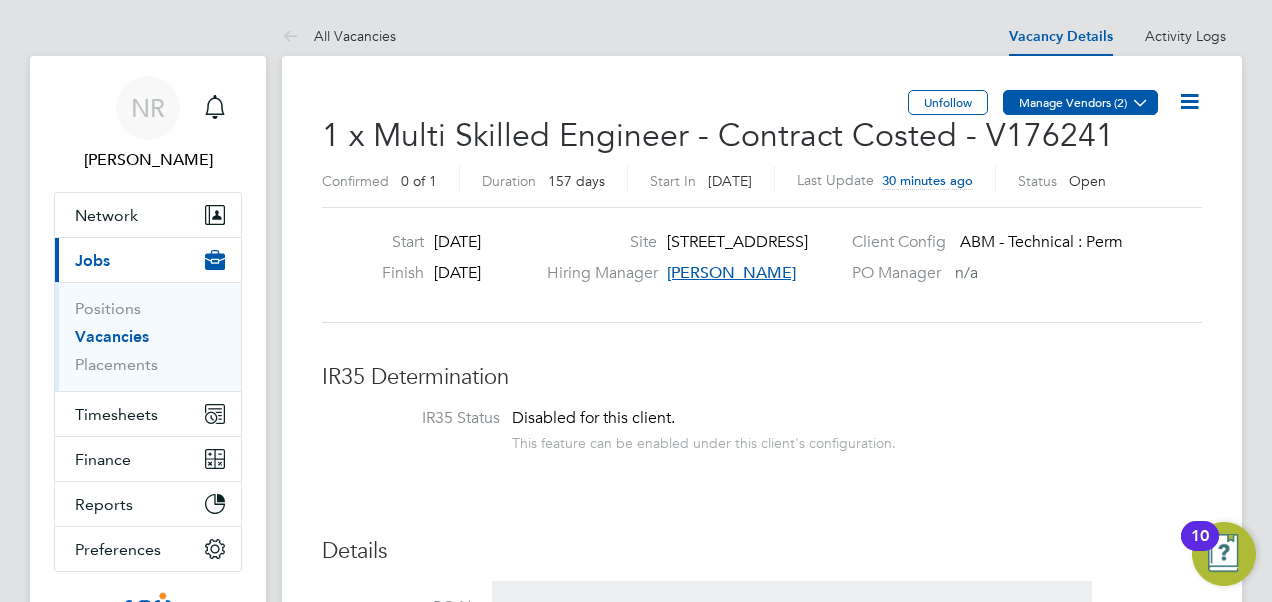 click on "Manage Vendors (2)" 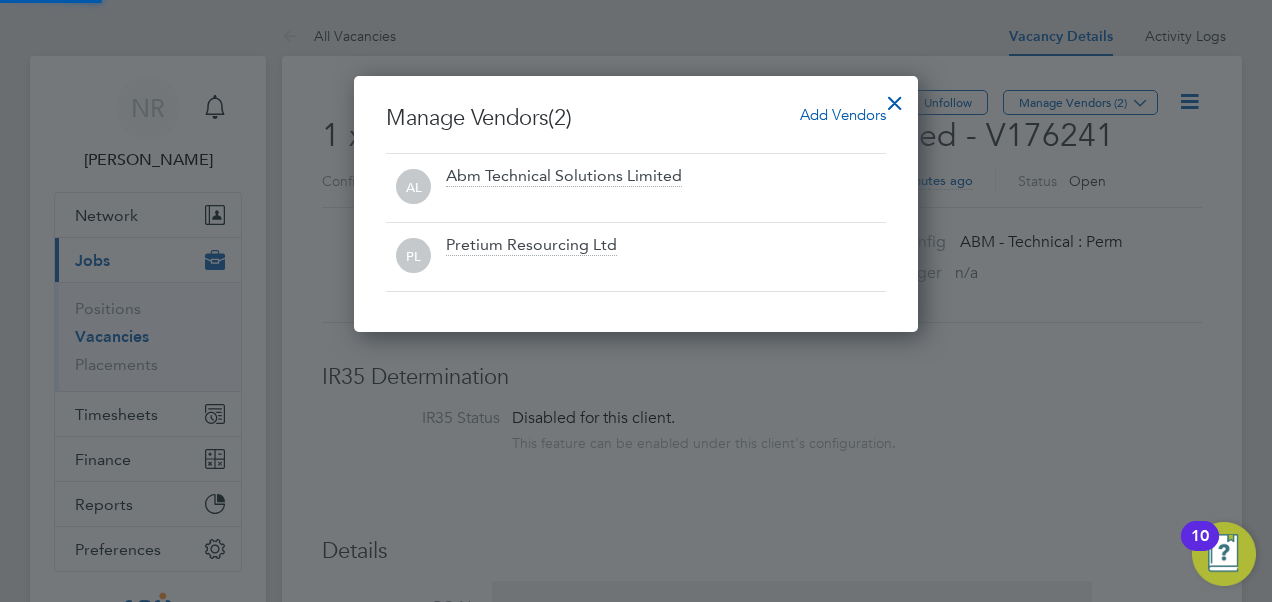 scroll, scrollTop: 10, scrollLeft: 10, axis: both 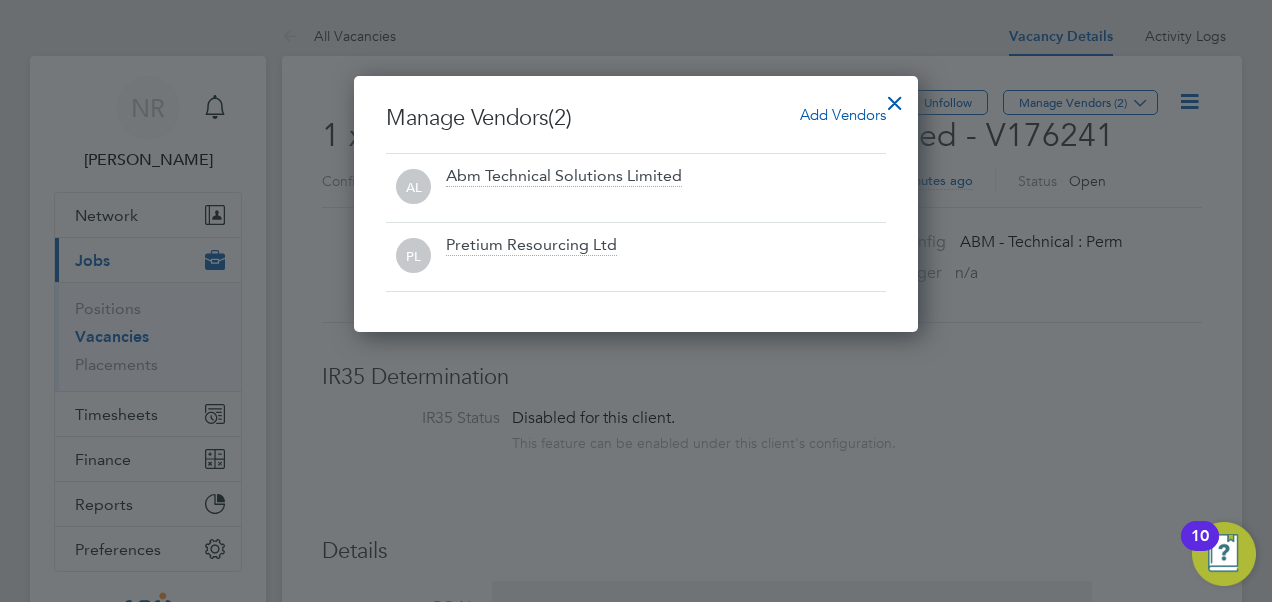 click on "Add Vendors" at bounding box center [843, 115] 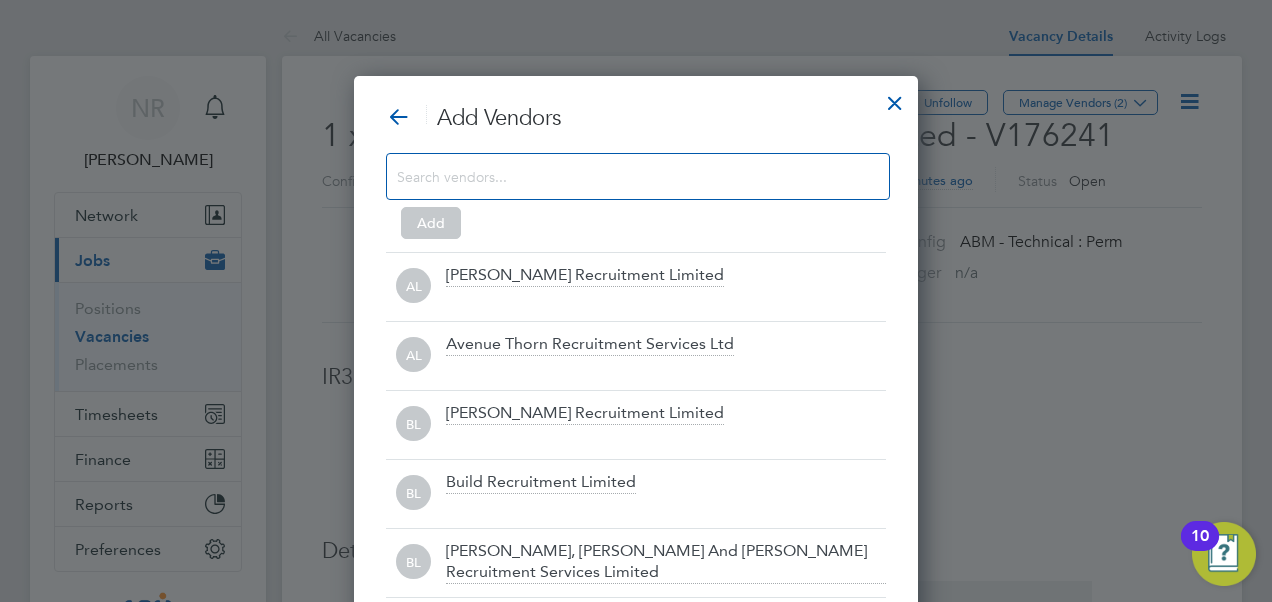 scroll, scrollTop: 10, scrollLeft: 10, axis: both 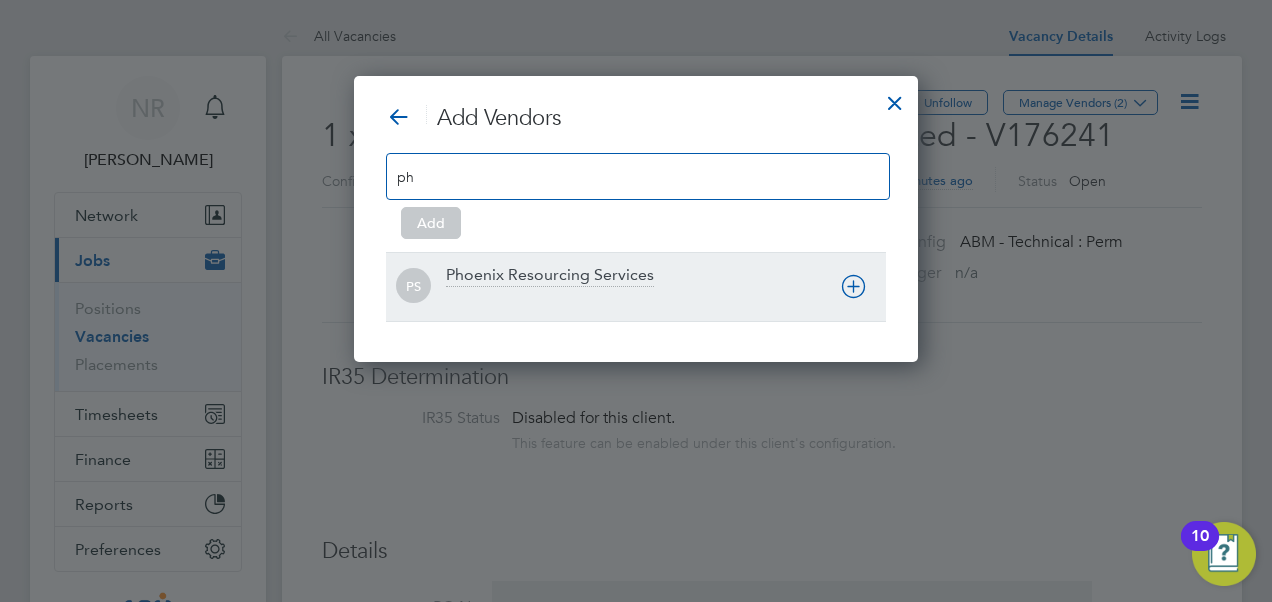 type on "ph" 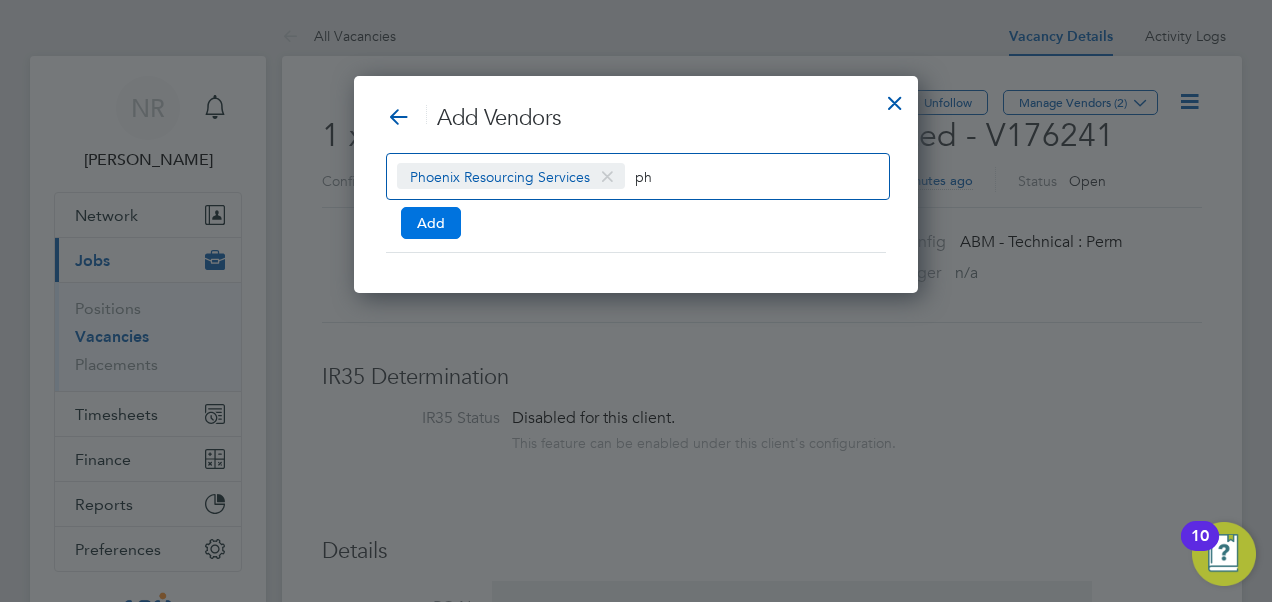 click on "Add" at bounding box center (431, 223) 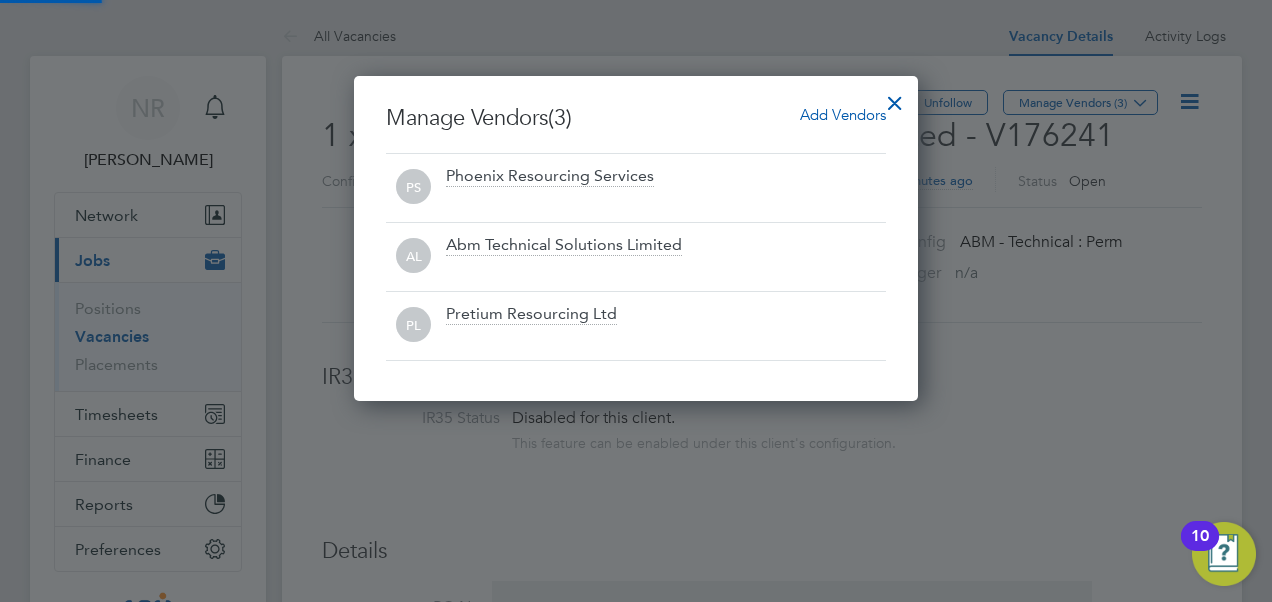 scroll, scrollTop: 10, scrollLeft: 10, axis: both 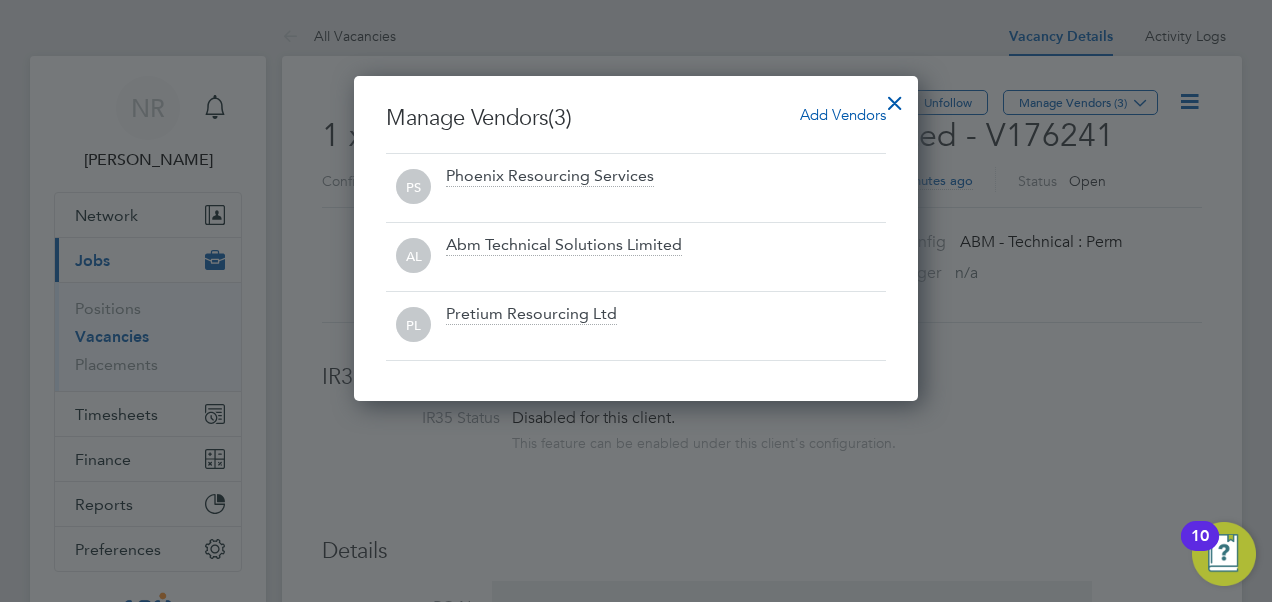click at bounding box center (895, 98) 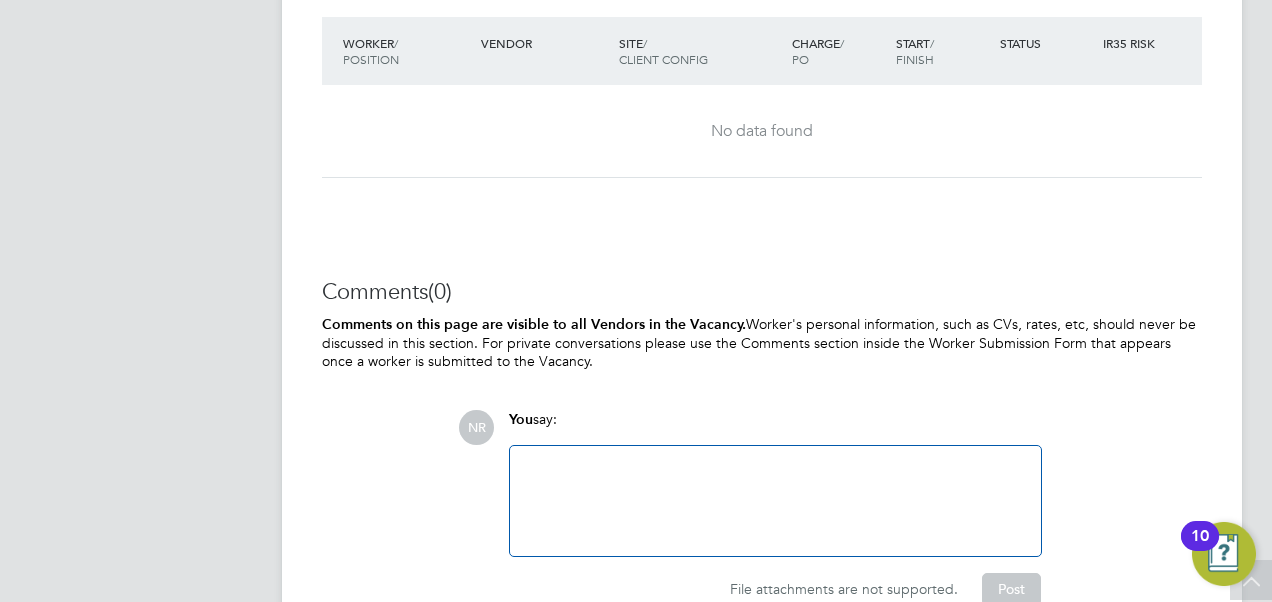 scroll, scrollTop: 2084, scrollLeft: 0, axis: vertical 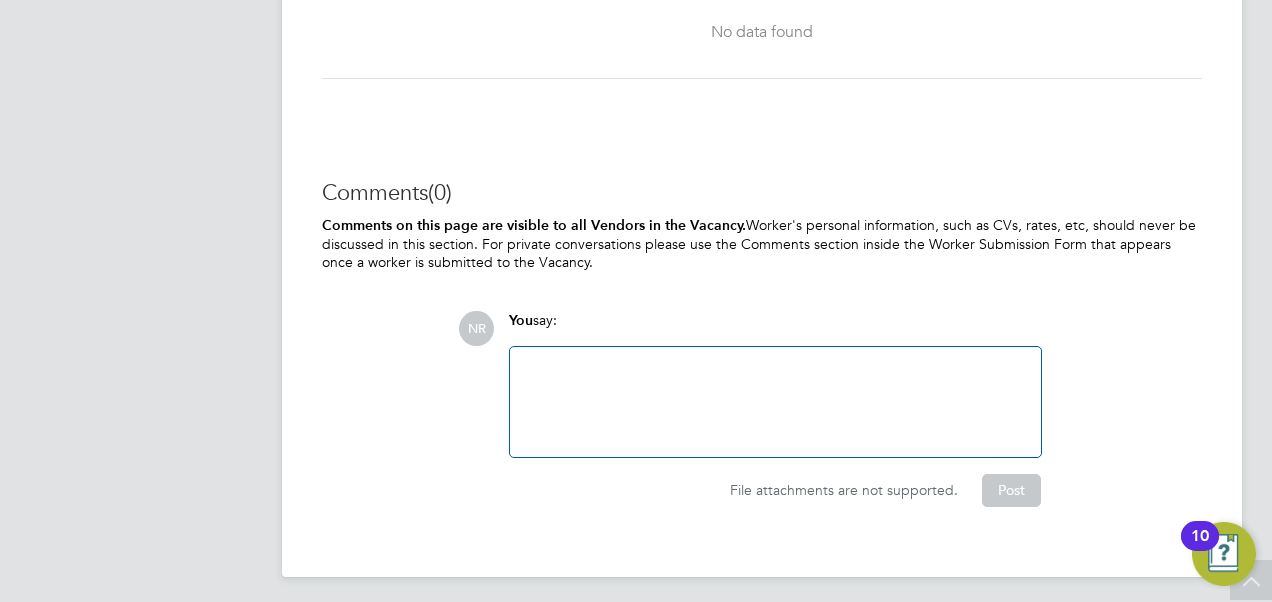 click 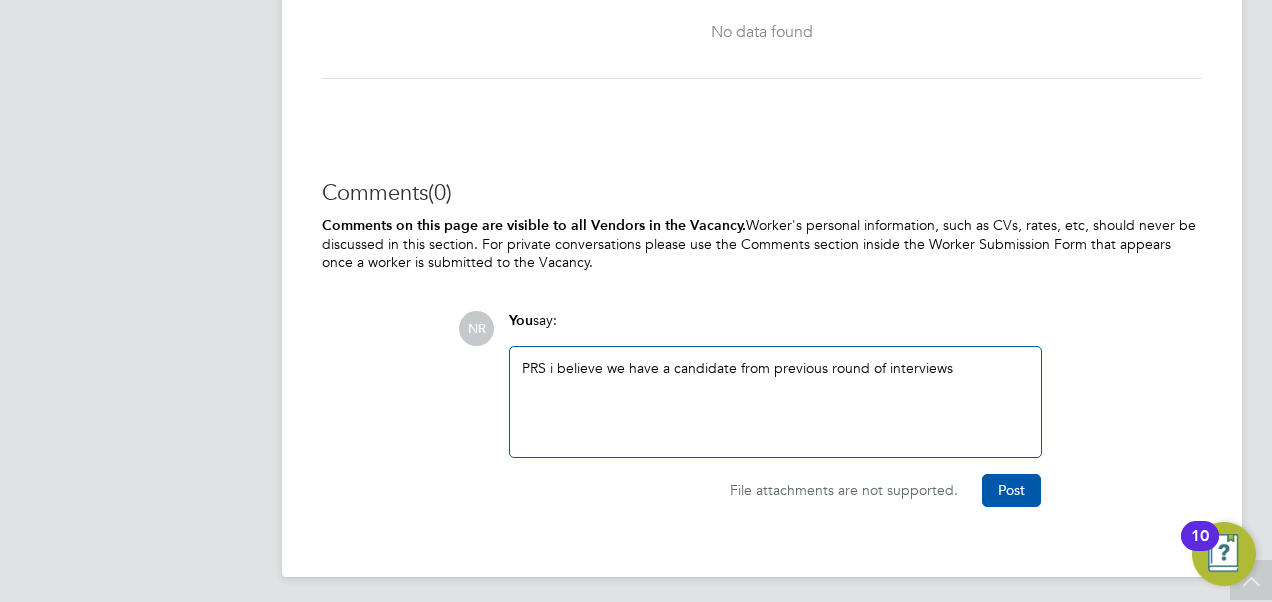 click on "PRS i believe we have a candidate from previous round of interviews" 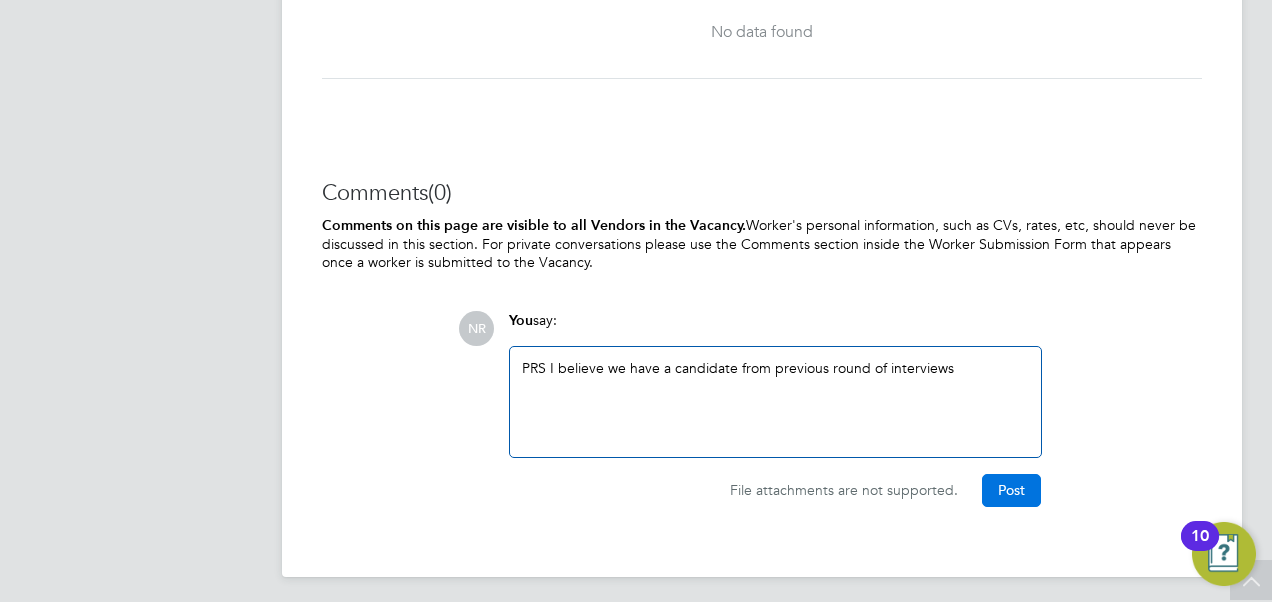 click on "Post" 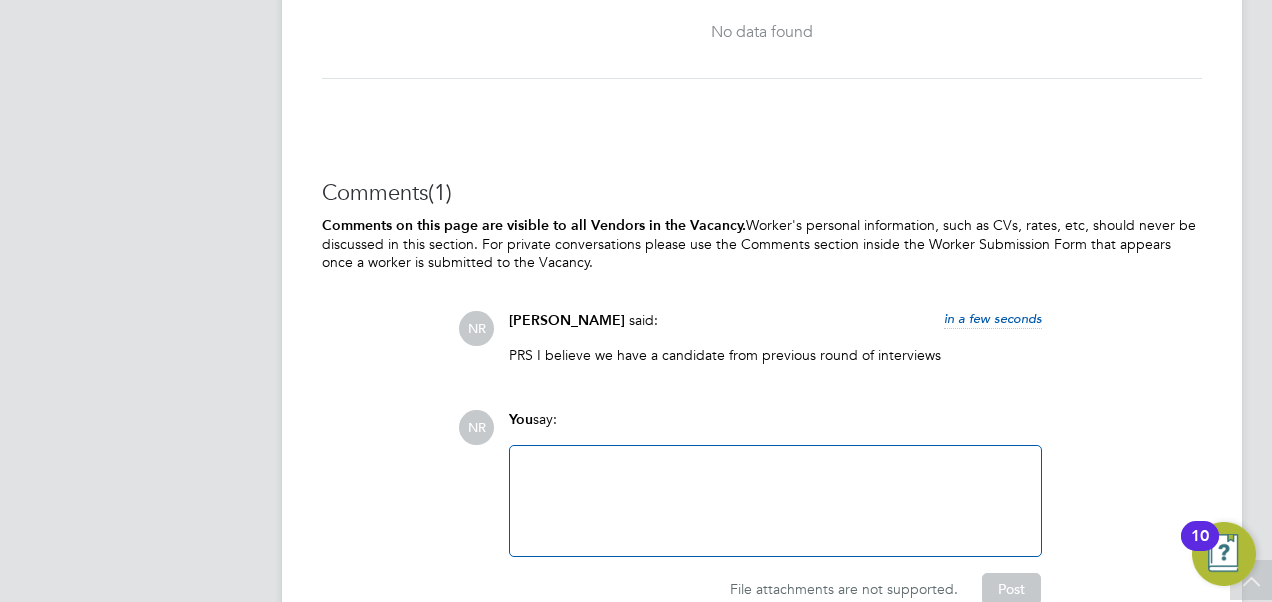 click on "Comments  (1) Comments on this page are visible to all Vendors in the Vacancy.
Worker's personal information, such as CVs, rates, etc, should never be discussed in this section. For private conversations please
use the Comments section inside the Worker Submission Form that appears once a worker is submitted to the Vacancy. NR [PERSON_NAME]   said:   in a few seconds PRS I believe we have a candidate from previous round of interviews Show more NR You  say: Attachments are not supported File attachments are not supported.  Post" 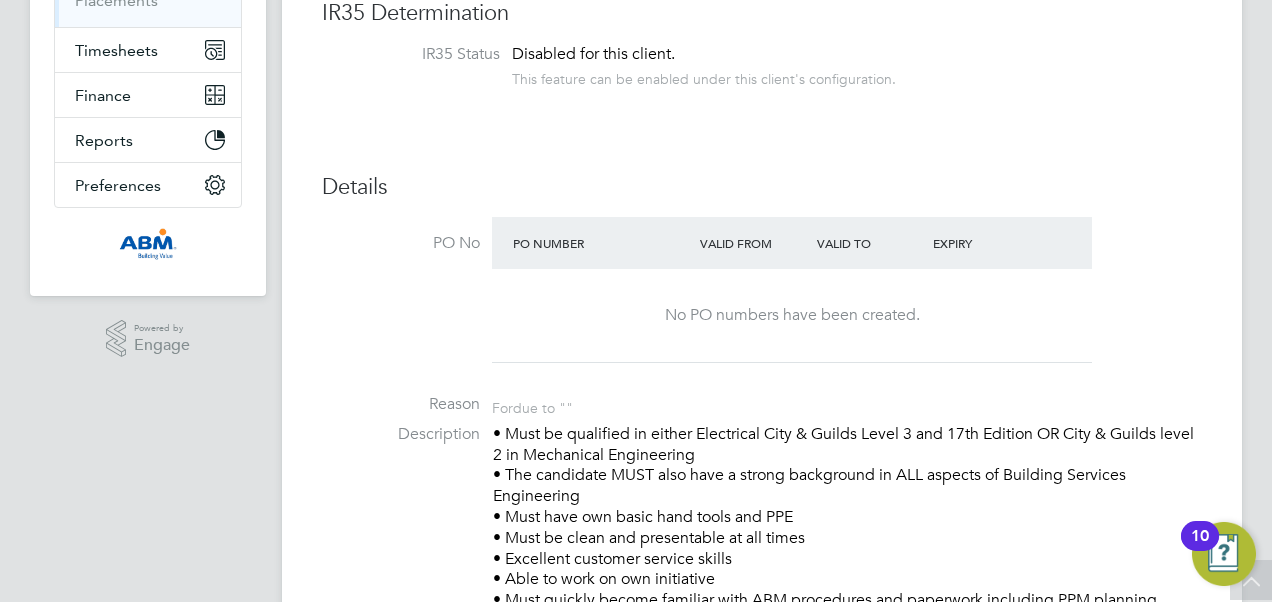 scroll, scrollTop: 184, scrollLeft: 0, axis: vertical 